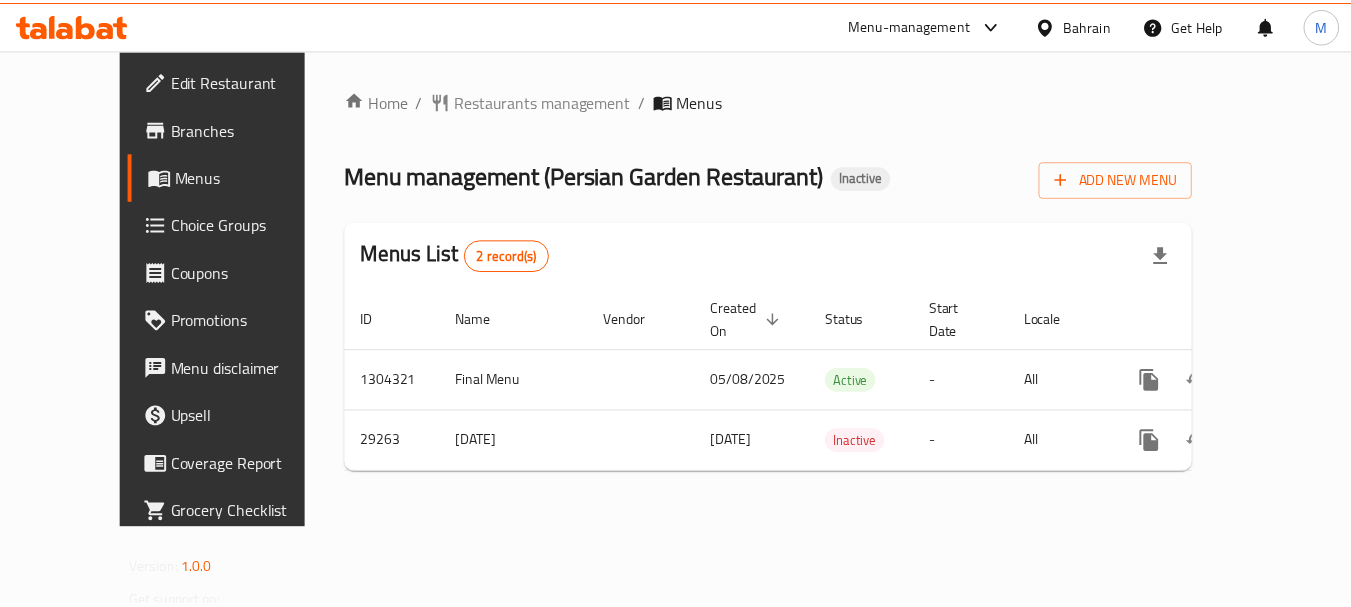 scroll, scrollTop: 0, scrollLeft: 0, axis: both 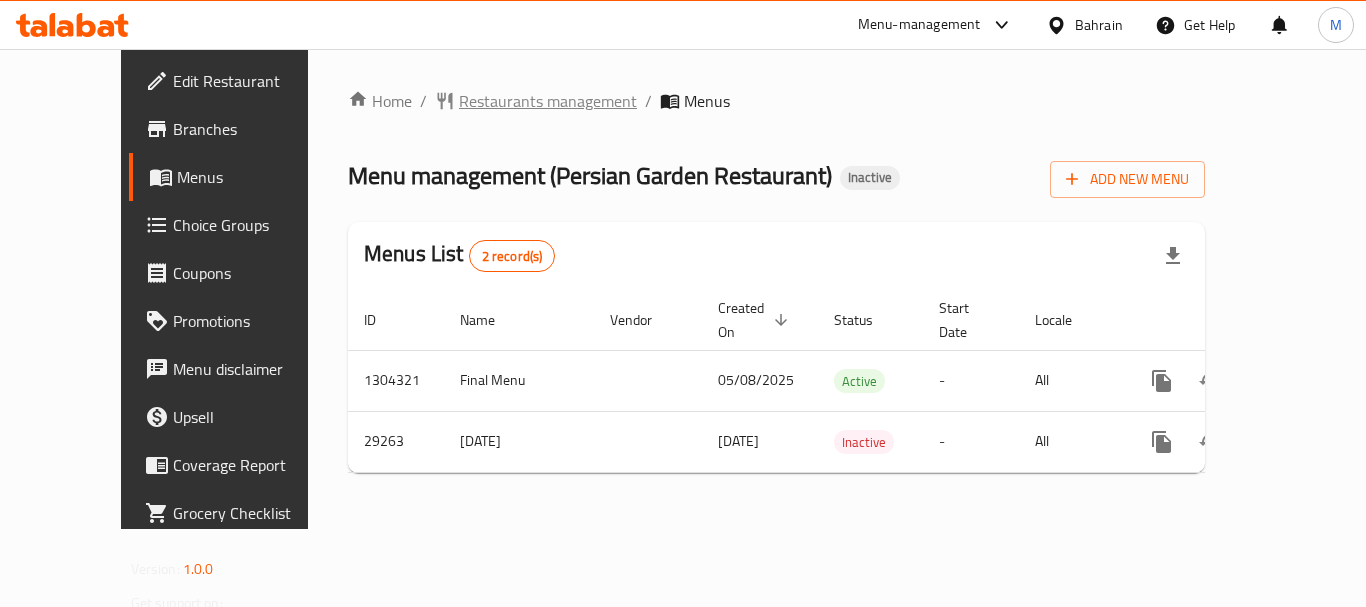 click on "Restaurants management" at bounding box center [548, 101] 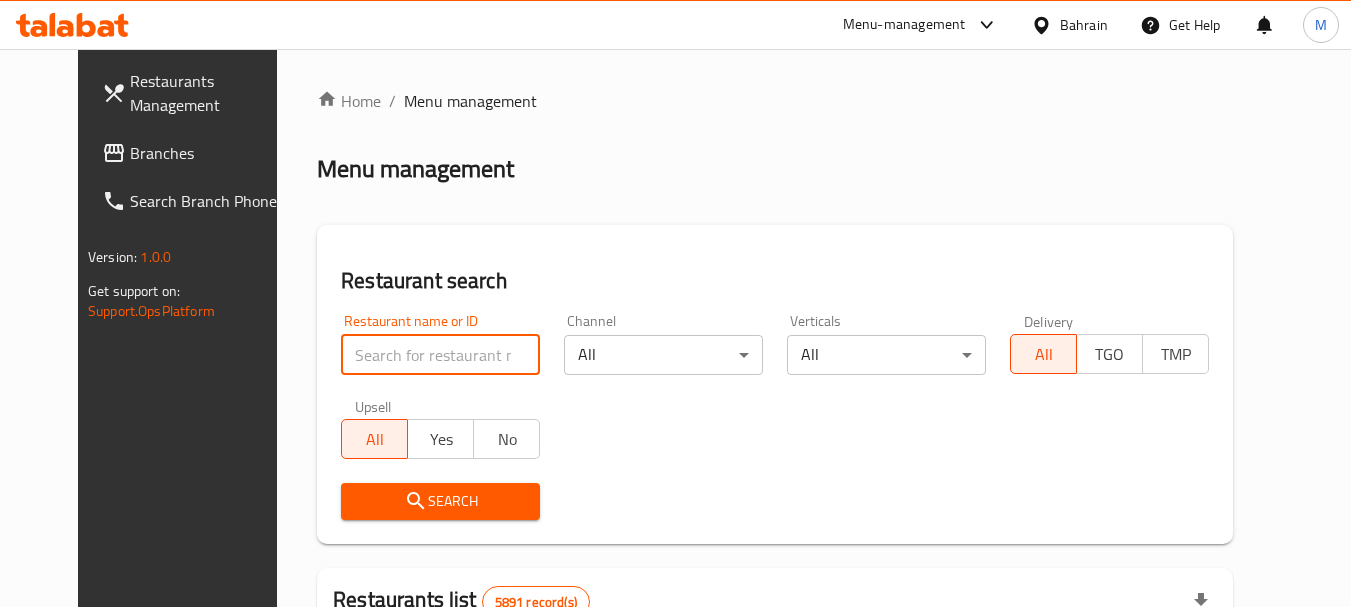 click at bounding box center (440, 355) 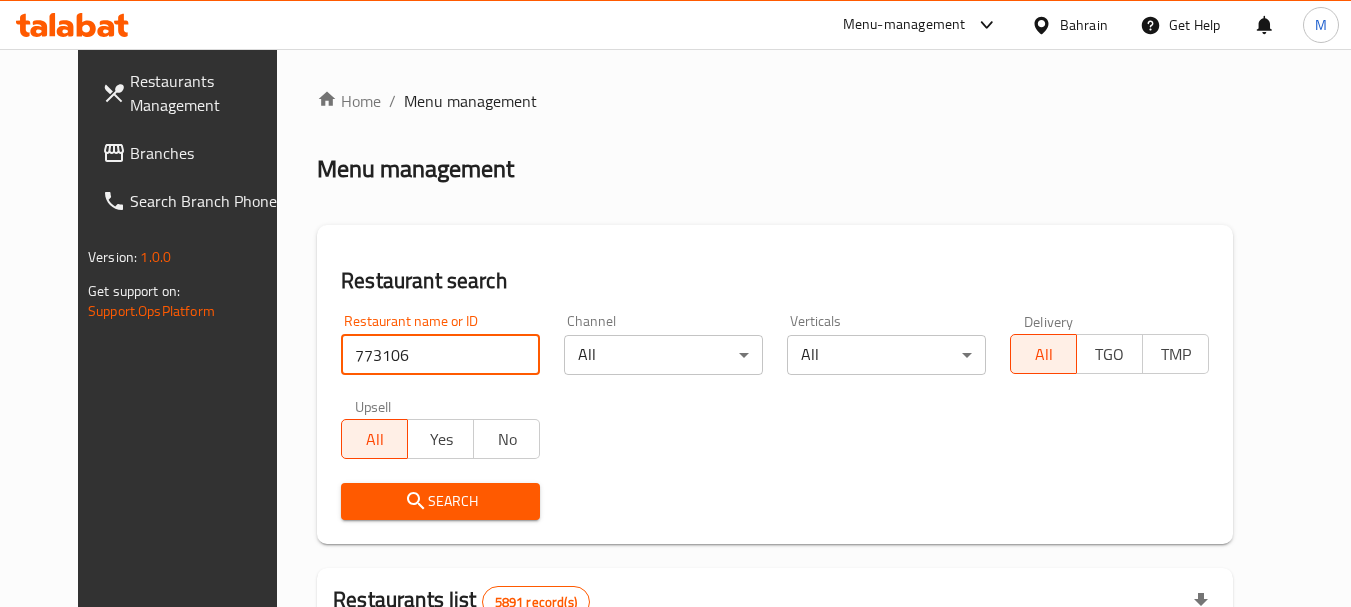 type on "773106" 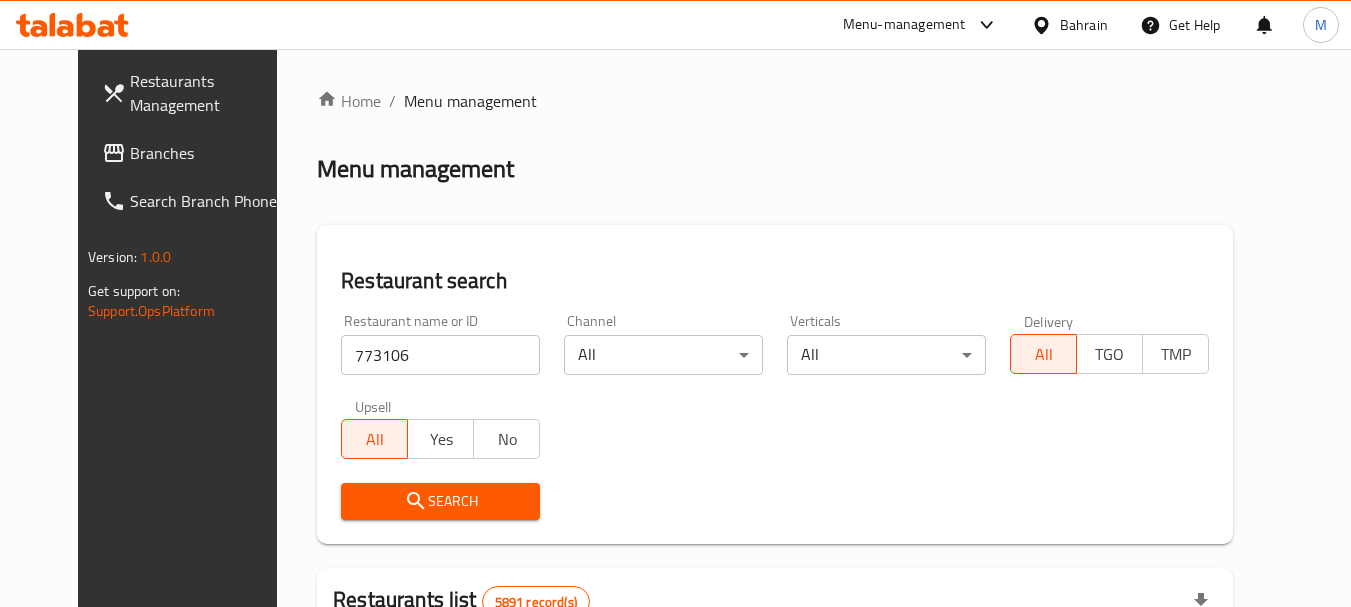 click on "Search" at bounding box center (440, 501) 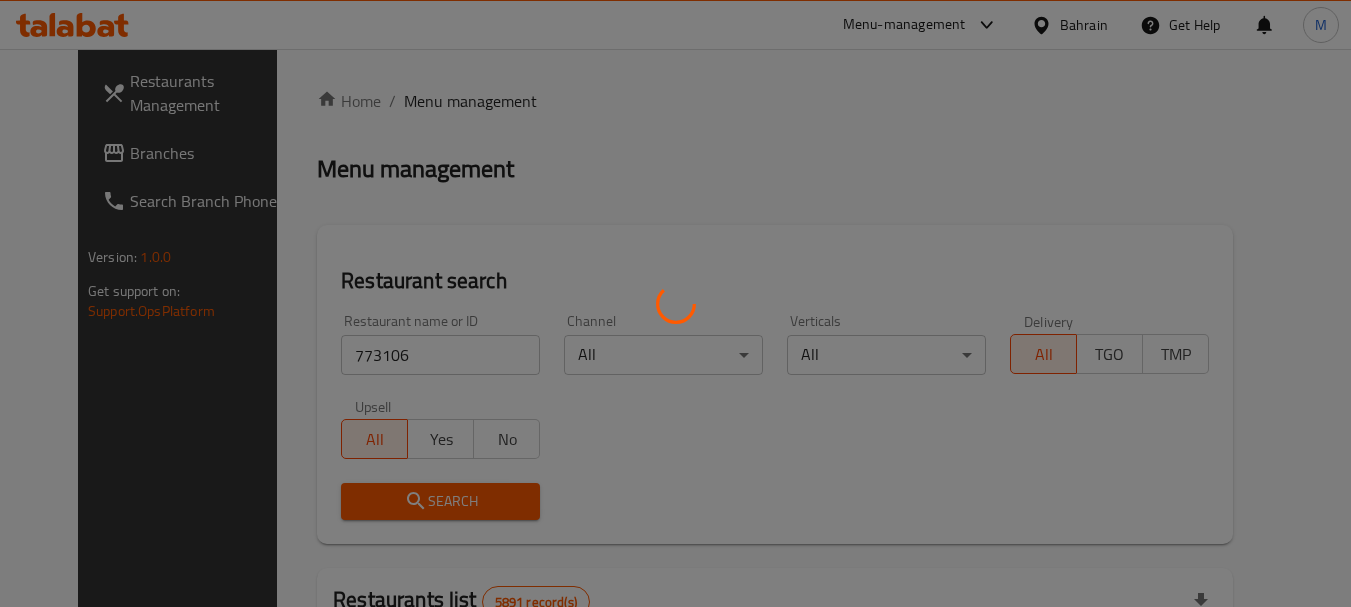 click at bounding box center [675, 303] 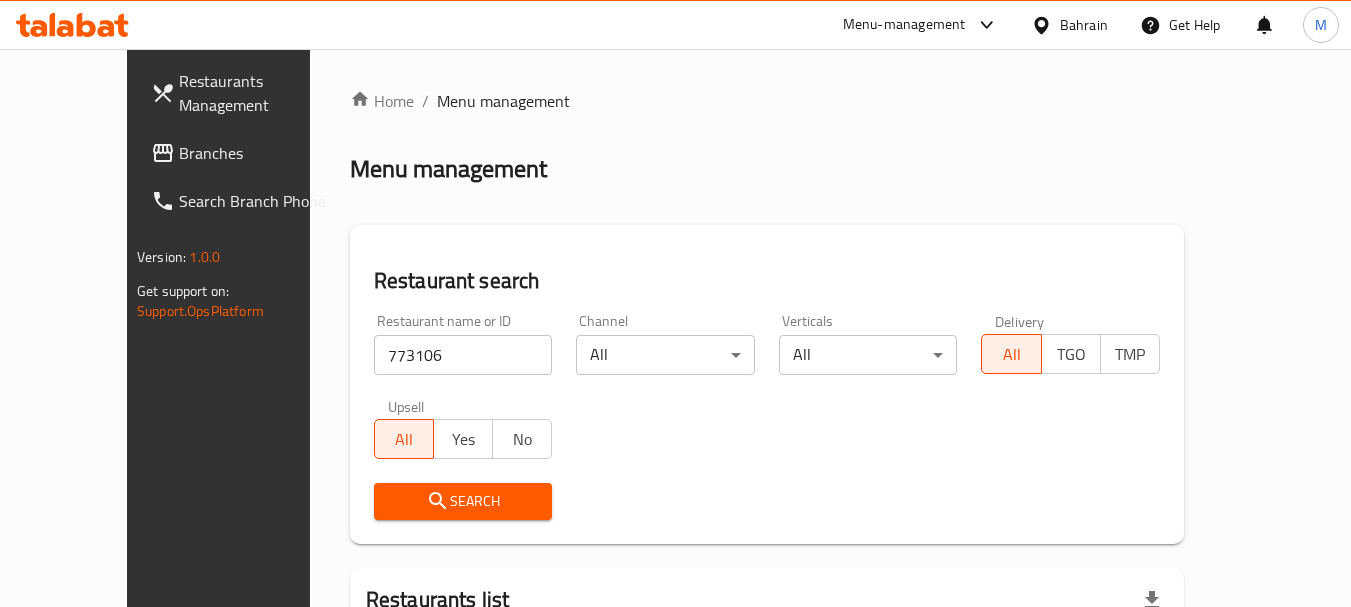 click at bounding box center (675, 303) 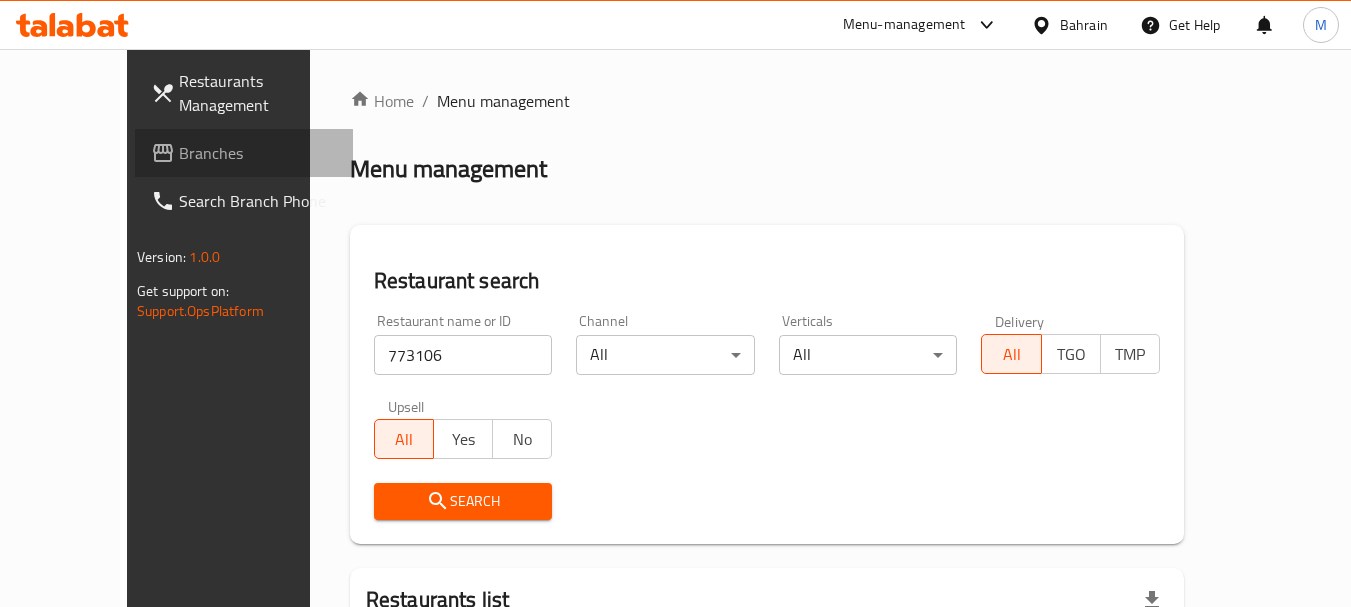 click on "Branches" at bounding box center [258, 153] 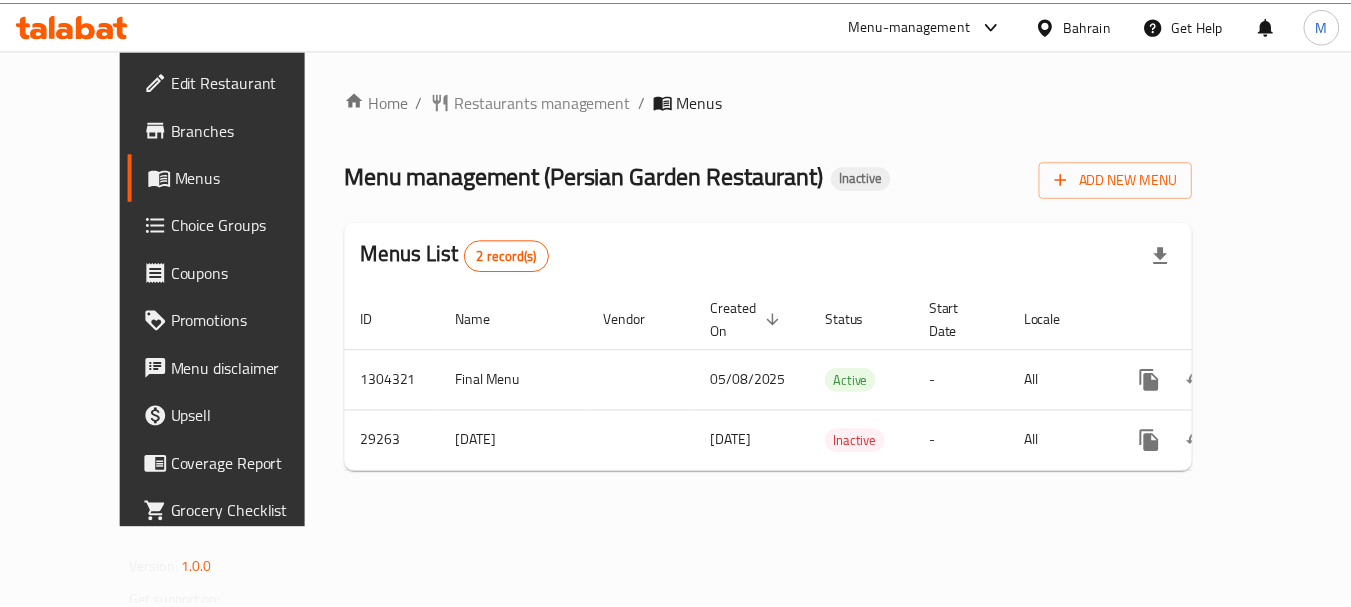 scroll, scrollTop: 0, scrollLeft: 0, axis: both 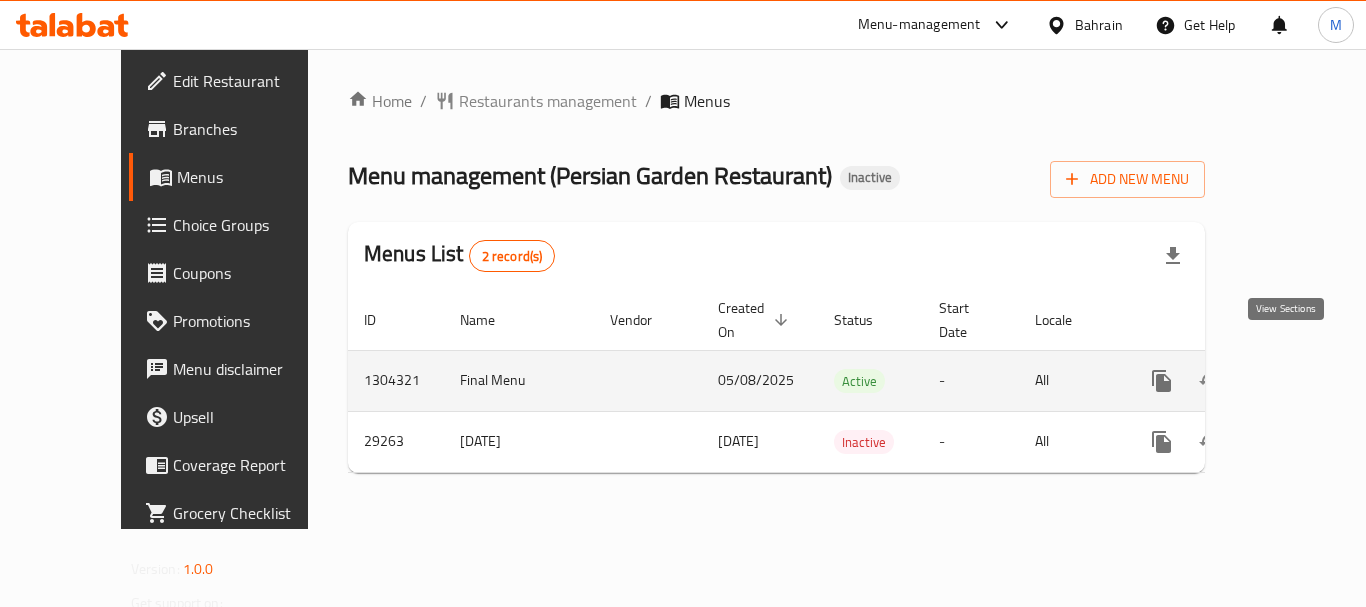 click 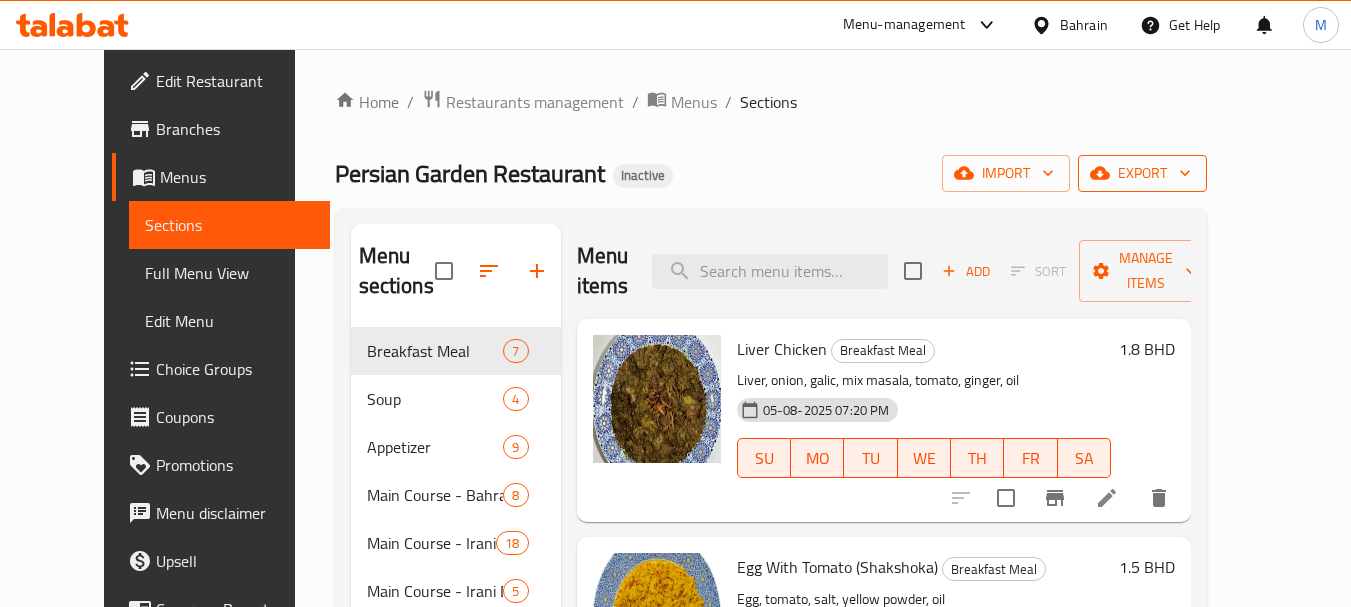 click on "export" at bounding box center (1142, 173) 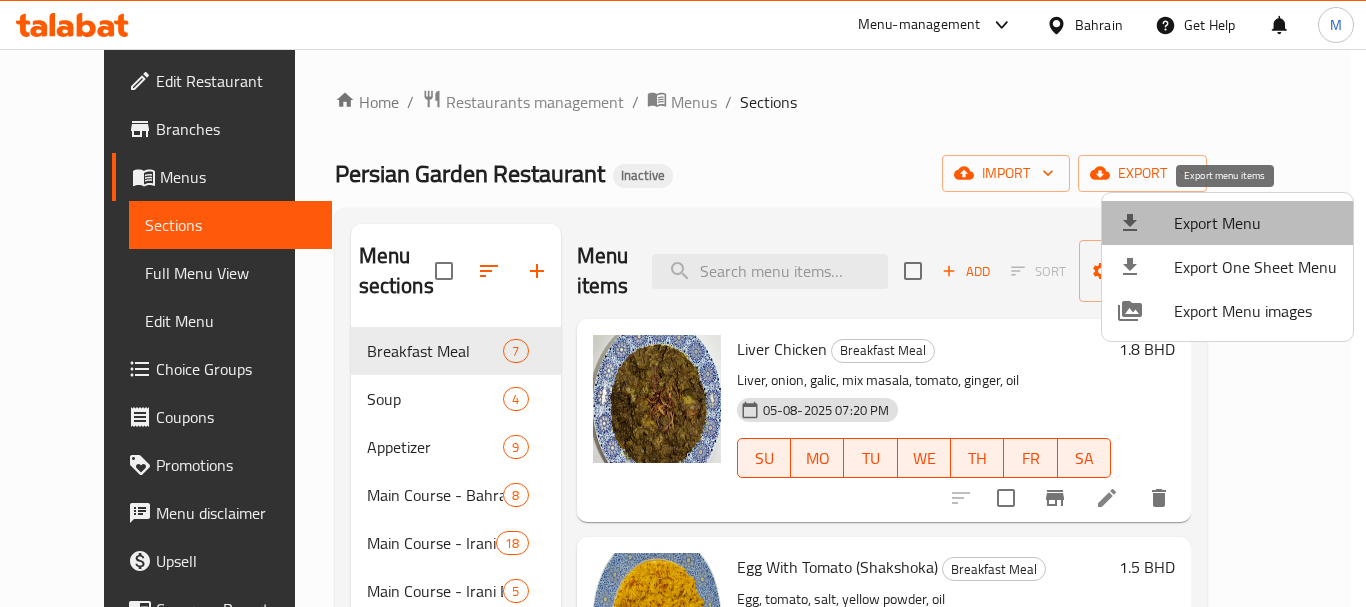 click on "Export Menu" at bounding box center [1255, 223] 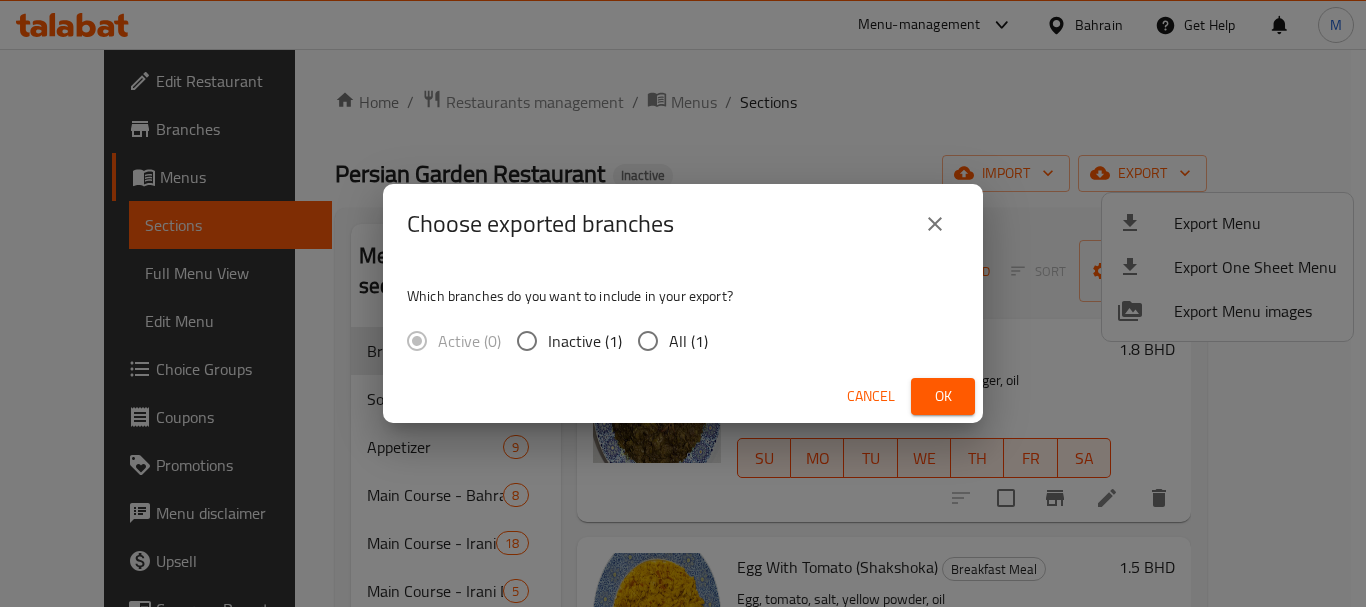 click on "All (1)" at bounding box center [688, 341] 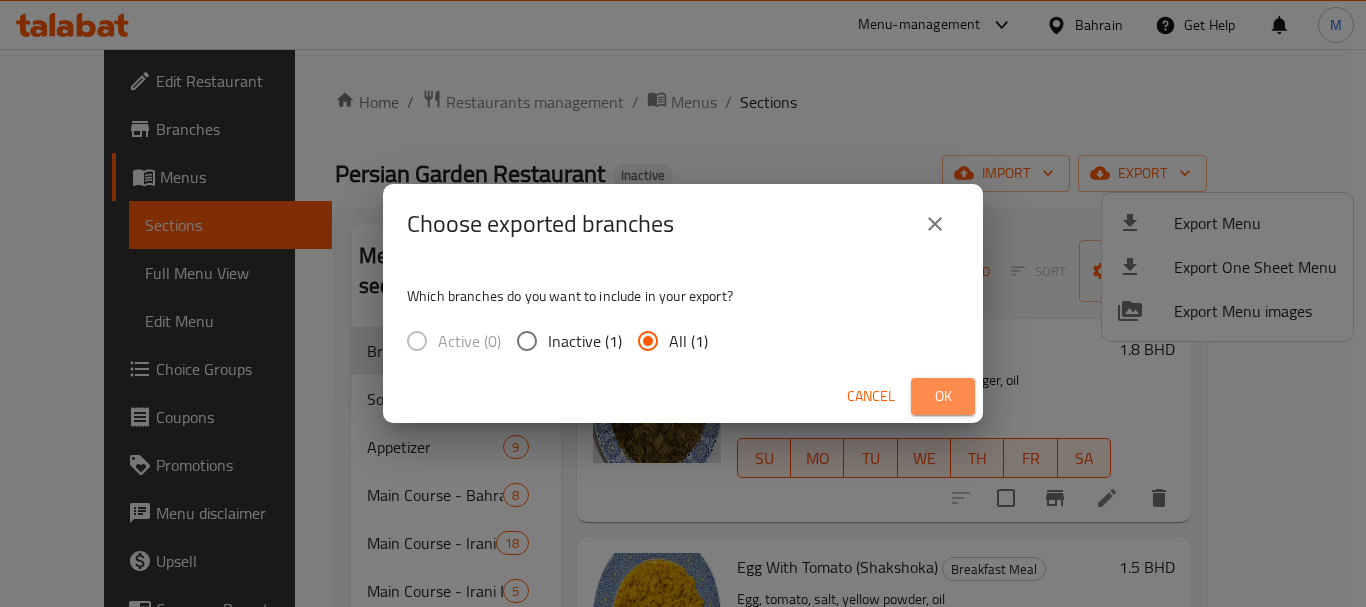 click on "Ok" at bounding box center (943, 396) 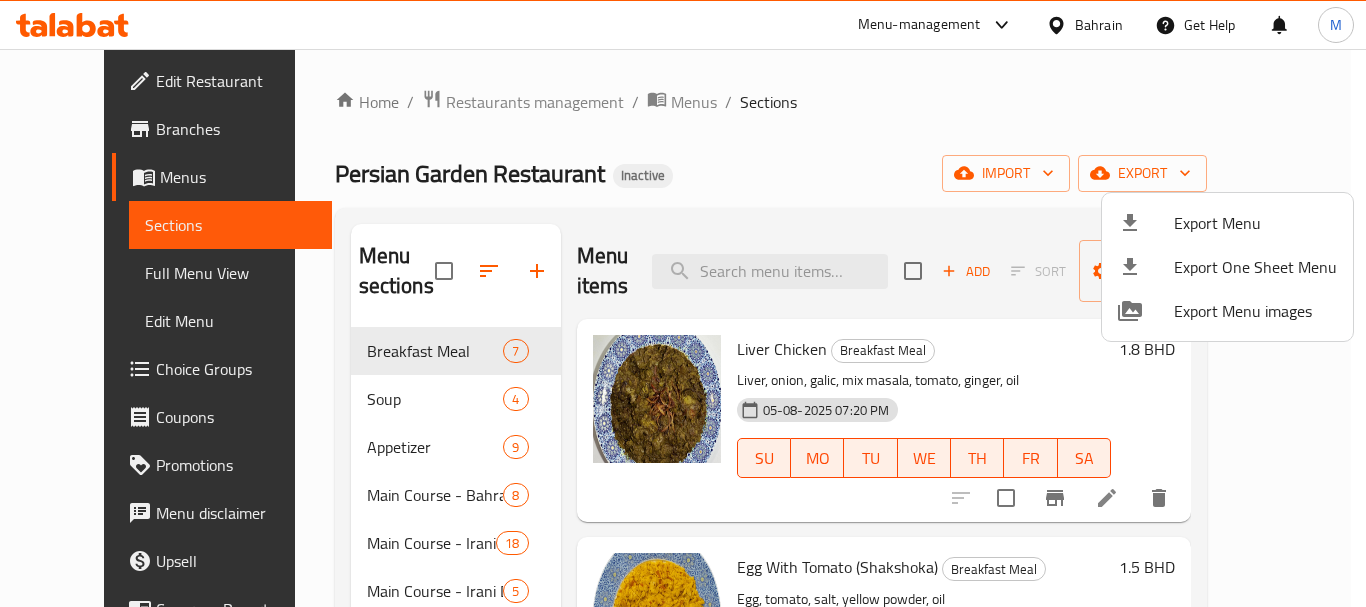 click at bounding box center (683, 303) 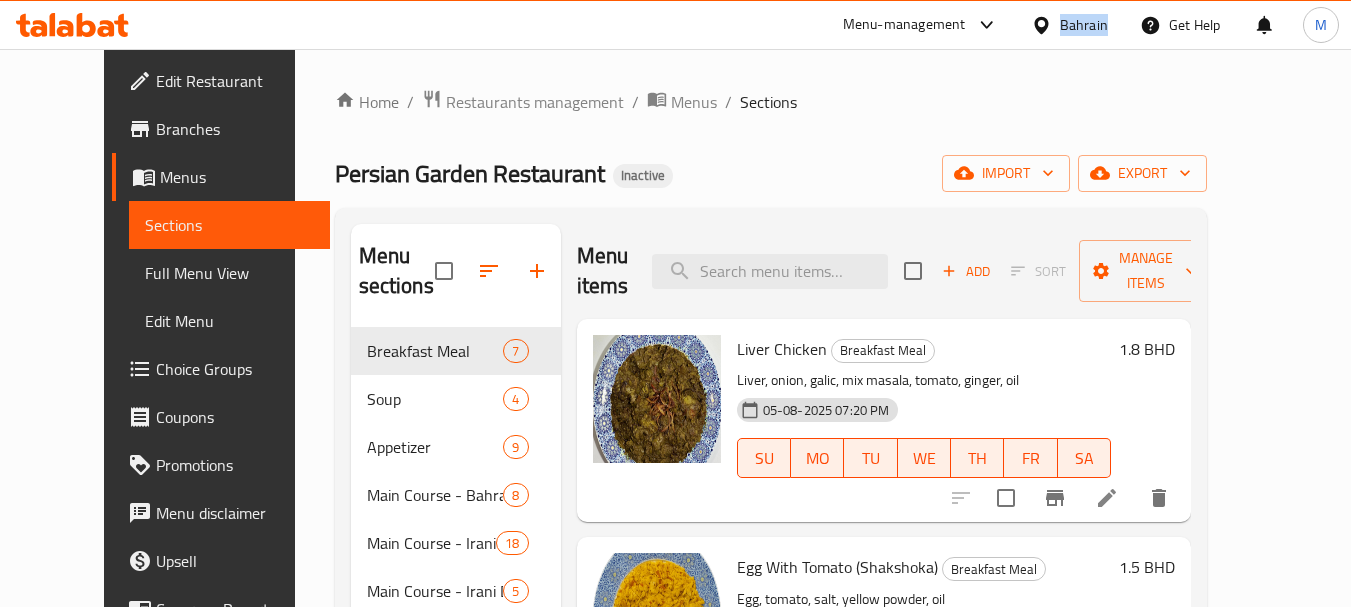 click on "Bahrain" at bounding box center [1084, 25] 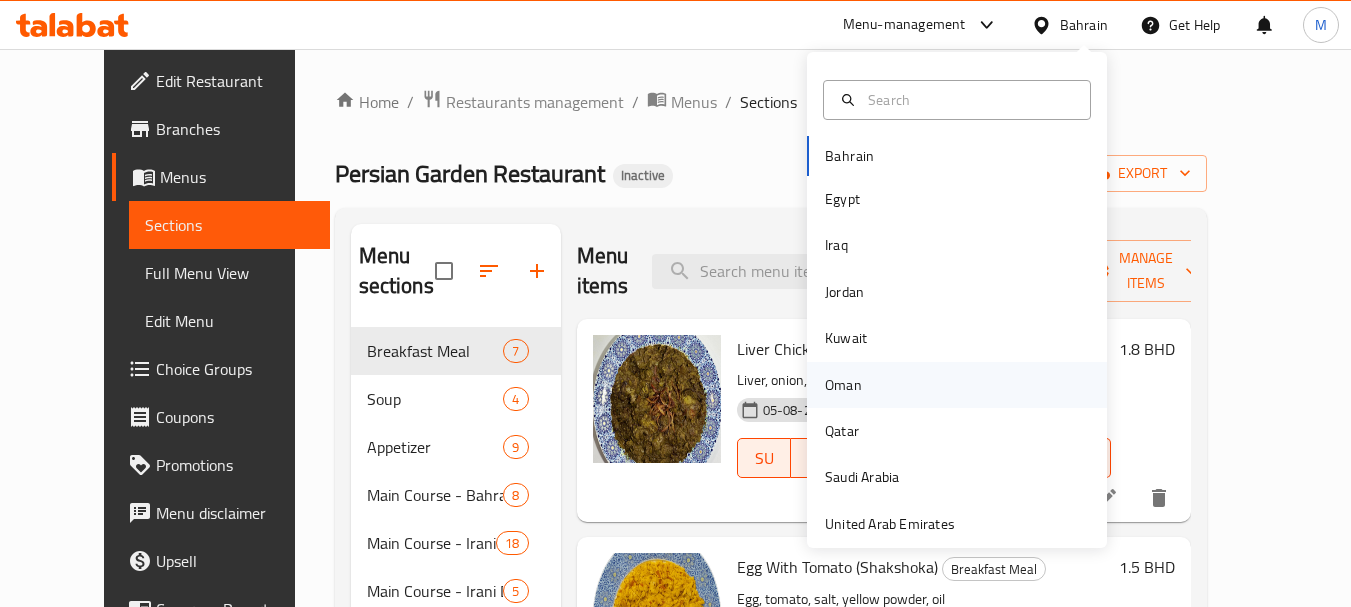 click on "Oman" at bounding box center (957, 385) 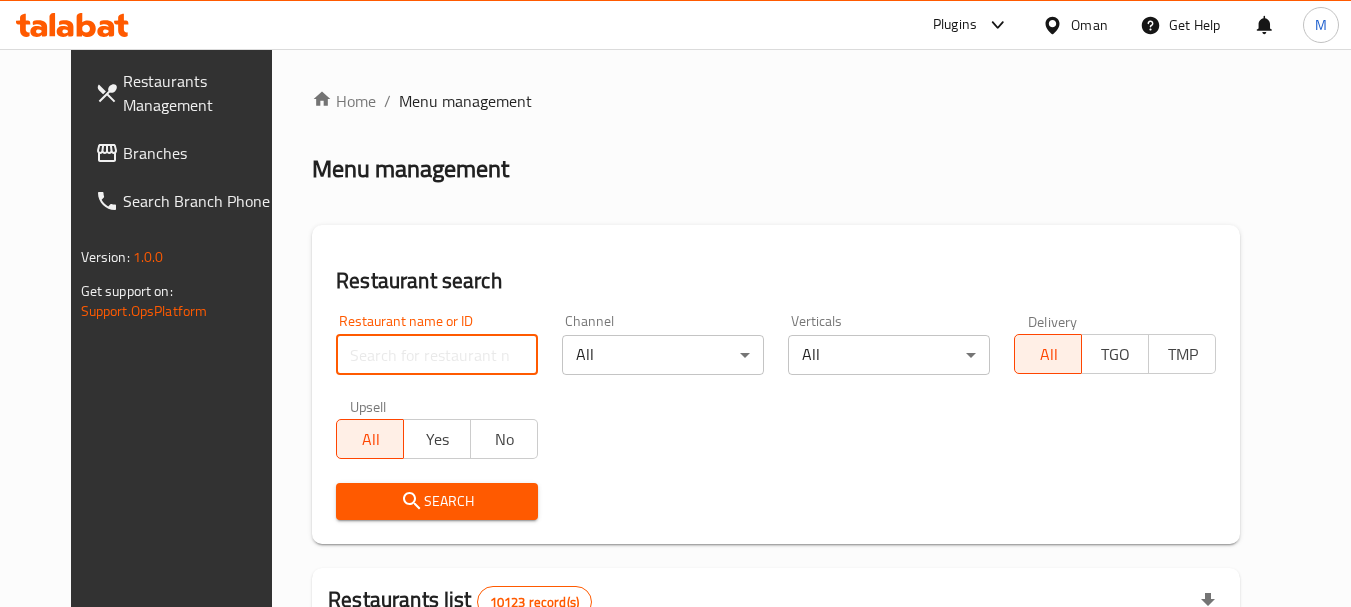 paste on "مطبخ المرجل" 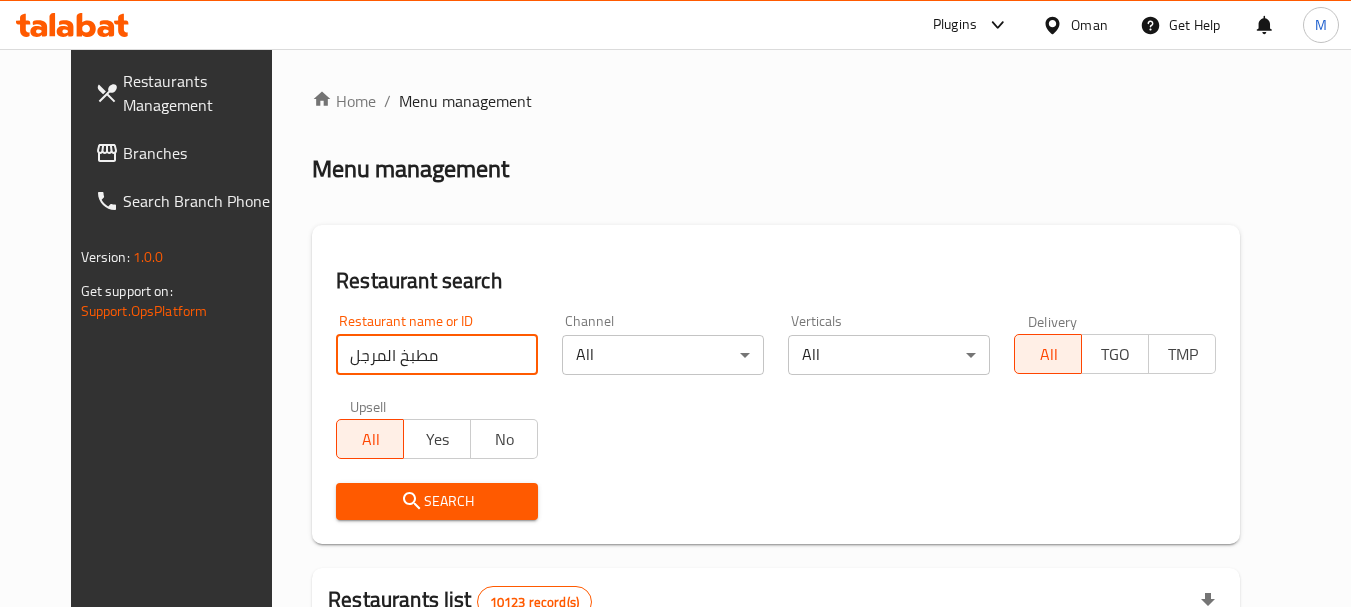 type on "مطبخ المرجل" 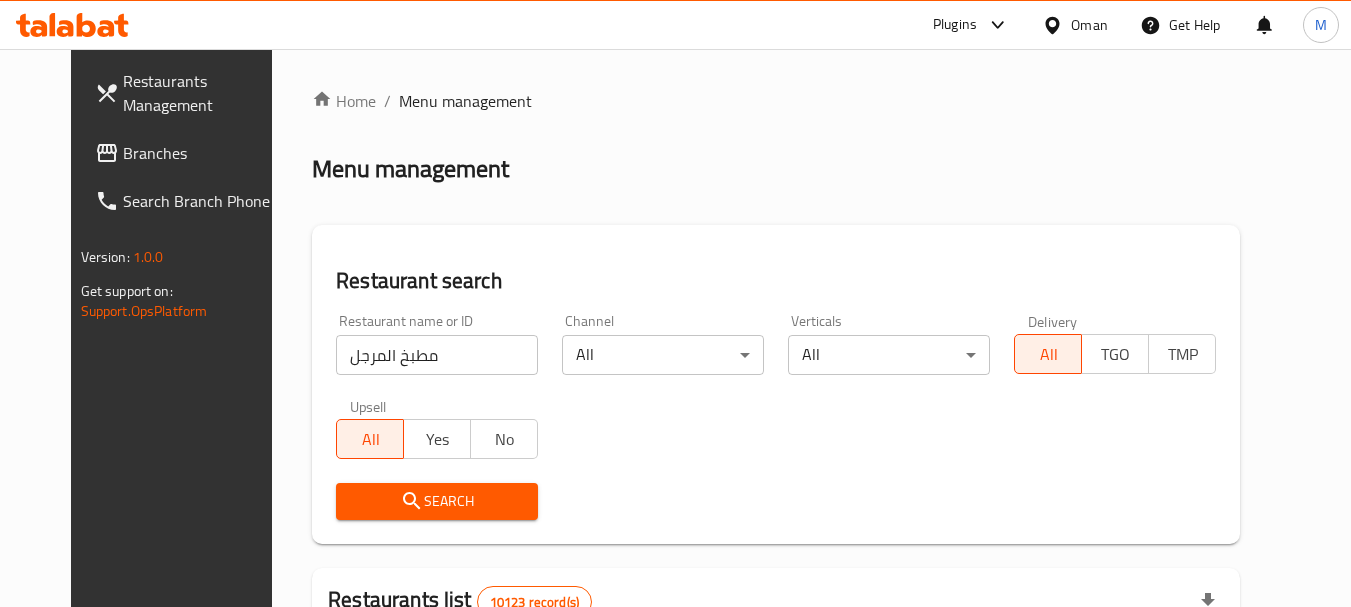click on "Search" at bounding box center (437, 501) 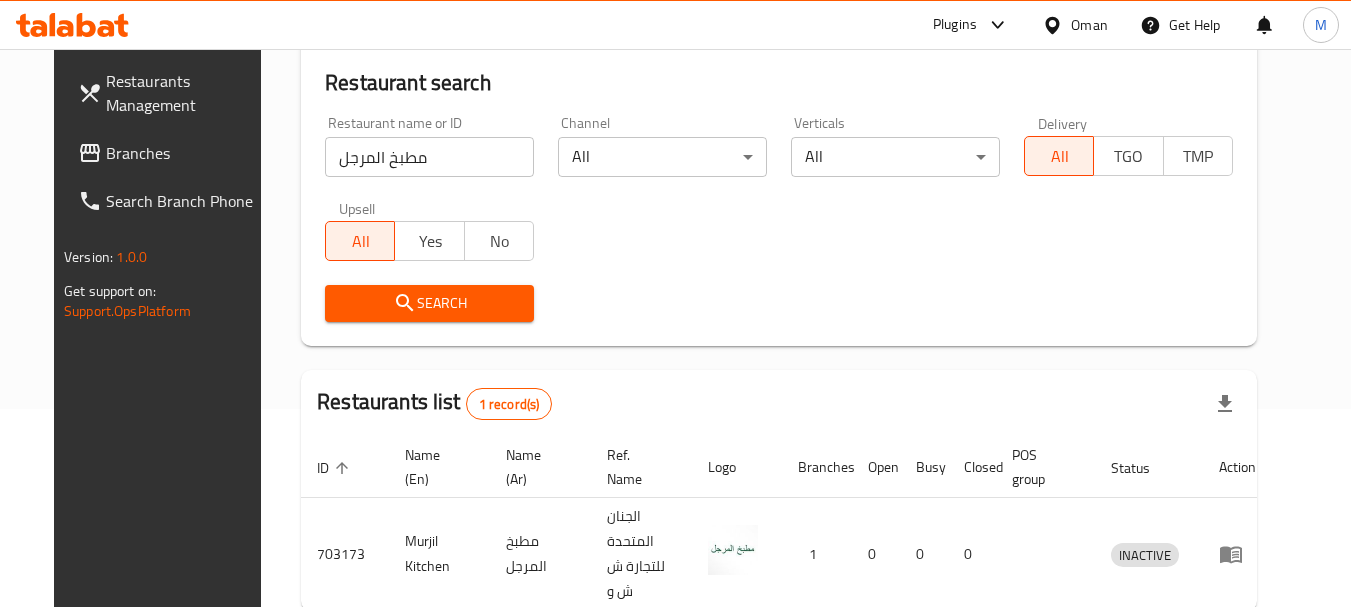 scroll, scrollTop: 200, scrollLeft: 0, axis: vertical 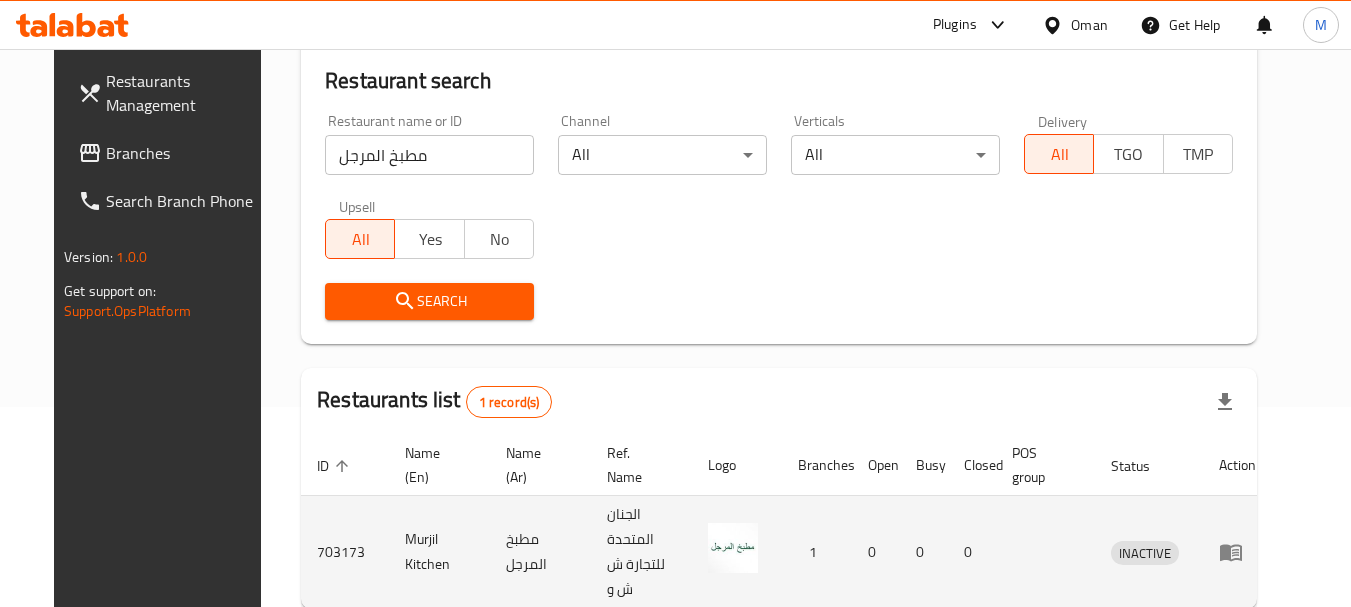 click 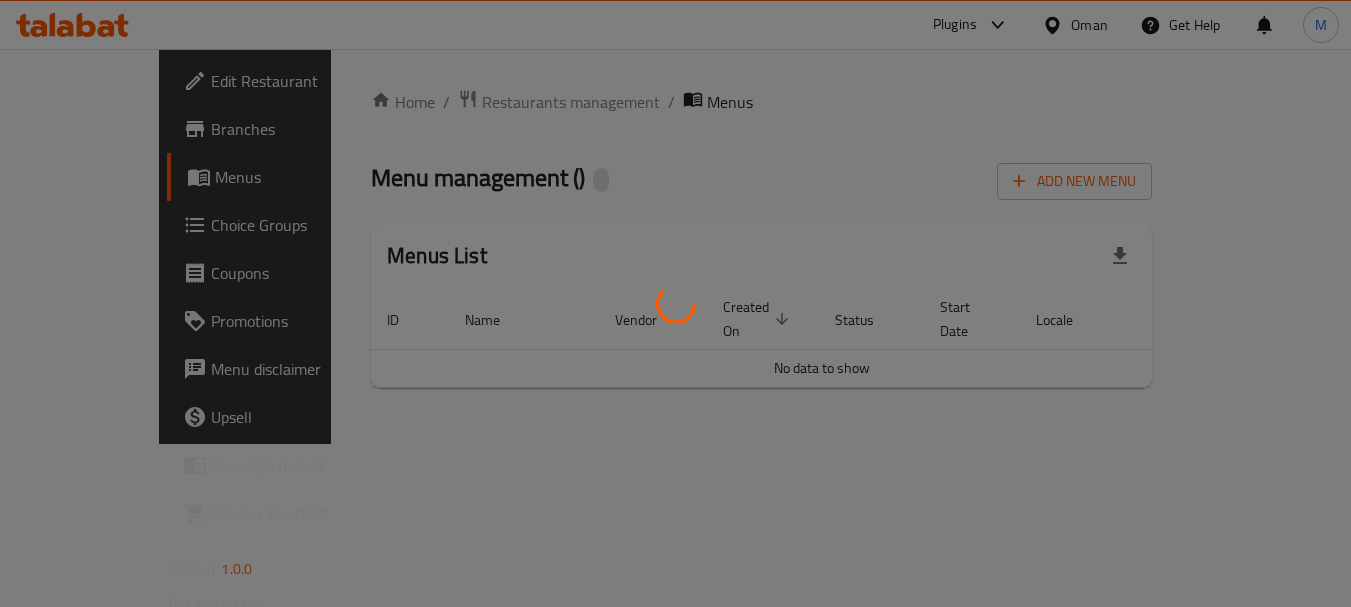 scroll, scrollTop: 0, scrollLeft: 0, axis: both 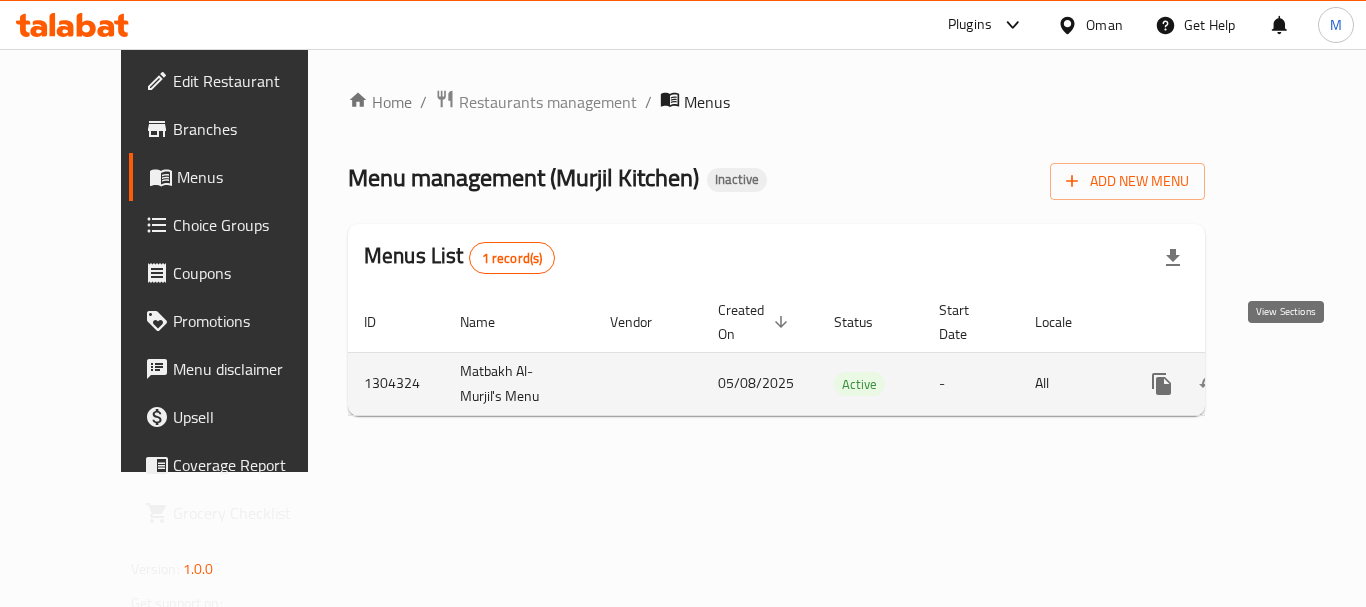 click 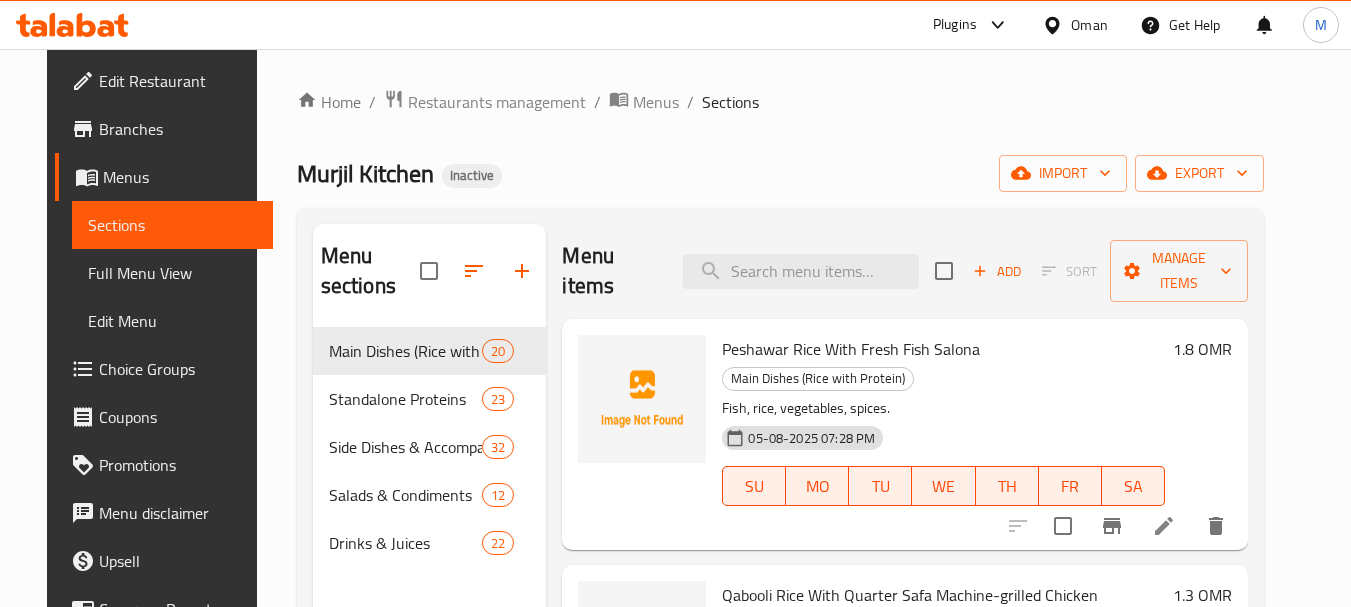 click on "Oman" at bounding box center [1089, 25] 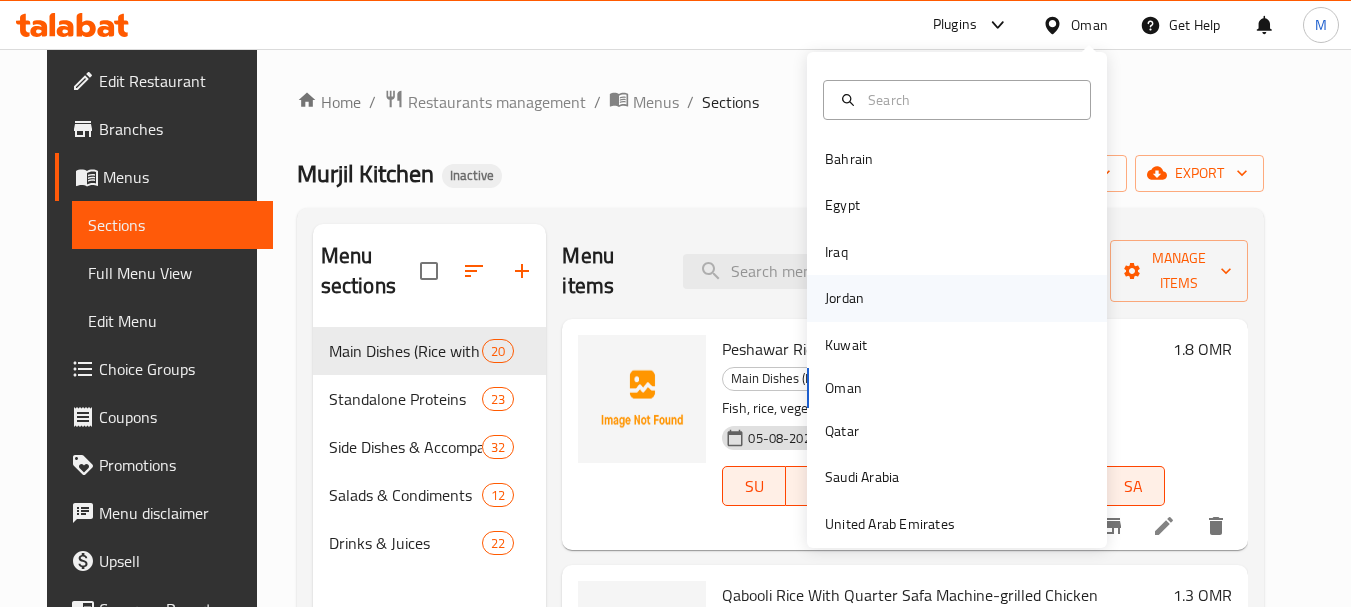 click on "Jordan" at bounding box center [844, 298] 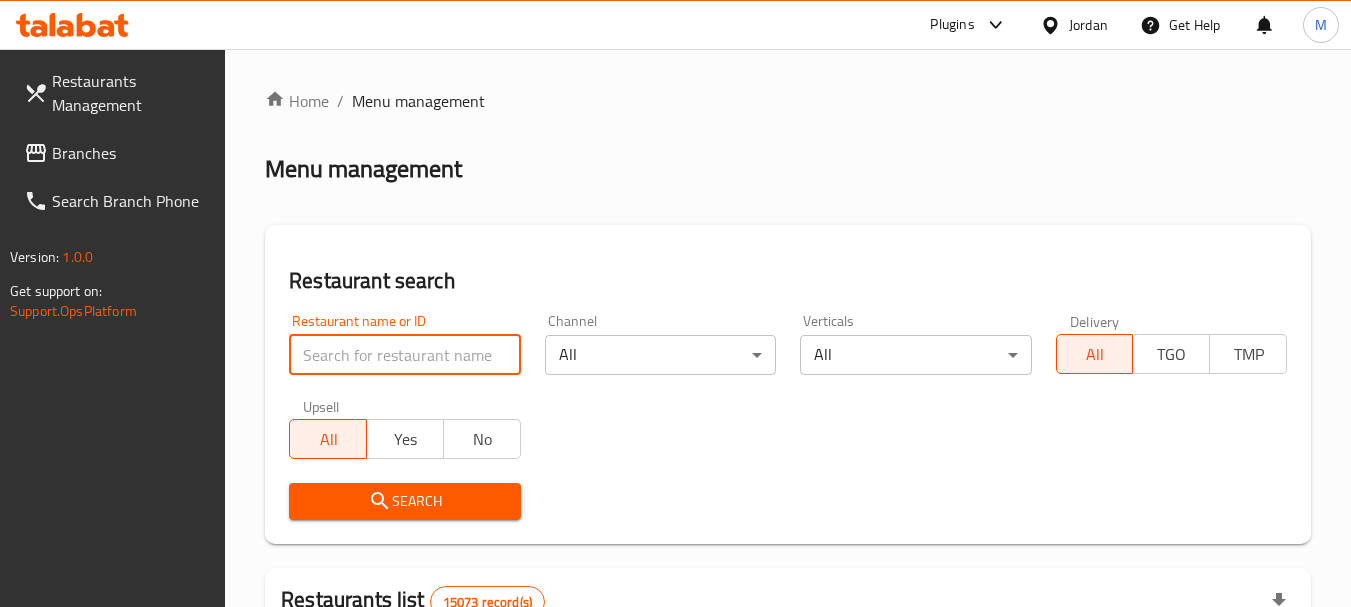 paste on "Meat & Cheese," 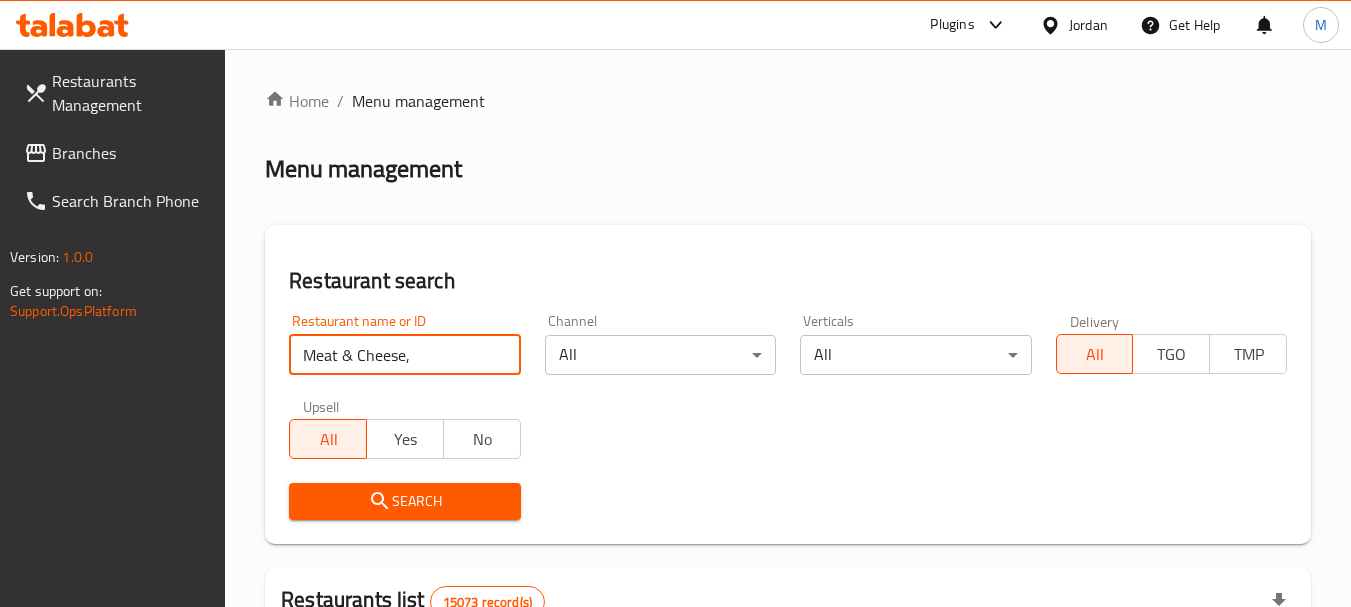 click on "Search" at bounding box center (404, 501) 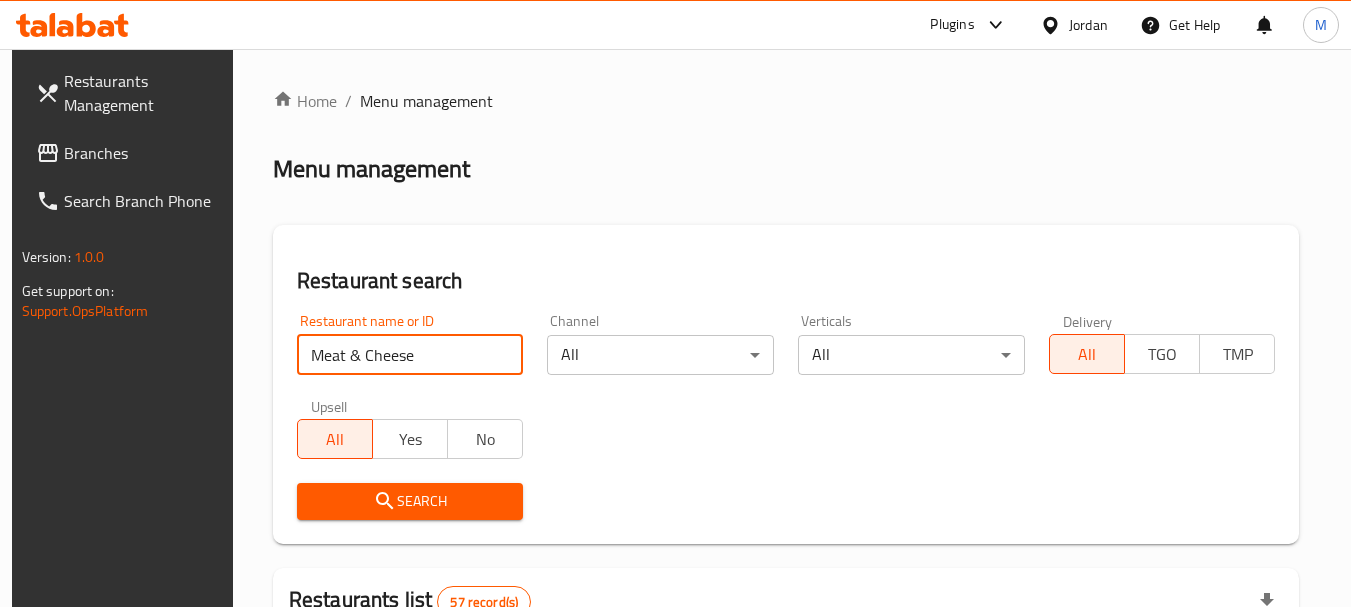 type on "Meat & Cheese" 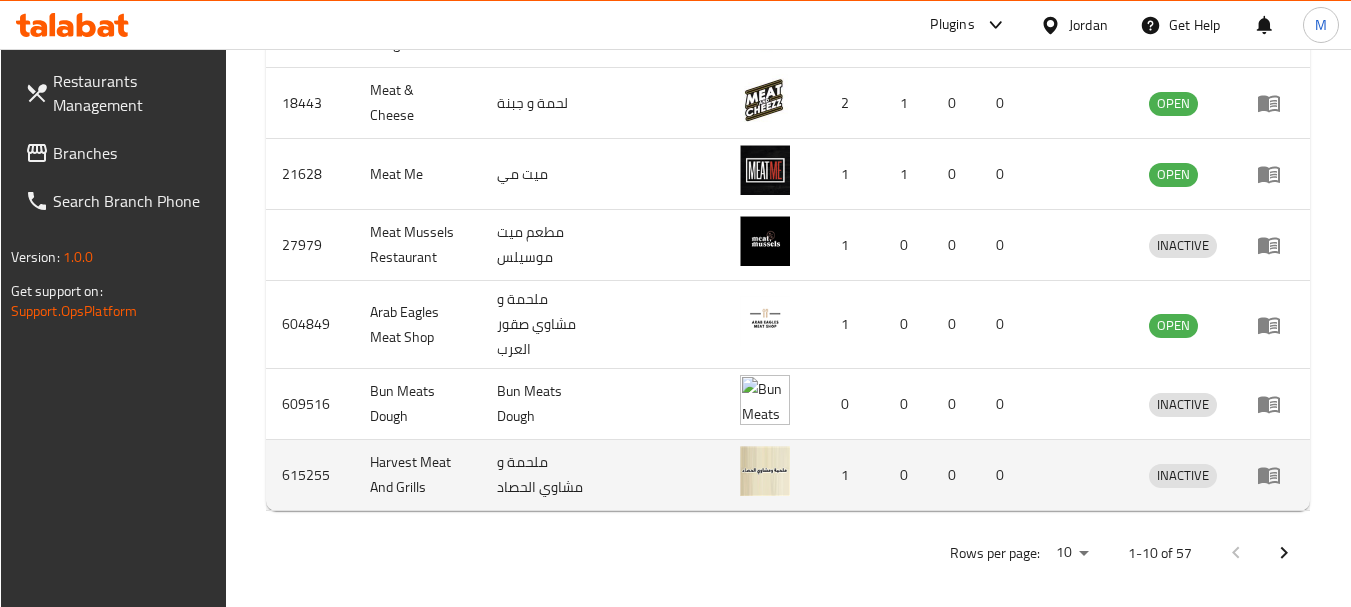 scroll, scrollTop: 924, scrollLeft: 0, axis: vertical 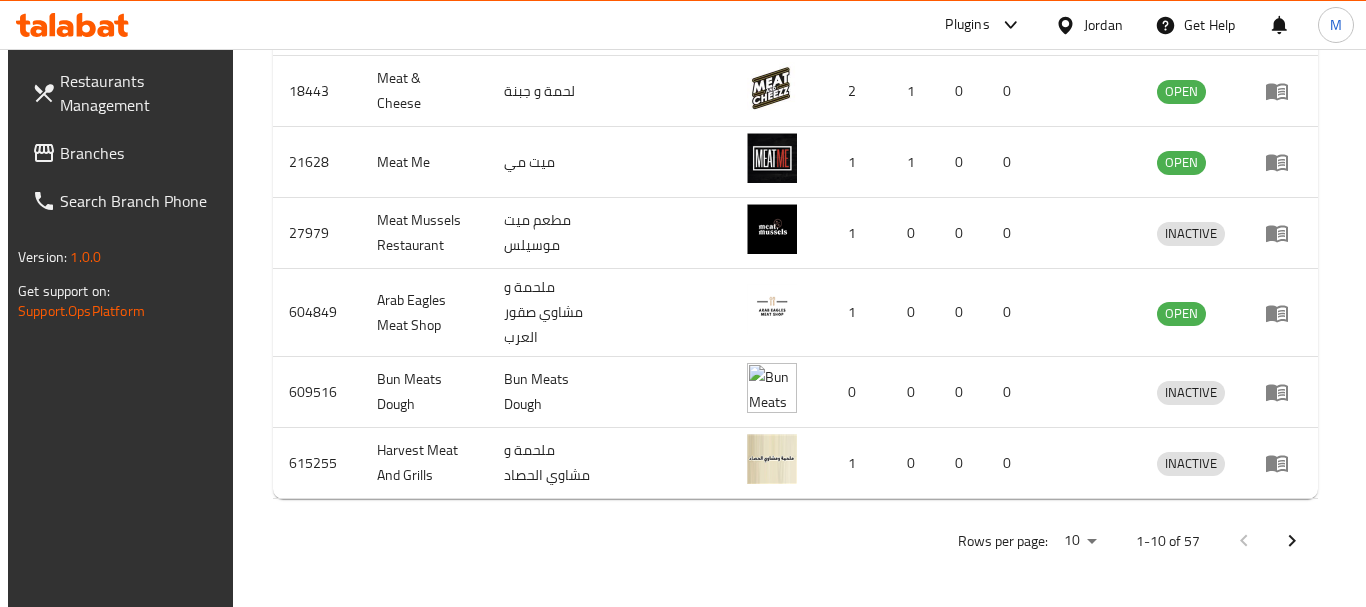 click on "​ Plugins Jordan Get Help M   Restaurants Management   Branches   Search Branch Phone  Version:    1.0.0  Get support on:    Support.OpsPlatform Home / Menu management Menu management Restaurant search Restaurant name or ID Meat & Cheese Restaurant name or ID Channel All ​ Verticals All ​ Delivery All TGO TMP Upsell All Yes No   Search Restaurants list   57 record(s) ID sorted ascending Name (En) Name (Ar) Ref. Name Logo Branches Open Busy Closed POS group Status Action 10989 Meat Chops ميت شوبس Kobe Meat Trading Co. 1 0 0 0 INACTIVE 13217 Meat chops ميت شوبس 1 0 0 0 INACTIVE 14741 Meat Chops ميت شوبس TGO 1 0 0 0 INACTIVE 15152 Bun Meats Dough بن ميتس دوه TMP 2 2 0 0 OPEN 18443 Meat & Cheese لحمة و جبنة 2 1 0 0 OPEN 21628 Meat Me ميت مي 1 1 0 0 OPEN 27979 Meat Mussels Restaurant مطعم ميت موسيلس 1 0 0 0 INACTIVE 604849 Arab Eagles Meat Shop ملحمة و مشاوي صقور العرب 1 0 0 0 OPEN 609516 Bun Meats Dough Bun Meats Dough 0 0 0 0 1 0" at bounding box center (683, -596) 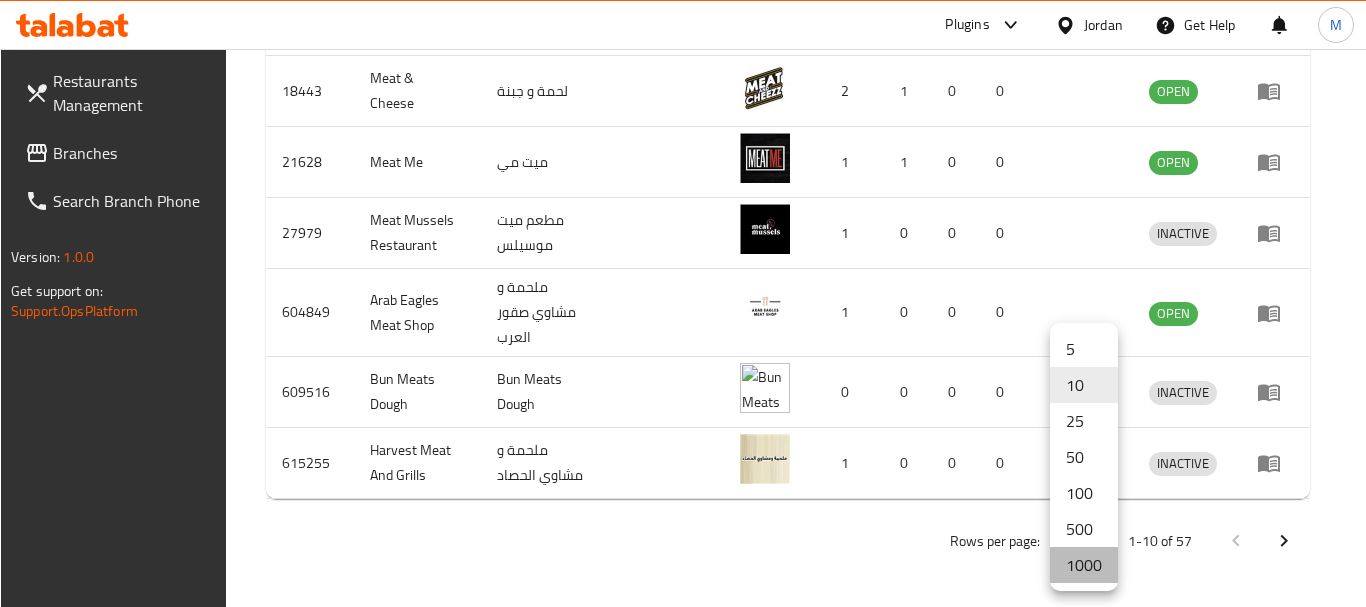 click on "1000" at bounding box center [1084, 565] 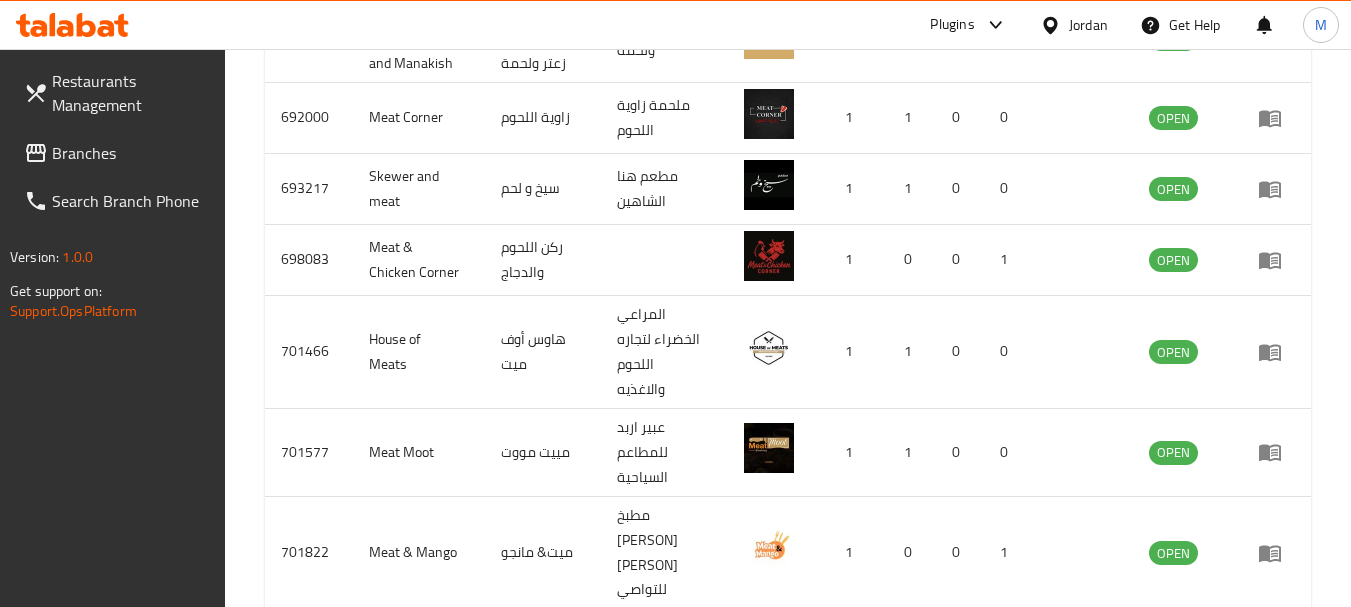 scroll, scrollTop: 4875, scrollLeft: 0, axis: vertical 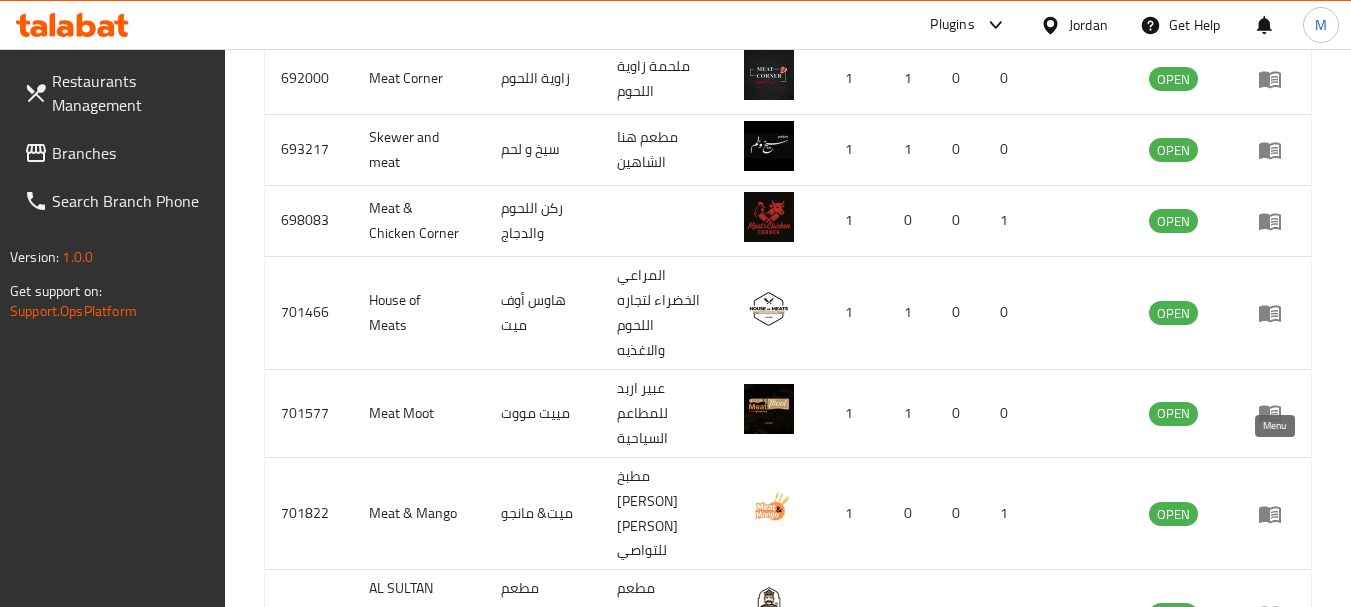 click 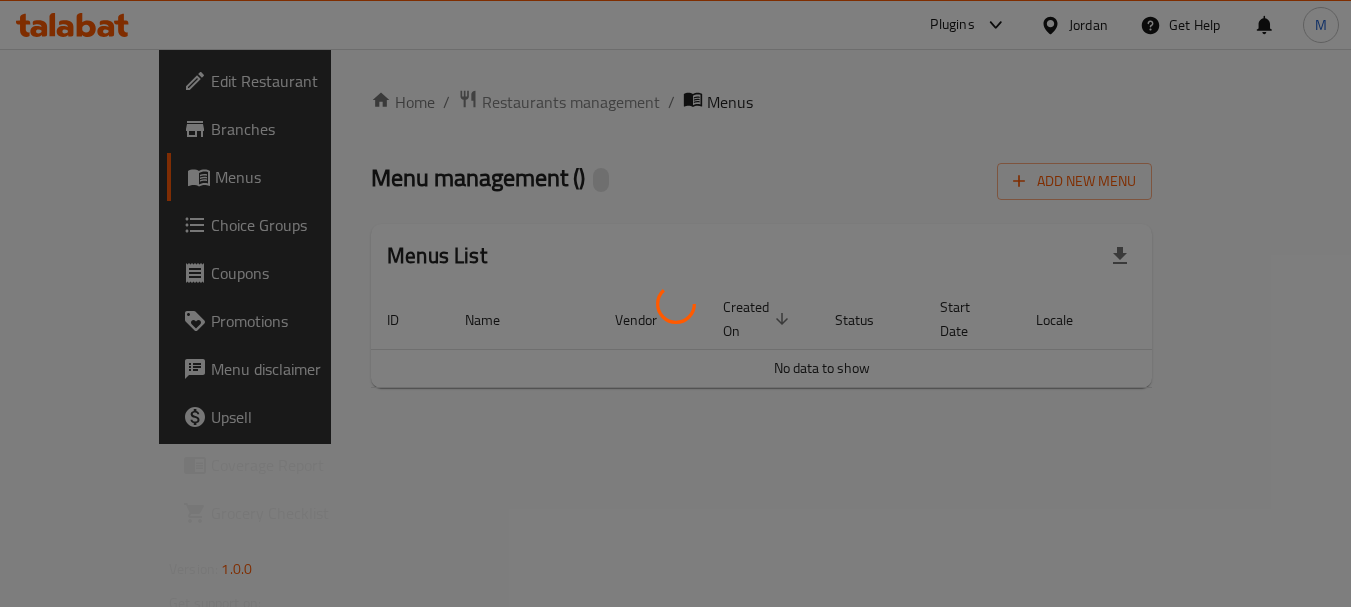 scroll, scrollTop: 0, scrollLeft: 0, axis: both 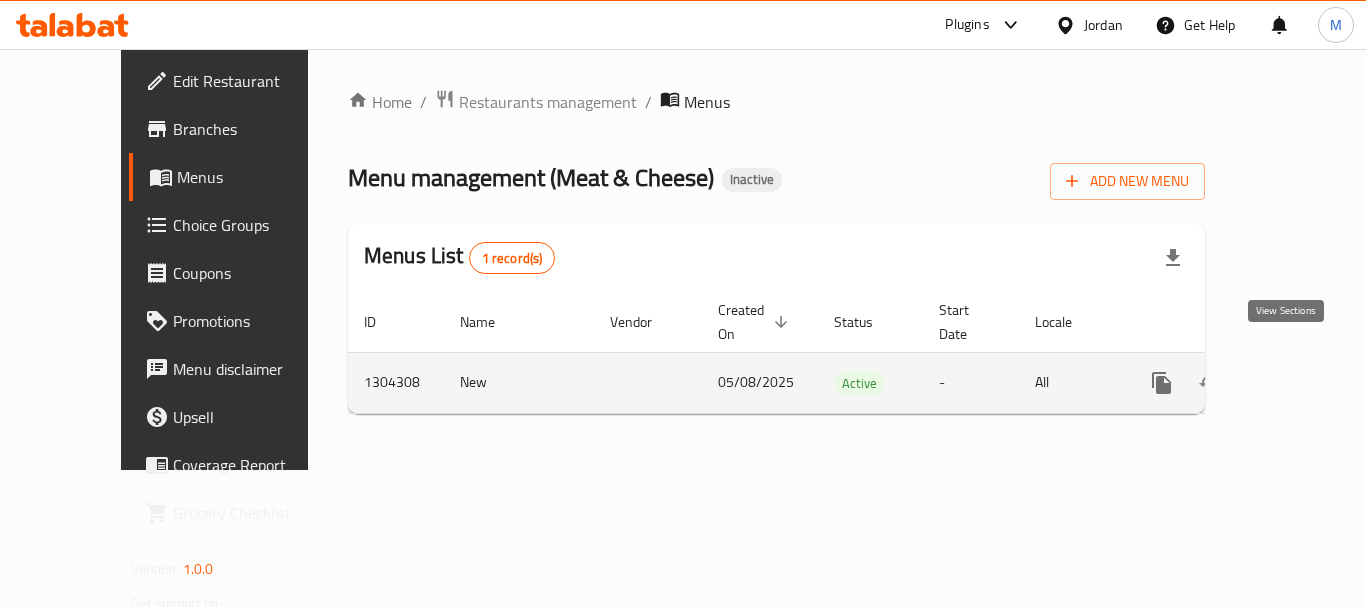 click 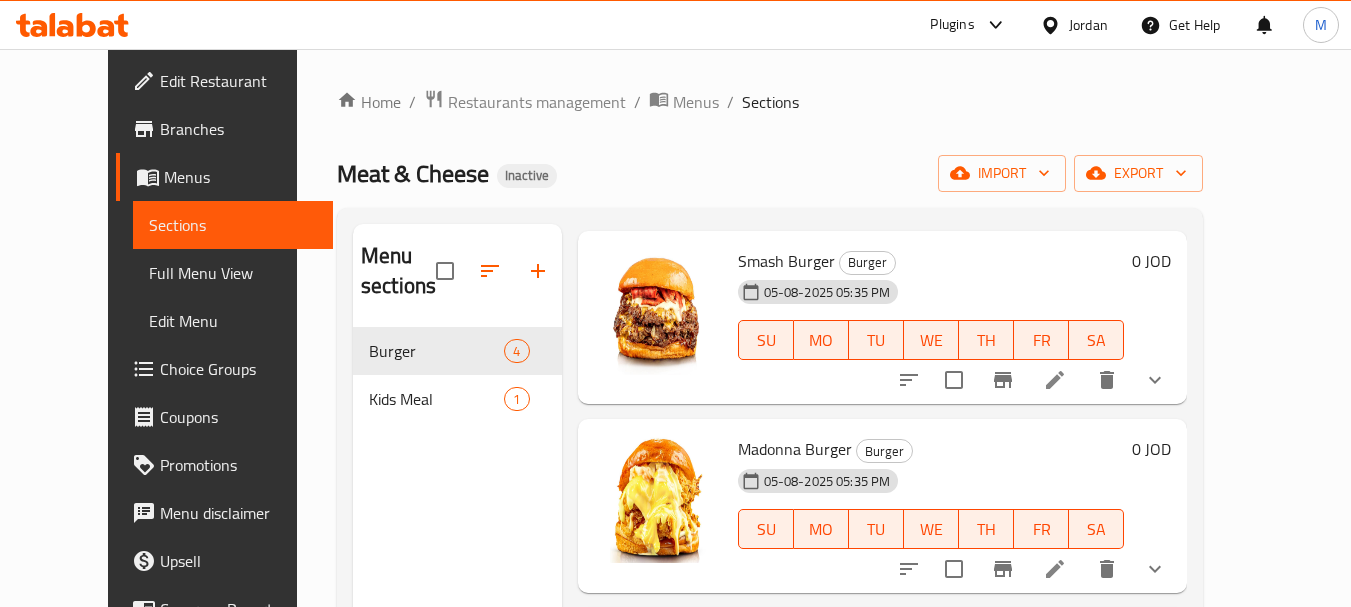 scroll, scrollTop: 227, scrollLeft: 0, axis: vertical 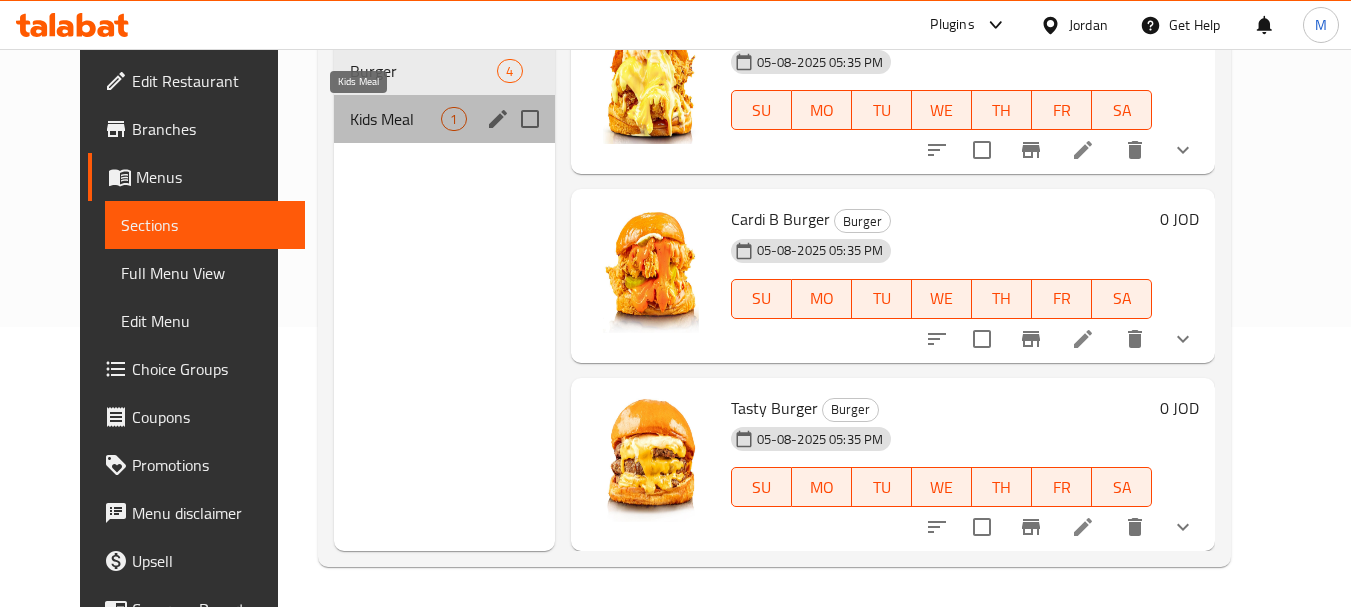 click on "Kids Meal" at bounding box center [395, 119] 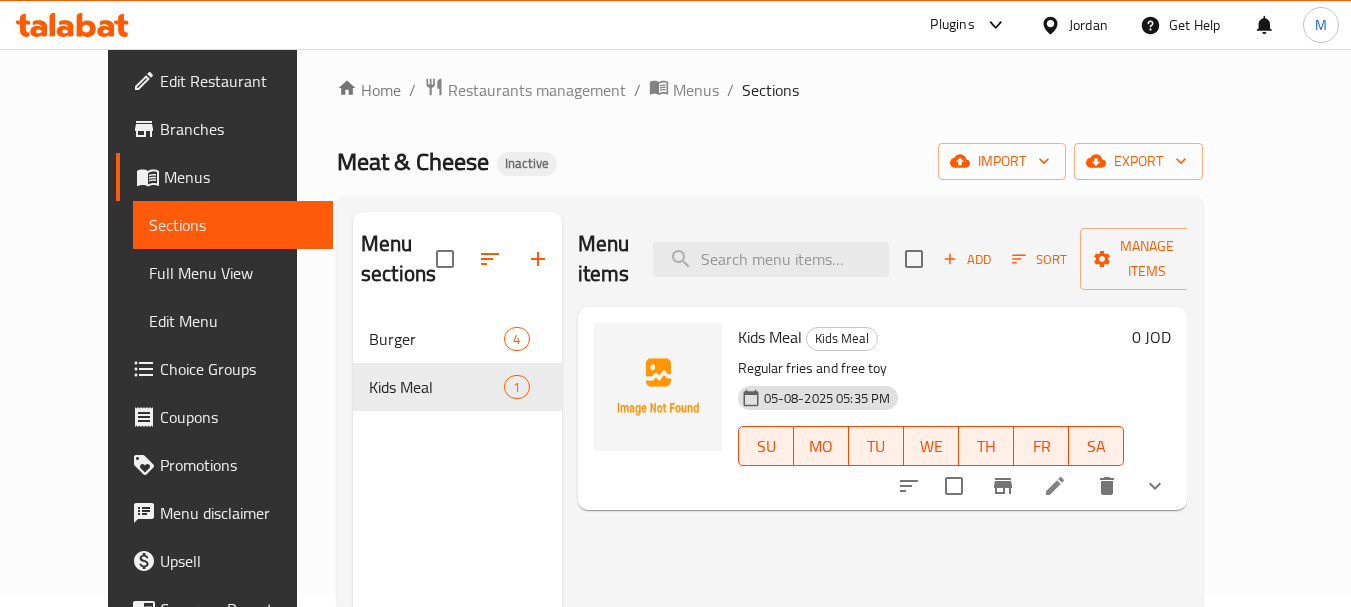 scroll, scrollTop: 0, scrollLeft: 0, axis: both 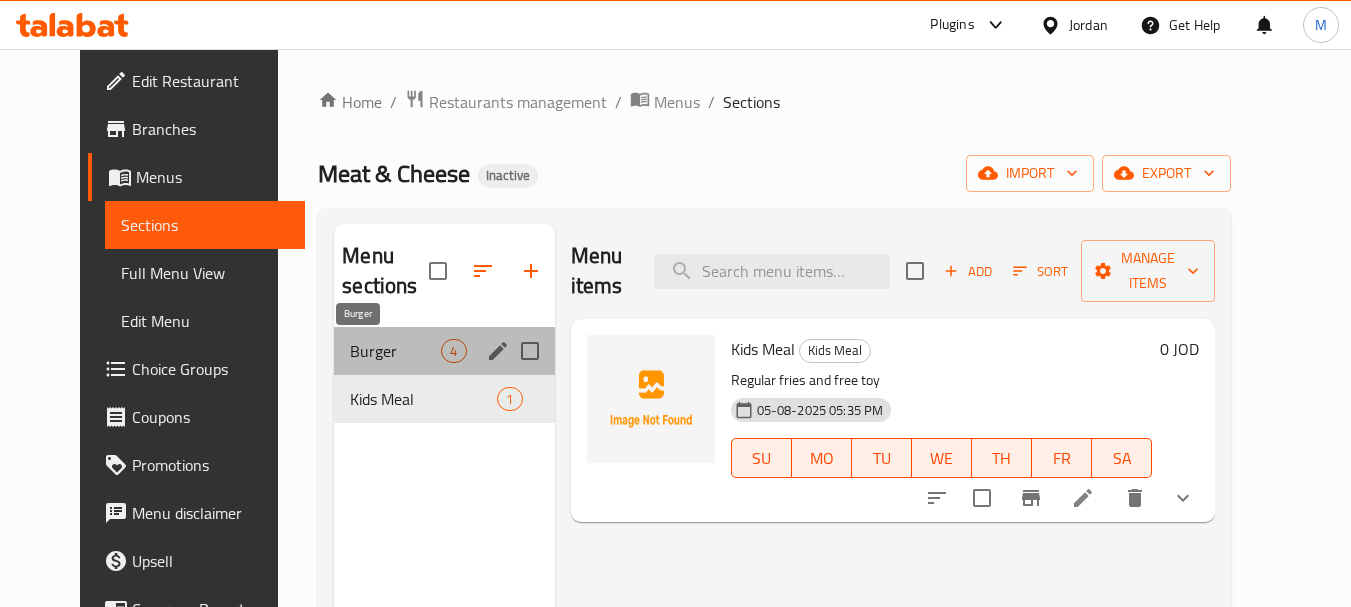 click on "Burger" at bounding box center (395, 351) 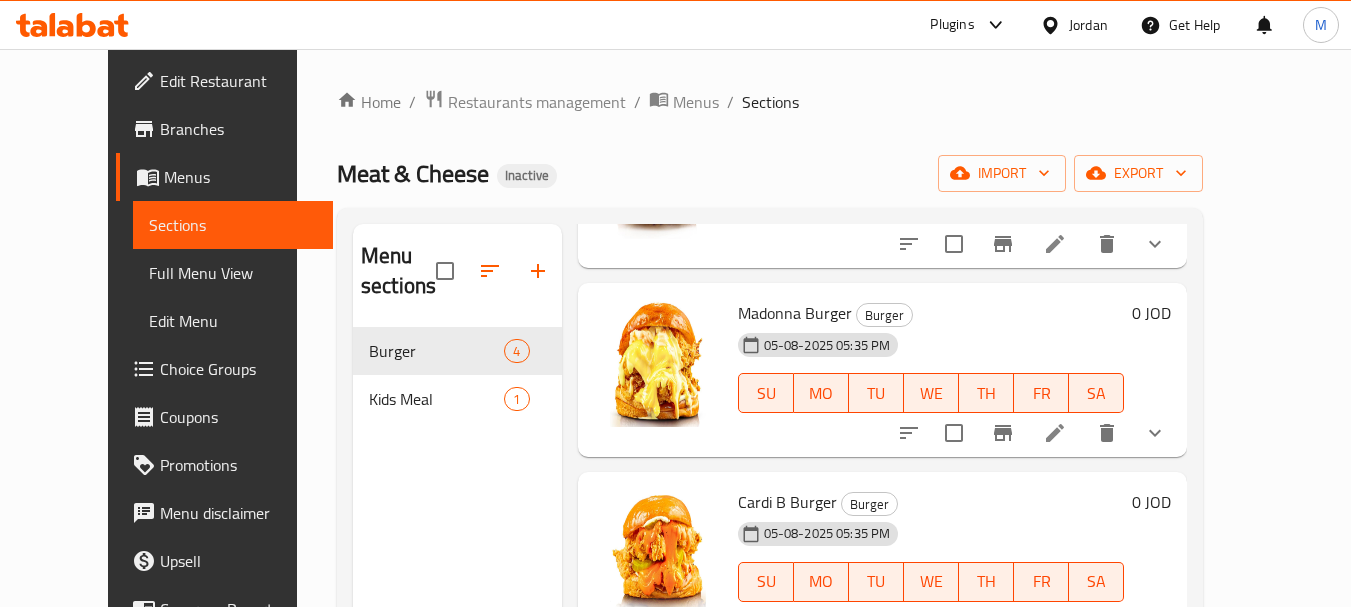 scroll, scrollTop: 227, scrollLeft: 0, axis: vertical 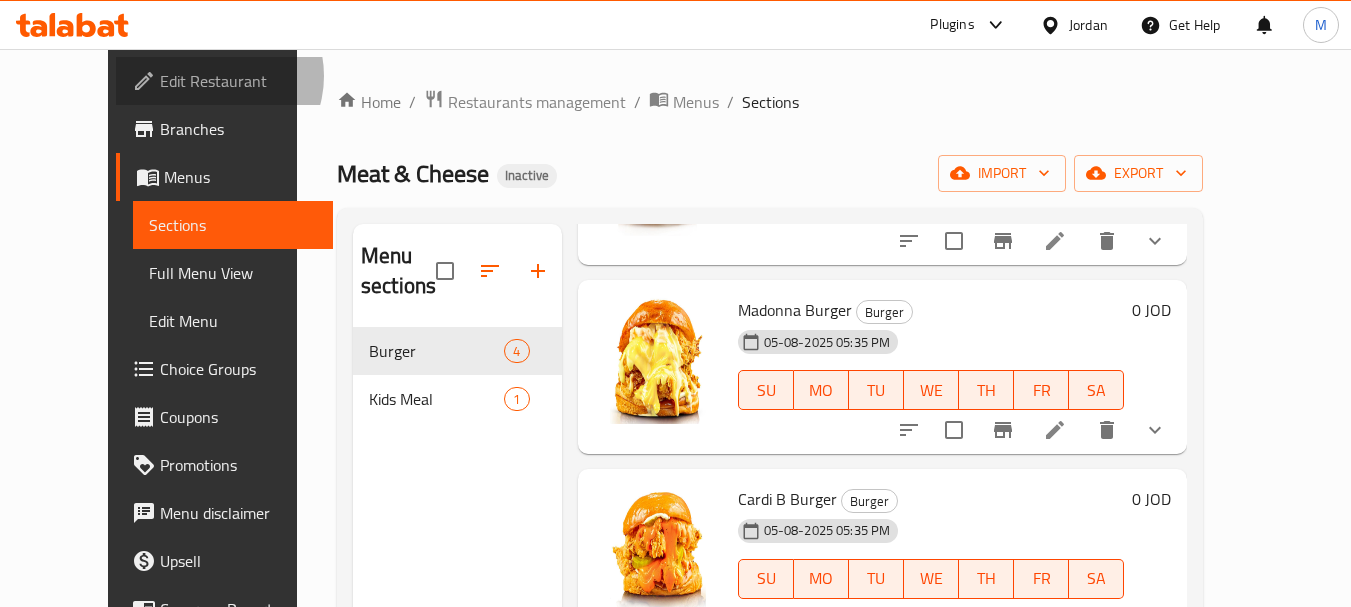 click on "Edit Restaurant" at bounding box center (239, 81) 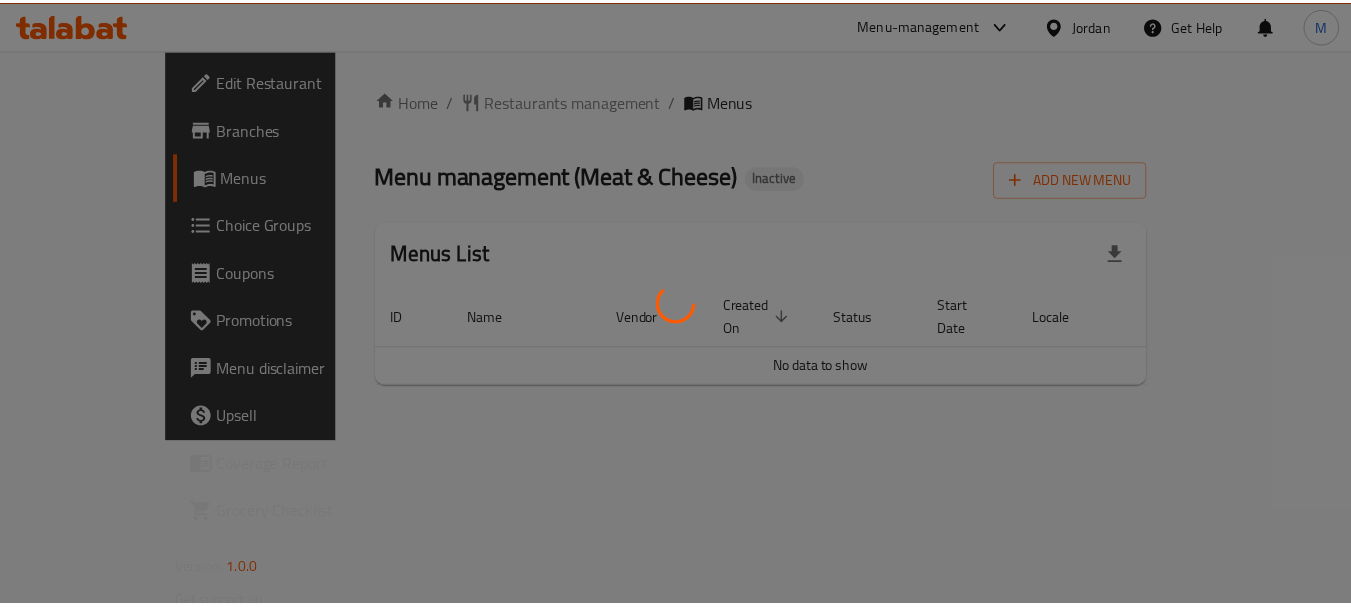 scroll, scrollTop: 0, scrollLeft: 0, axis: both 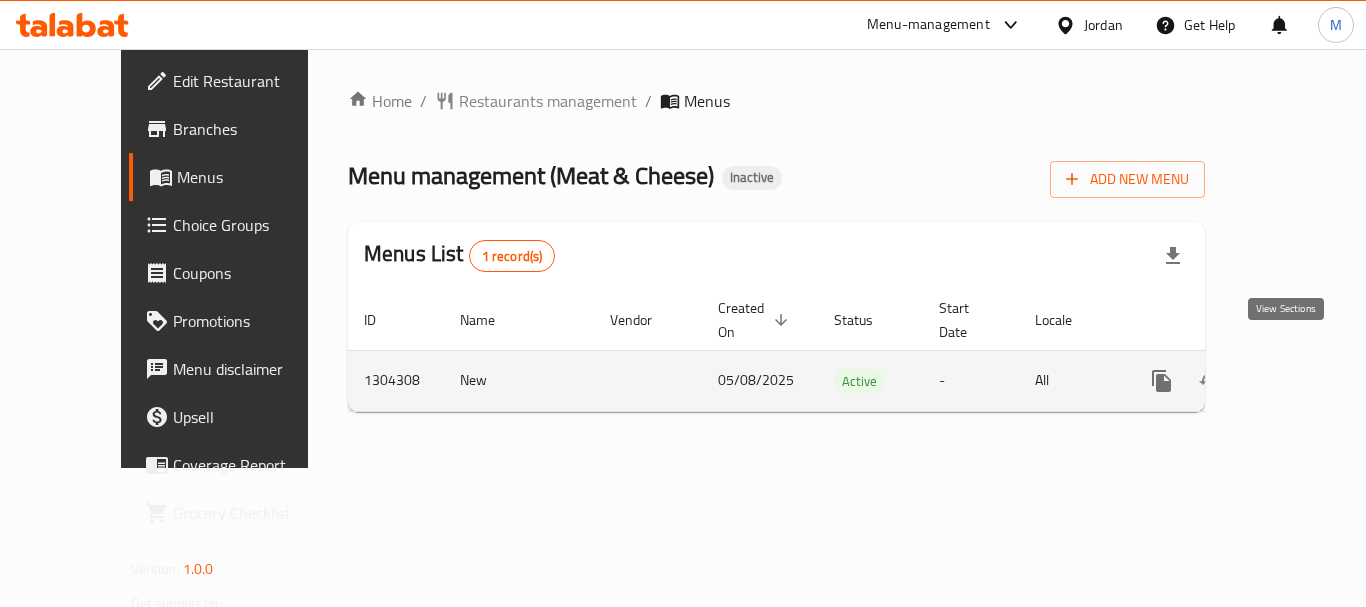click 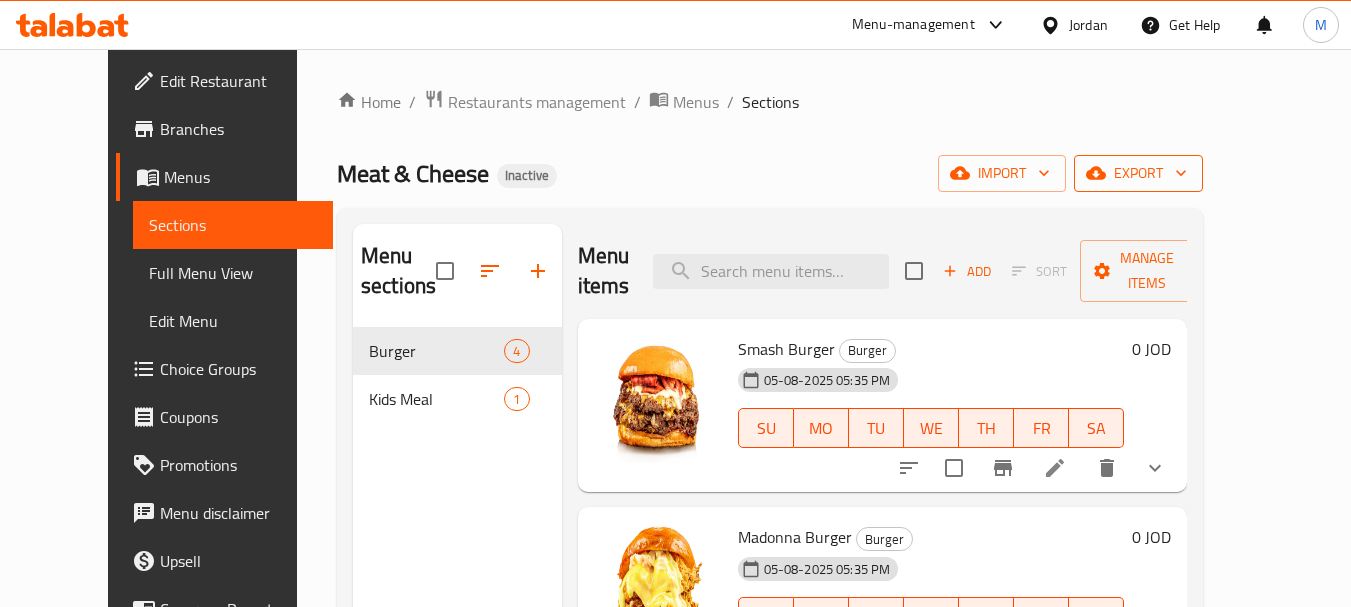 click on "export" at bounding box center (1138, 173) 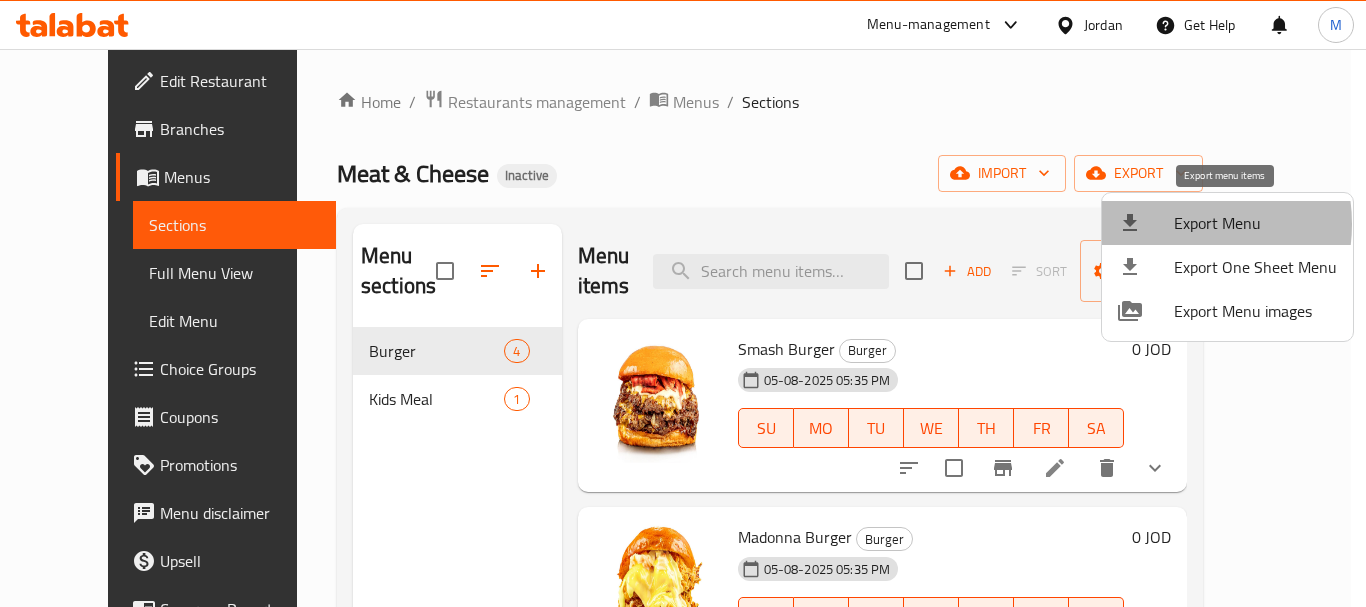 click on "Export Menu" at bounding box center [1255, 223] 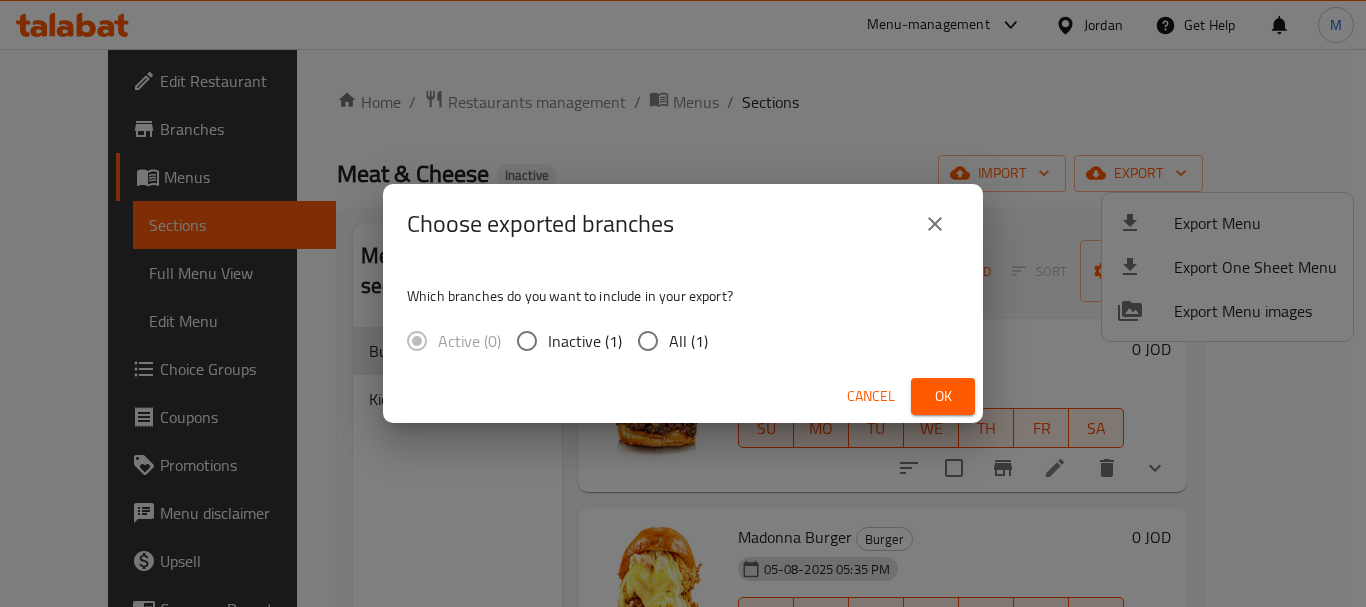 click on "All (1)" at bounding box center (688, 341) 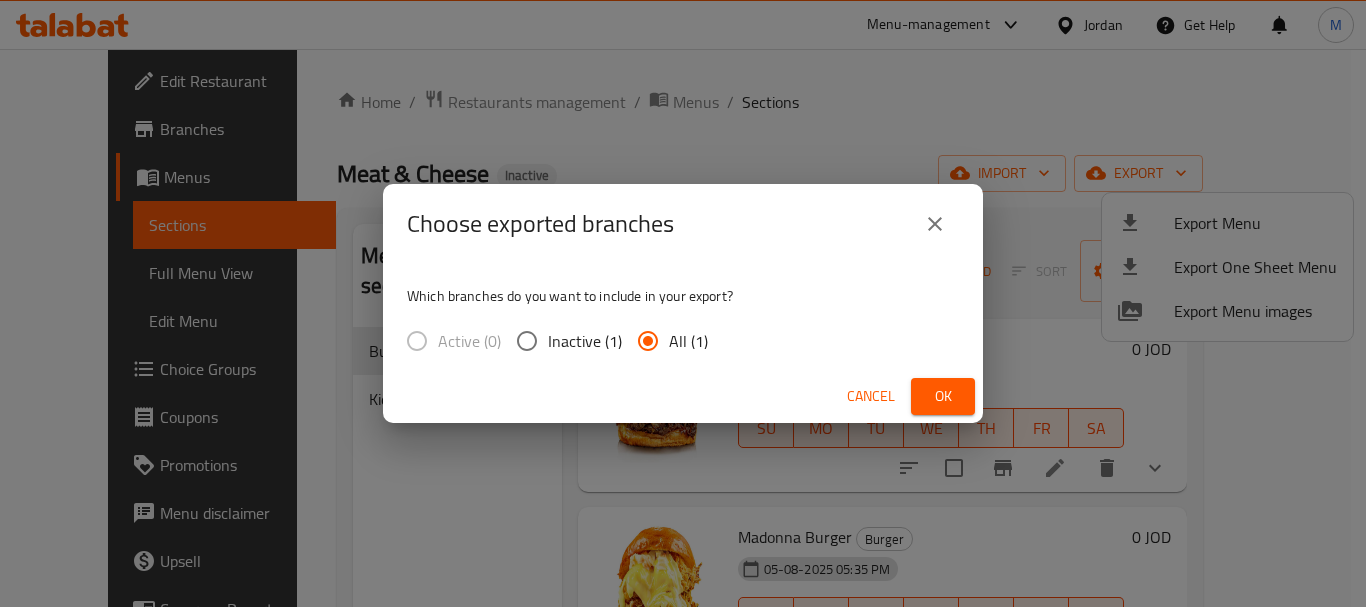 click on "Ok" at bounding box center [943, 396] 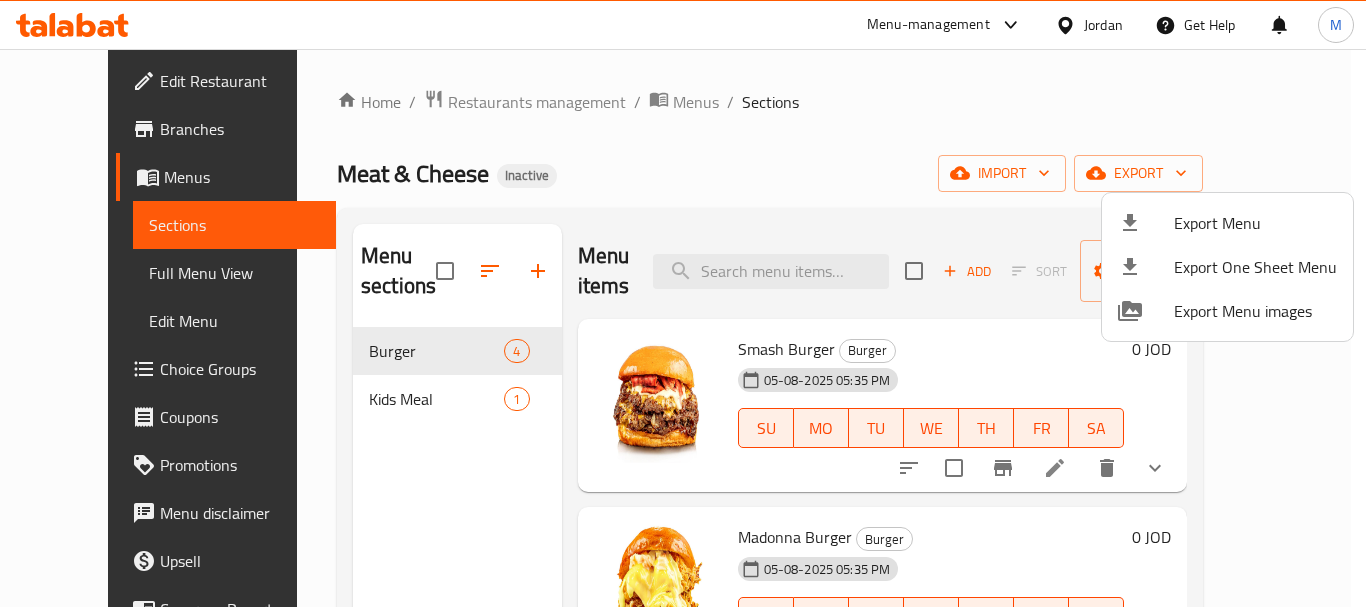 click at bounding box center [683, 303] 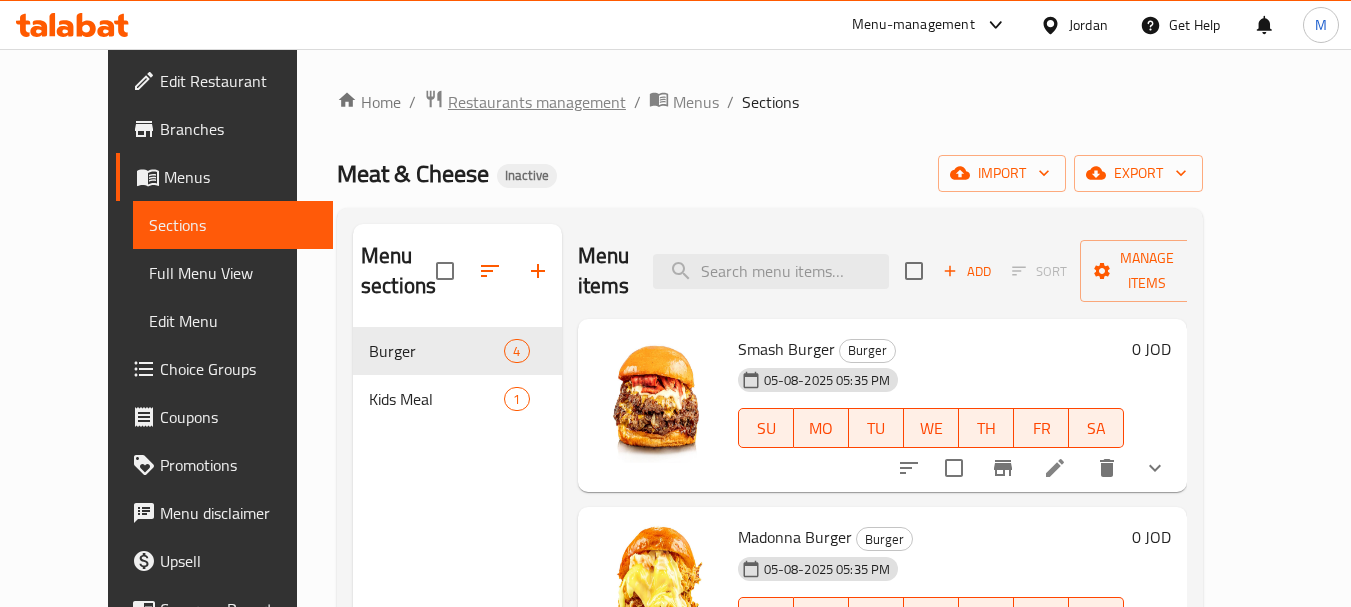click on "Restaurants management" at bounding box center (537, 102) 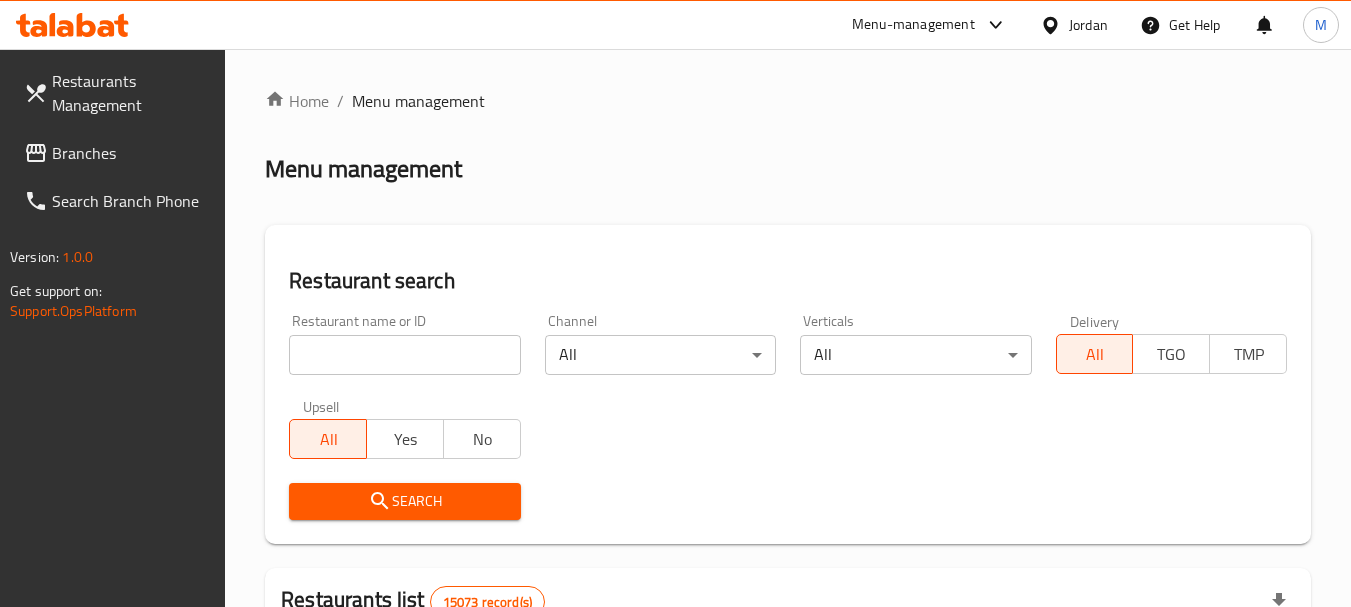 click on "Branches" at bounding box center [131, 153] 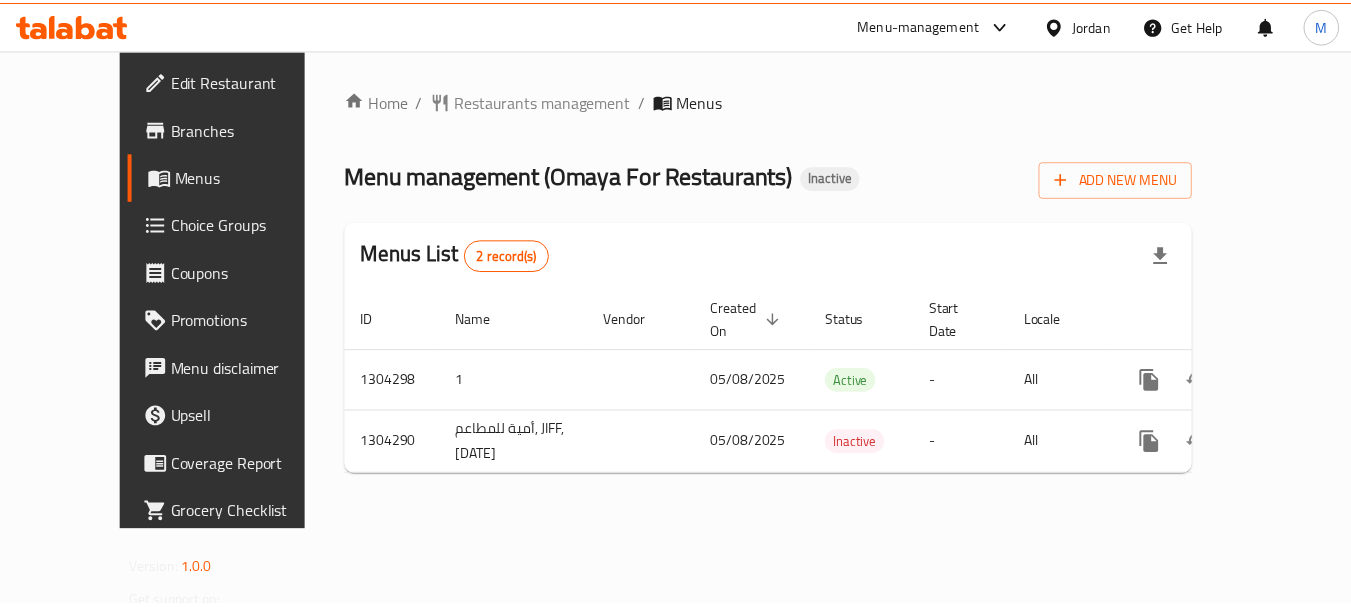 scroll, scrollTop: 0, scrollLeft: 0, axis: both 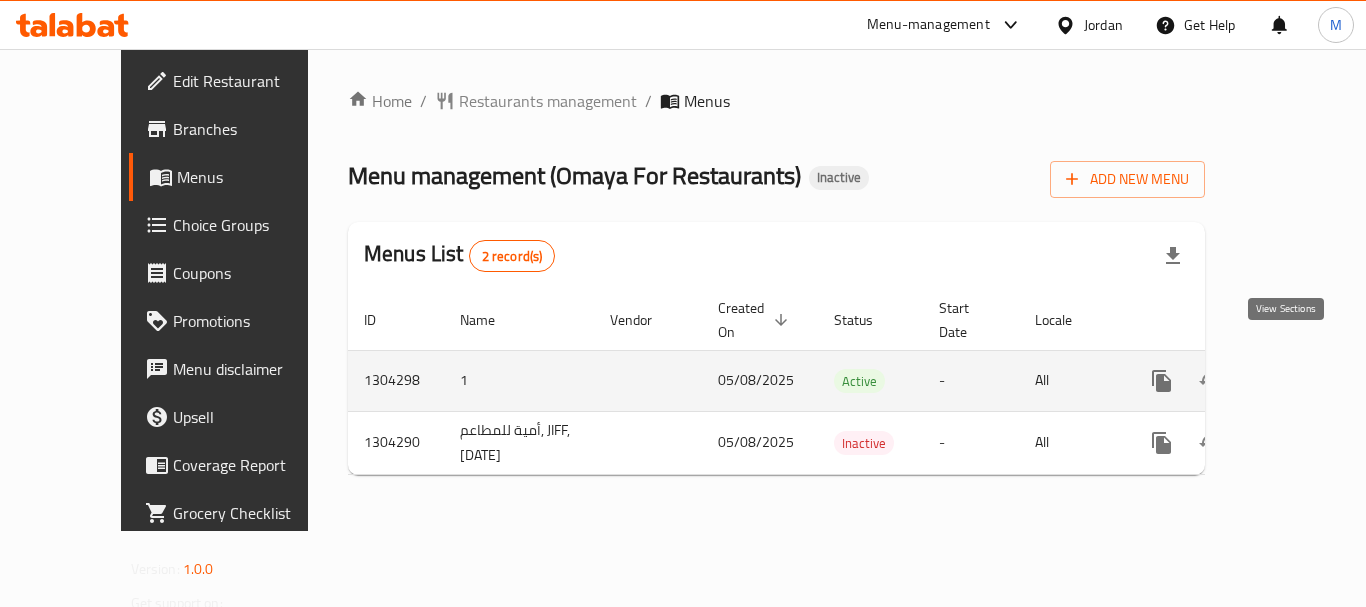 click 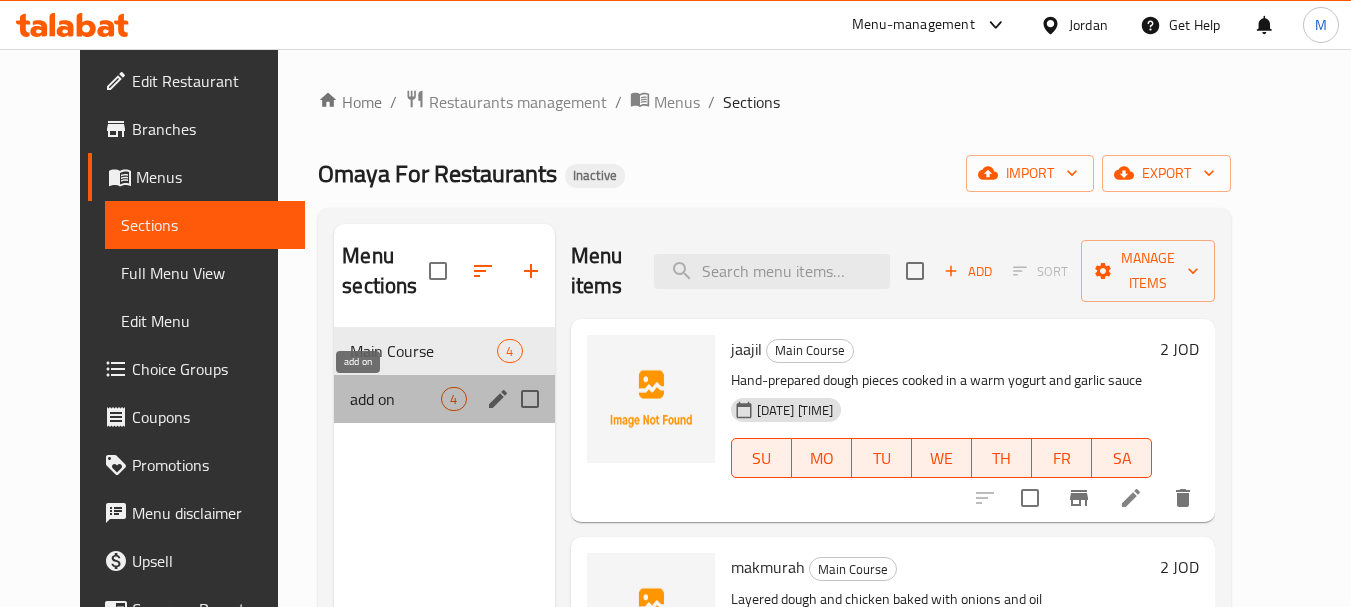 click on "add on" at bounding box center [395, 399] 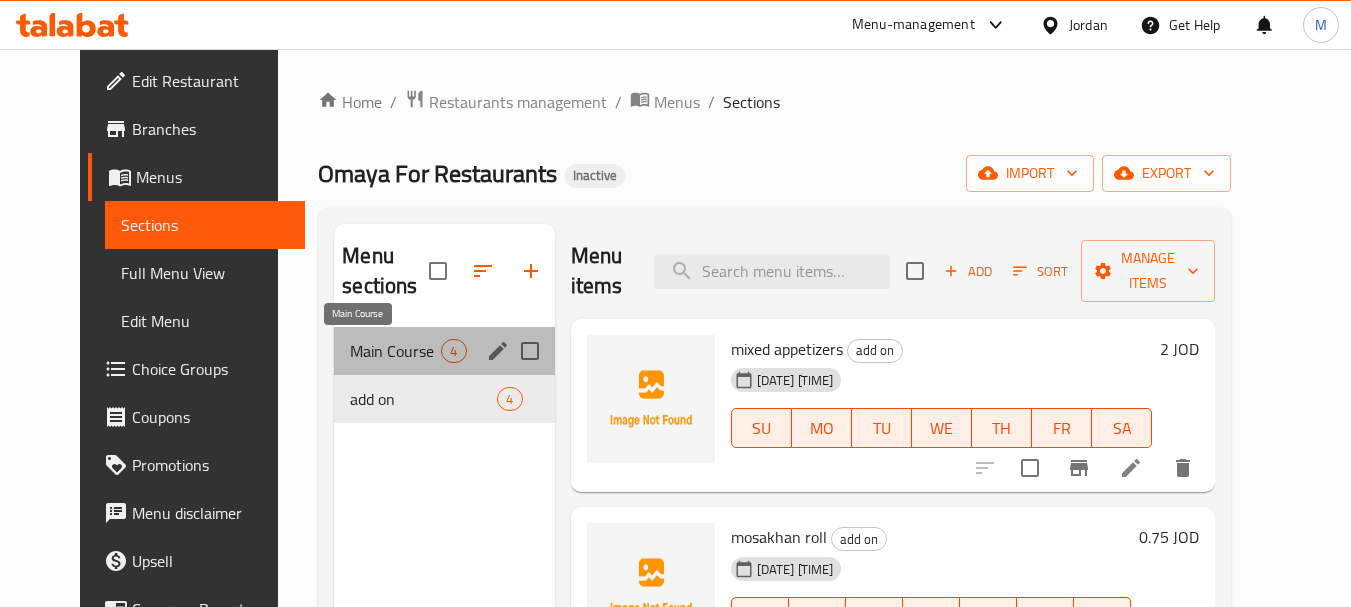 click on "Main Course" at bounding box center (395, 351) 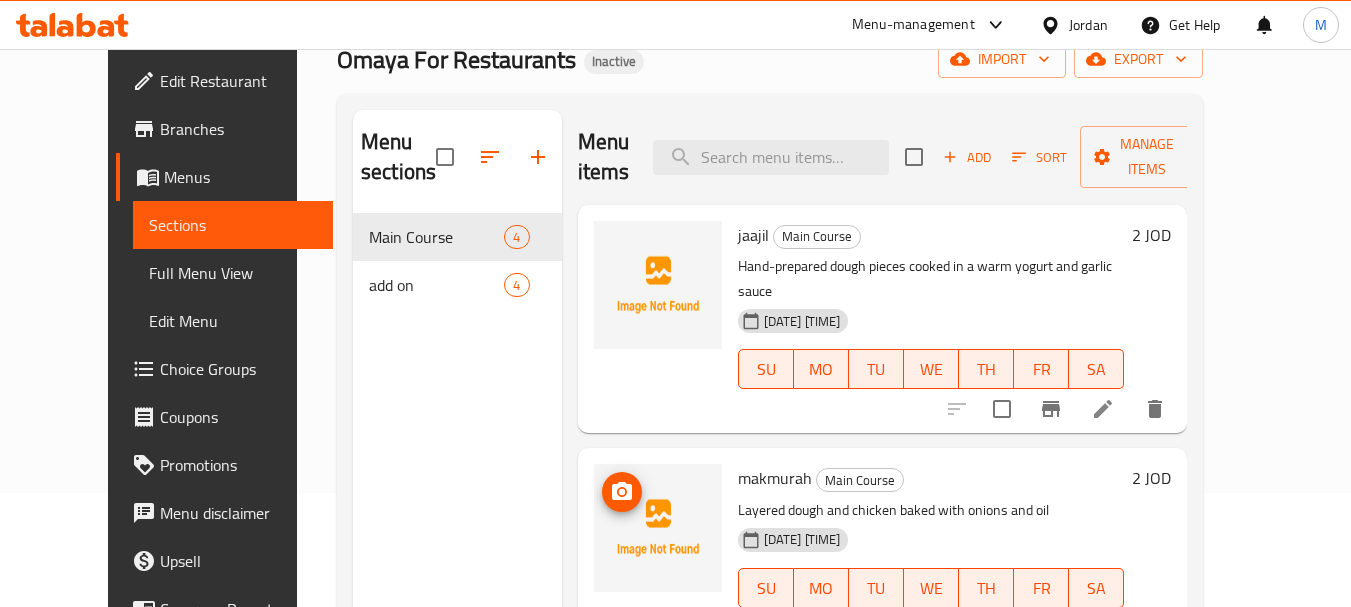 scroll, scrollTop: 200, scrollLeft: 0, axis: vertical 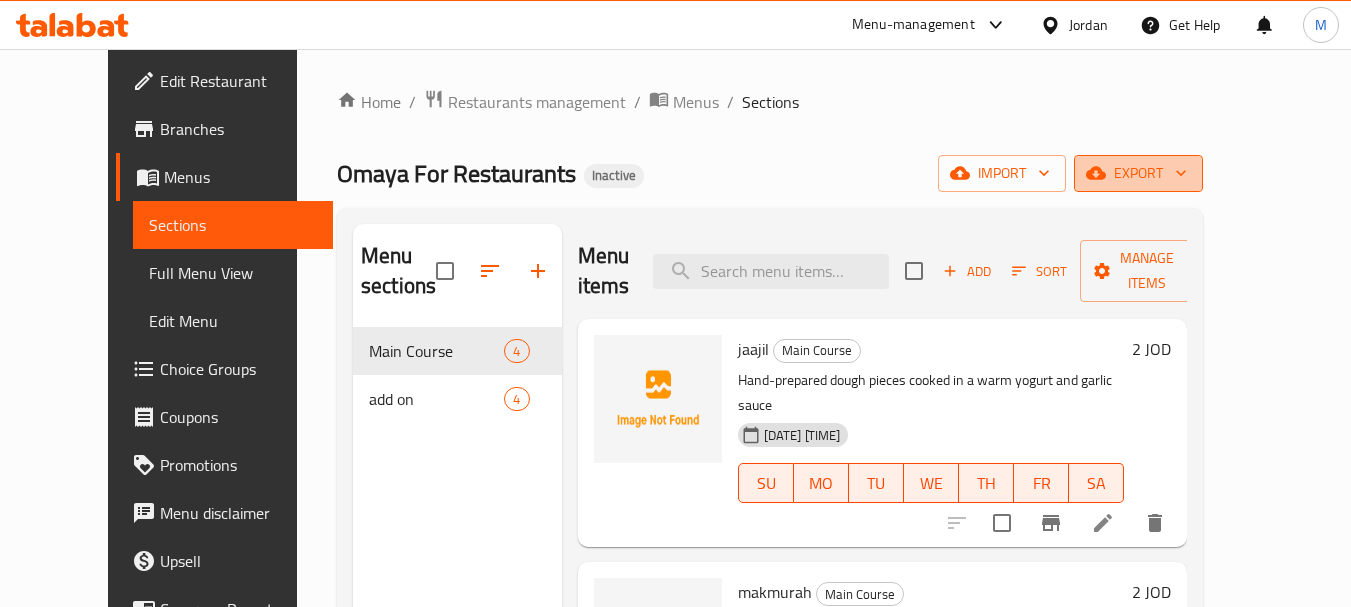 click on "export" at bounding box center [1138, 173] 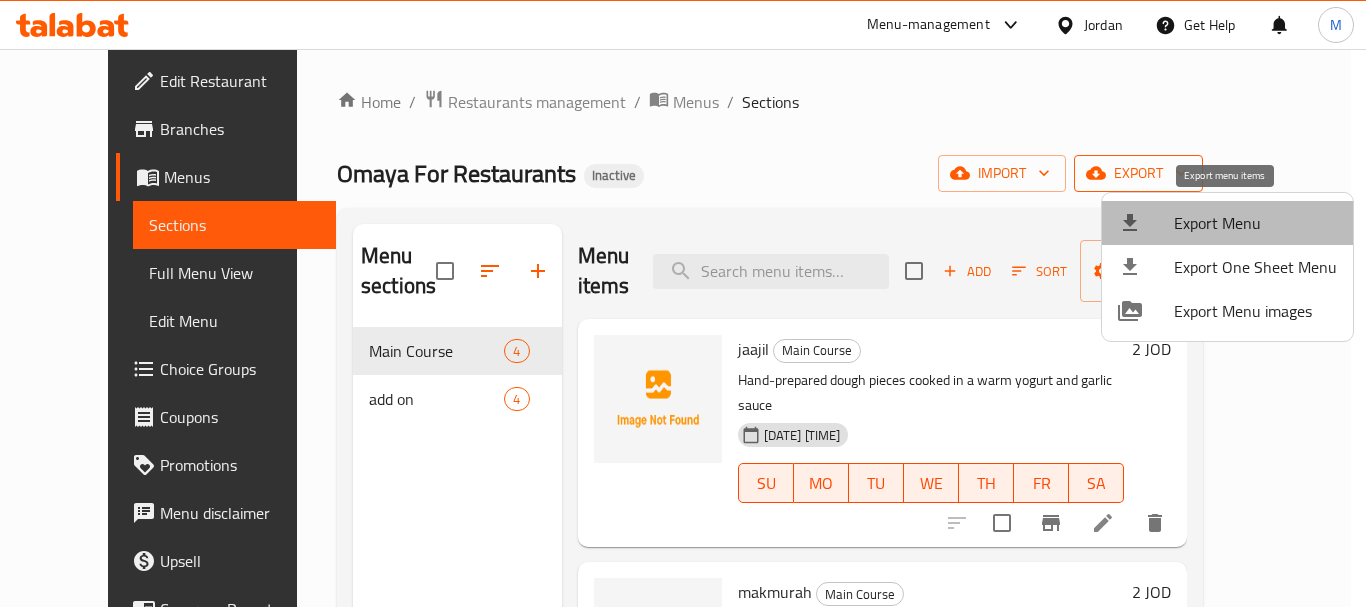 click on "Export Menu" at bounding box center (1255, 223) 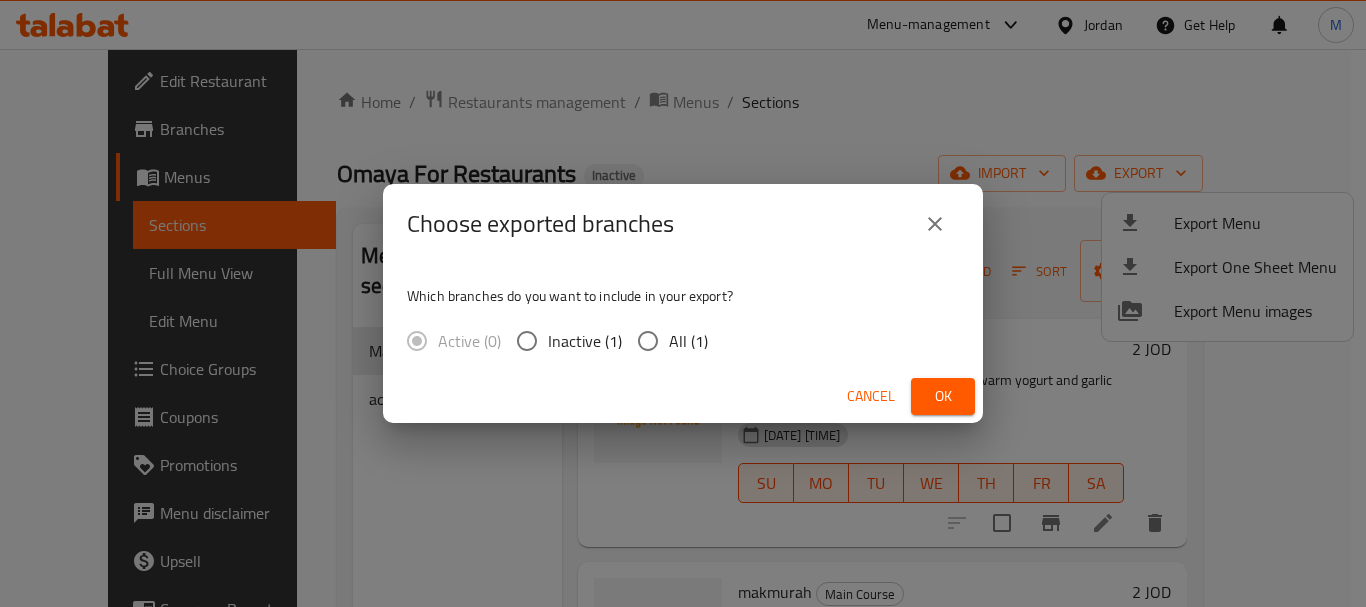 click on "All (1)" at bounding box center (688, 341) 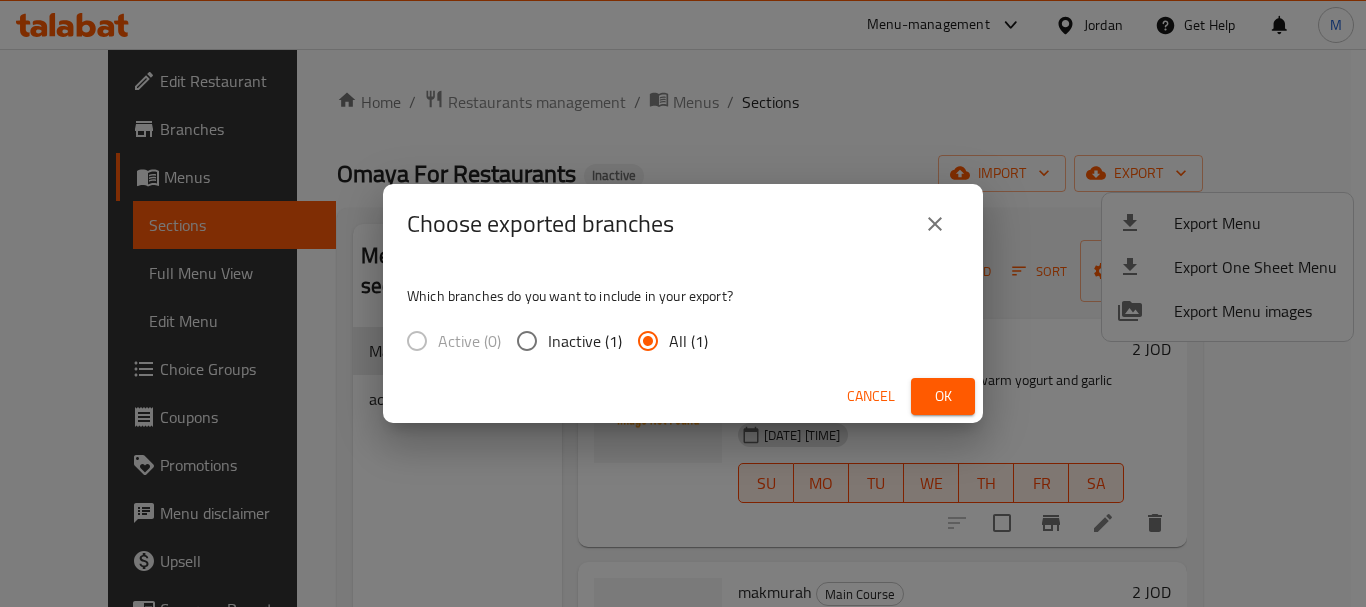click on "Ok" at bounding box center (943, 396) 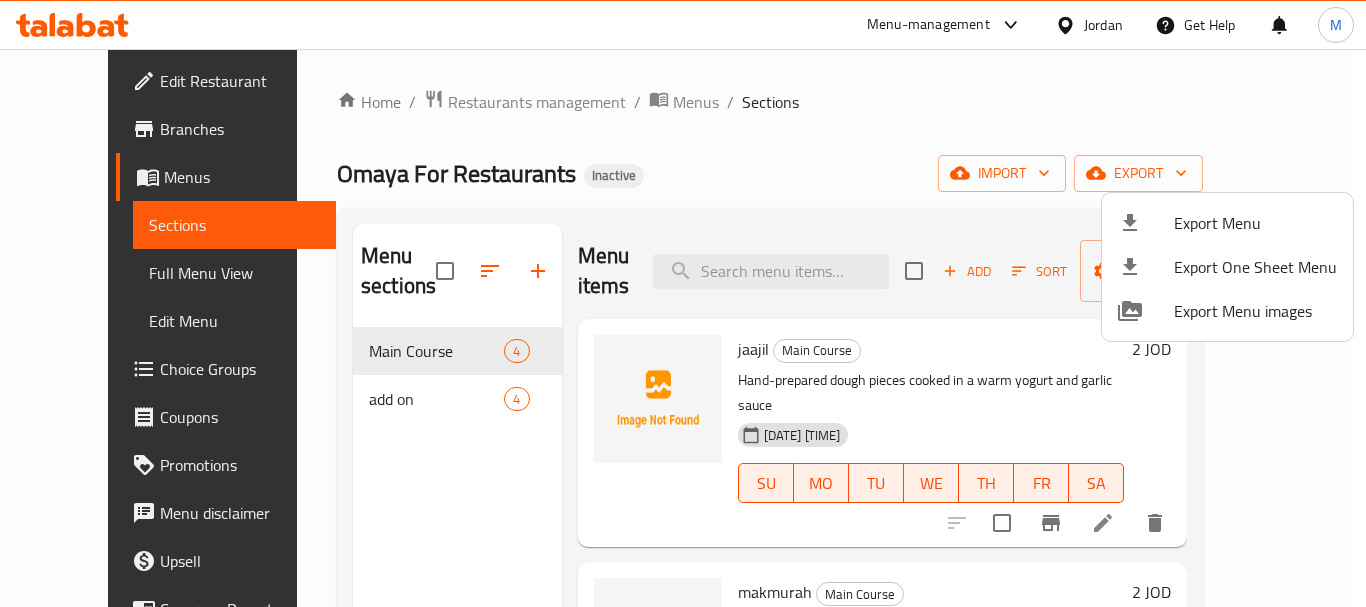 drag, startPoint x: 718, startPoint y: 565, endPoint x: 747, endPoint y: 564, distance: 29.017237 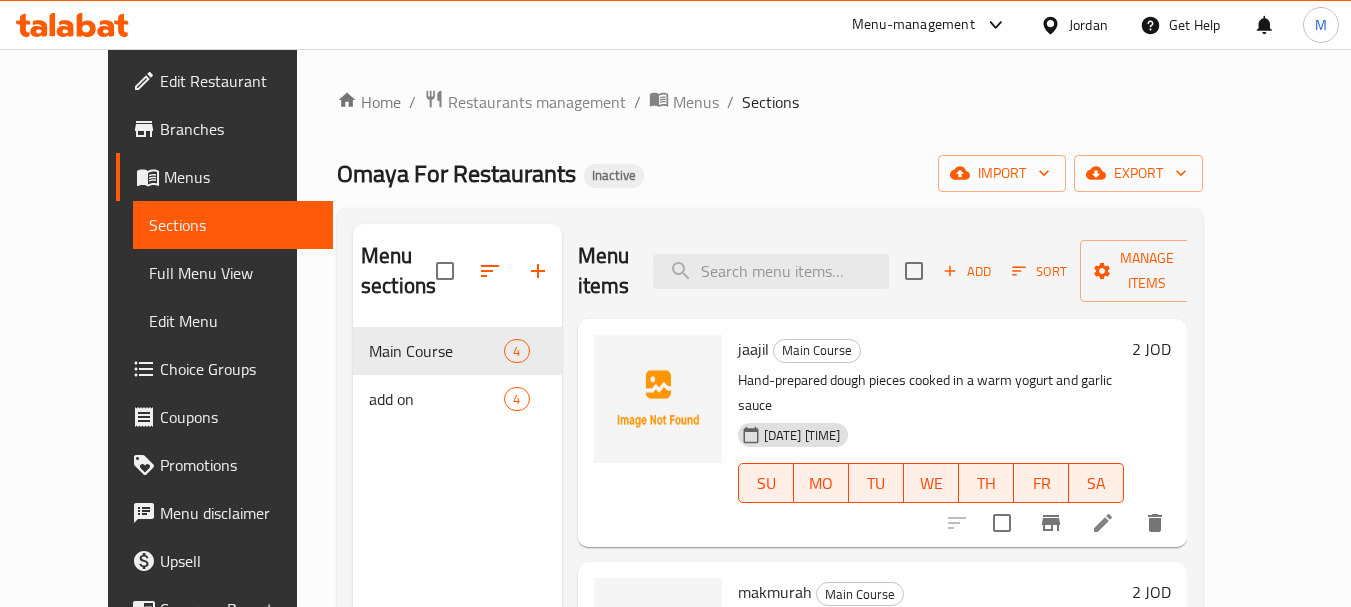 scroll, scrollTop: 372, scrollLeft: 0, axis: vertical 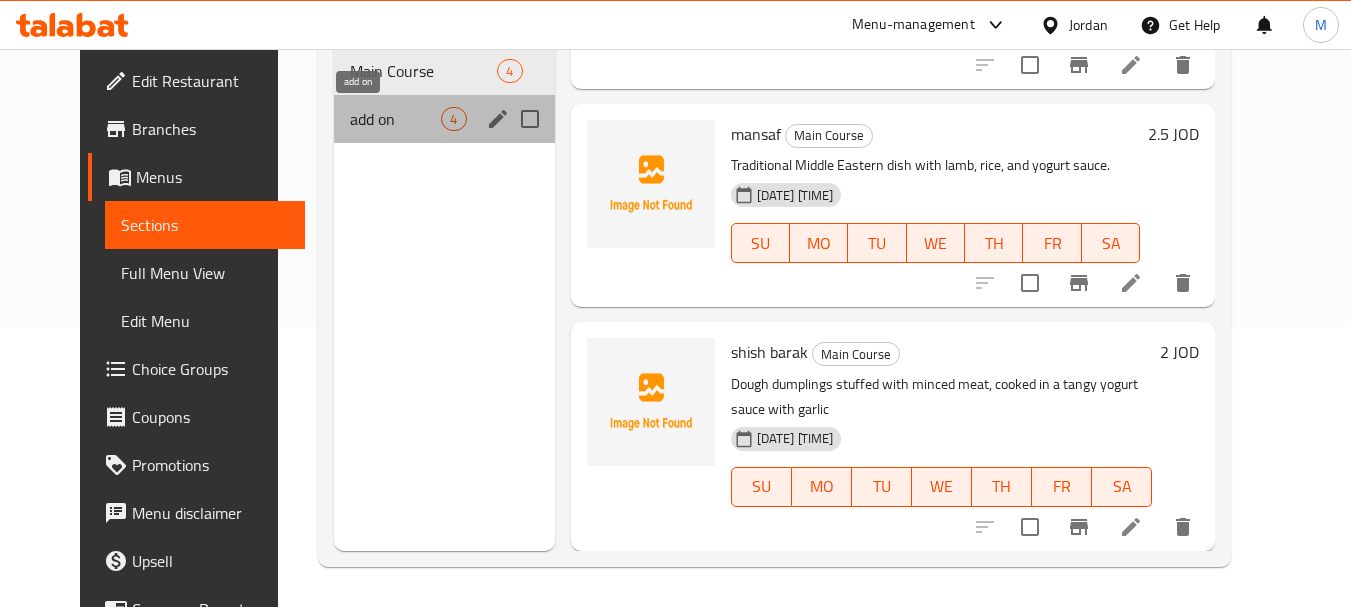 click on "add on" at bounding box center [395, 119] 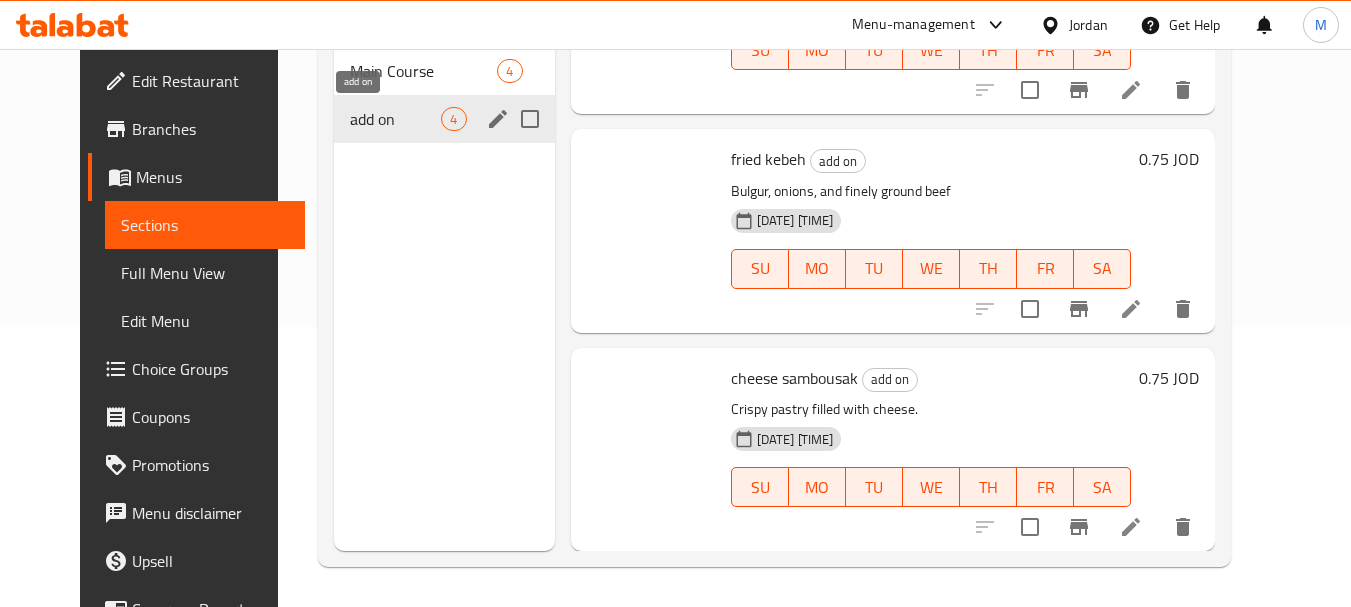 scroll, scrollTop: 287, scrollLeft: 0, axis: vertical 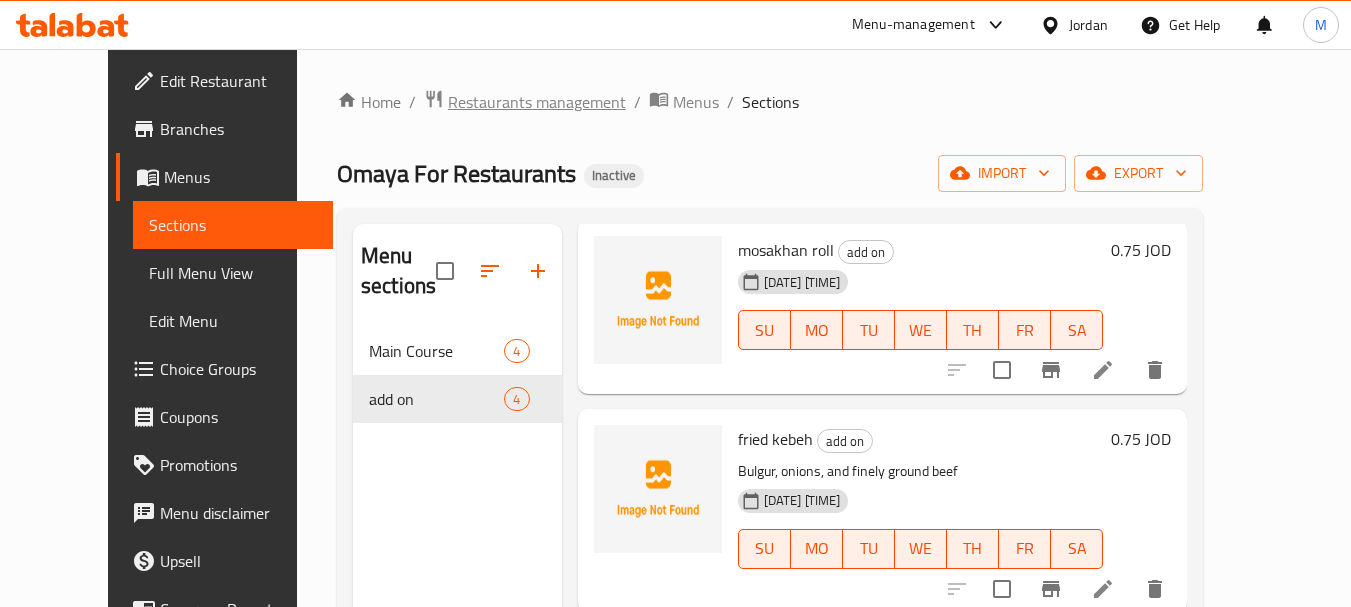 click on "Restaurants management" at bounding box center [537, 102] 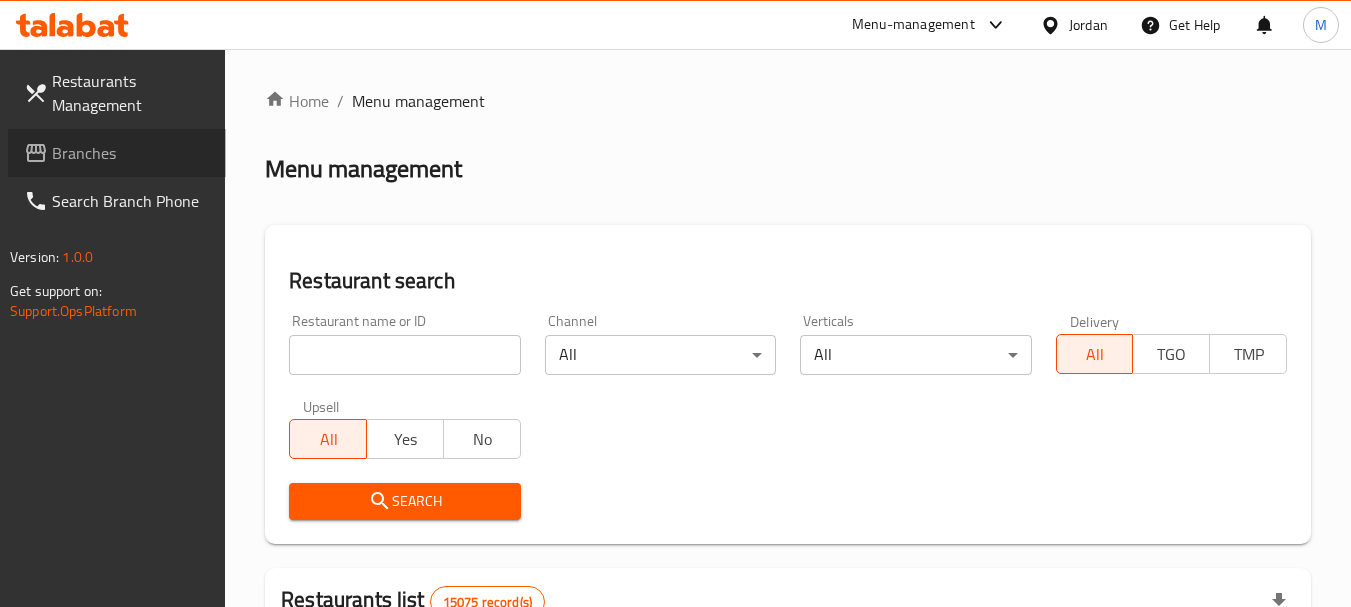 click on "Branches" at bounding box center (131, 153) 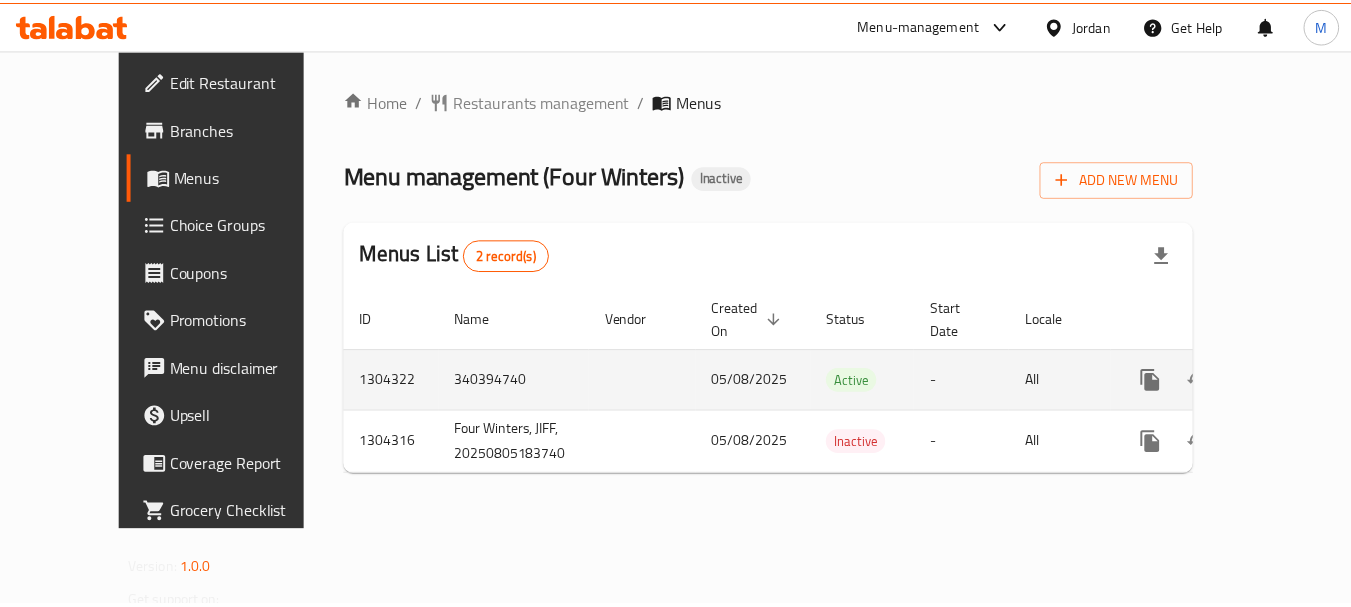 scroll, scrollTop: 0, scrollLeft: 0, axis: both 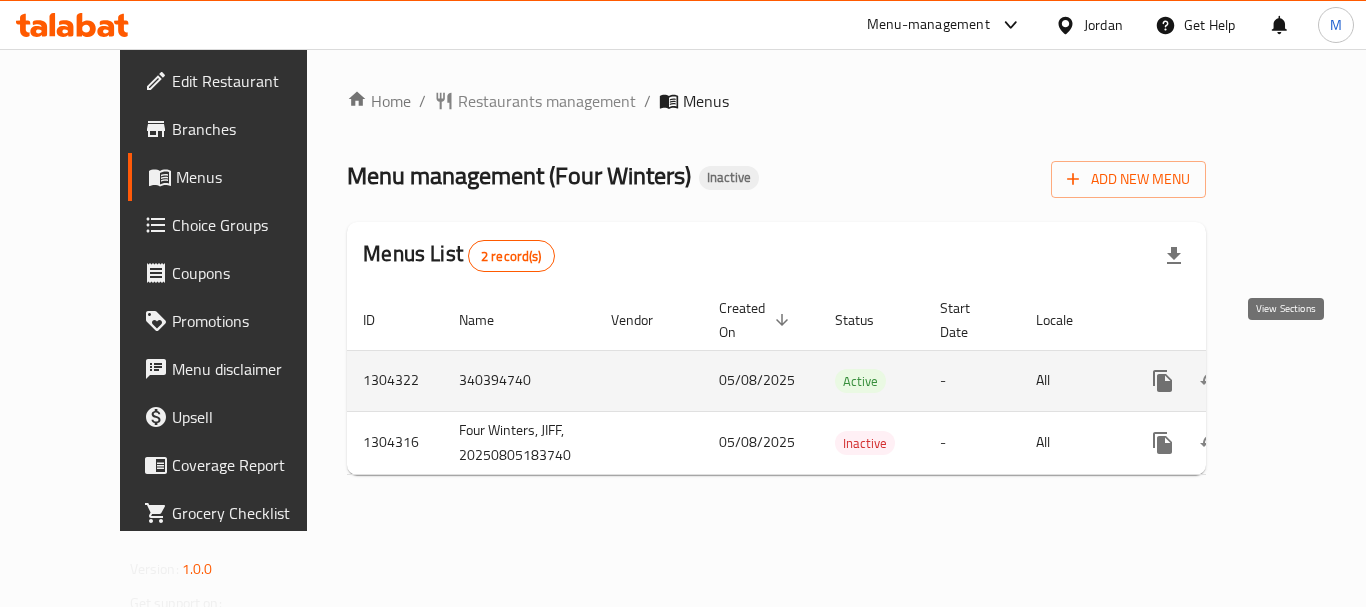 click 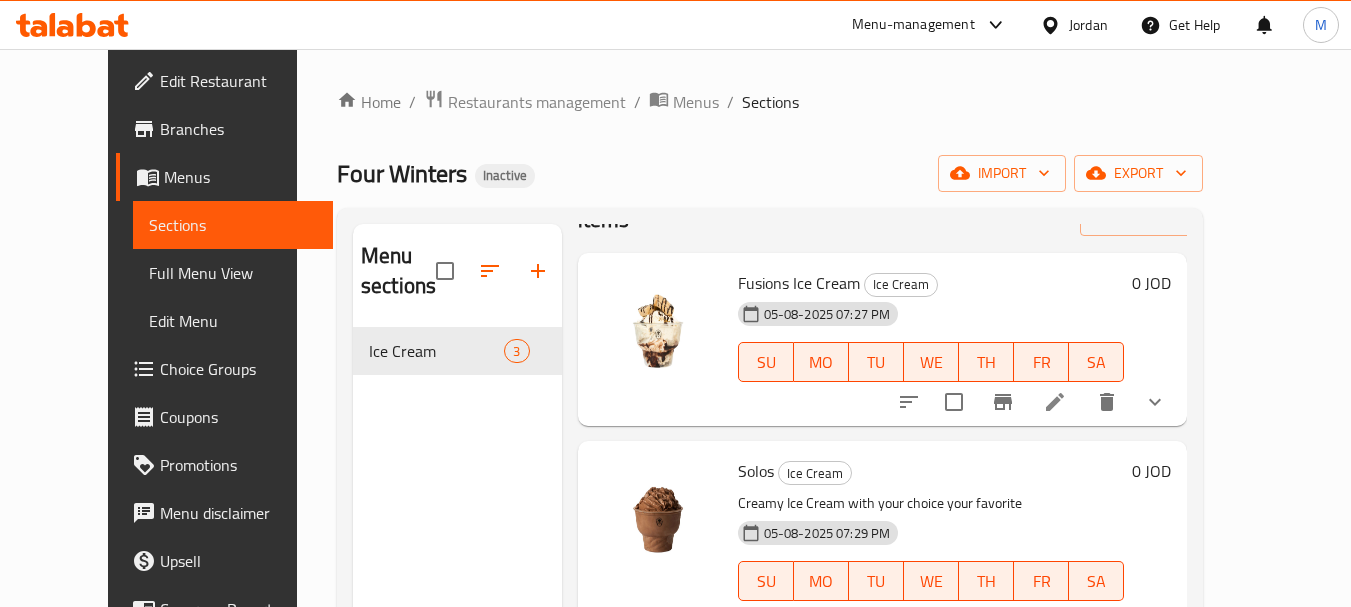 scroll, scrollTop: 98, scrollLeft: 0, axis: vertical 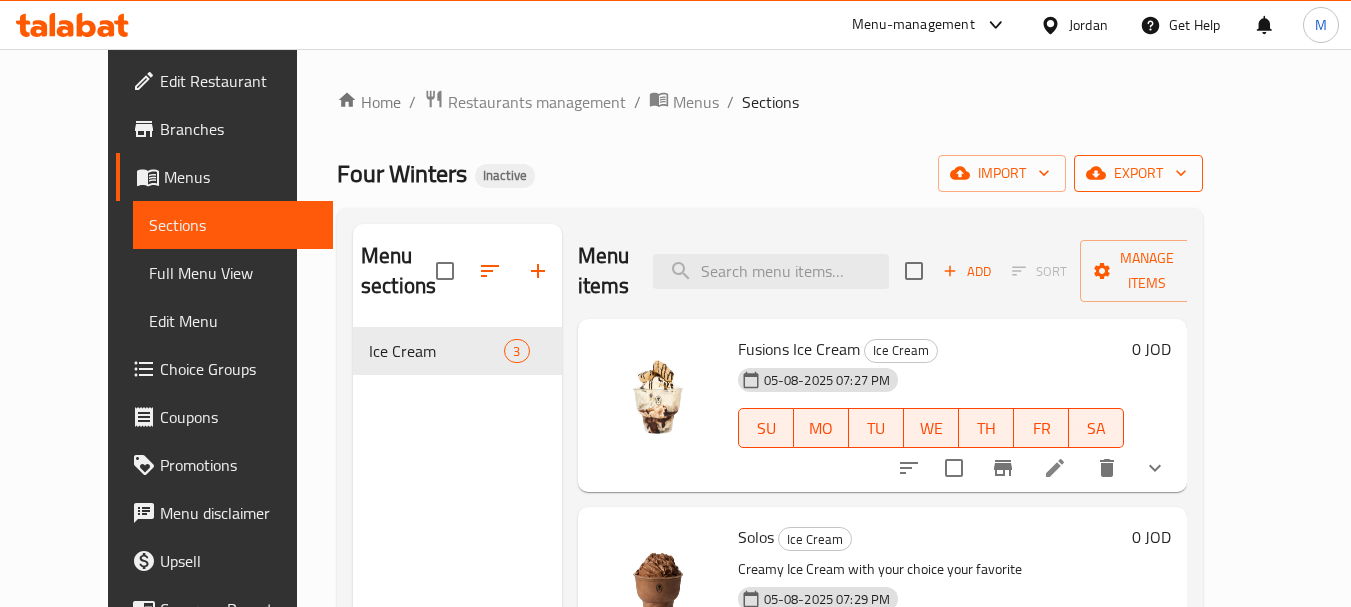click on "export" at bounding box center [1138, 173] 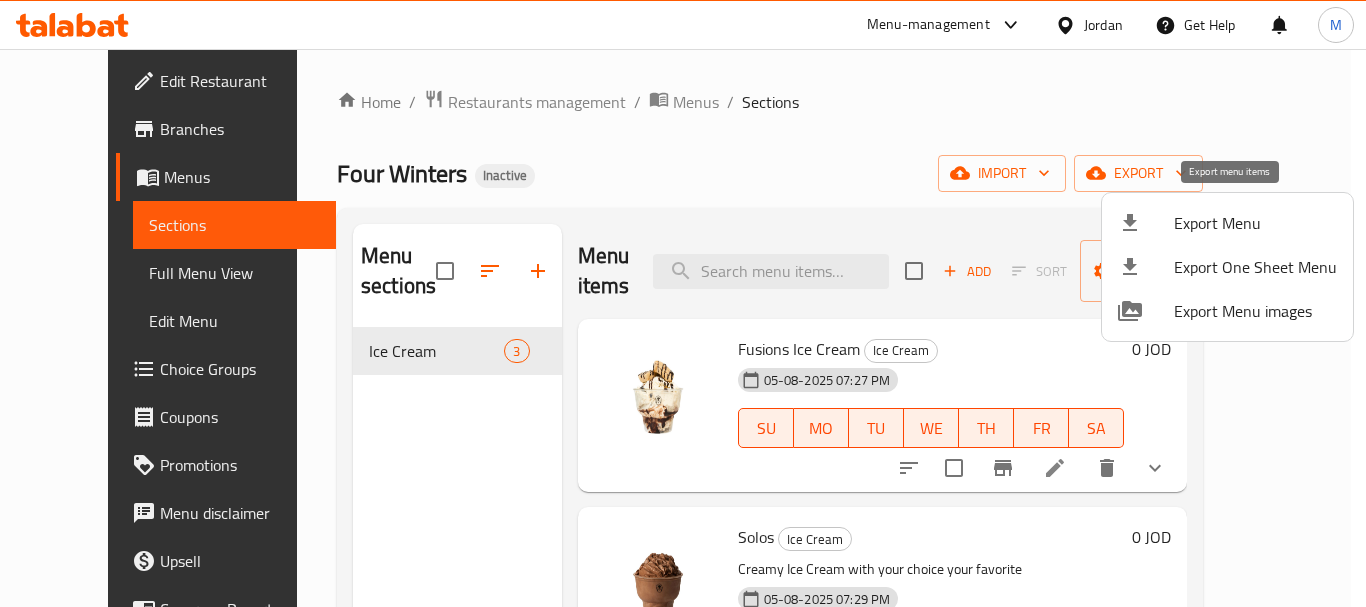 click on "Export Menu" at bounding box center [1255, 223] 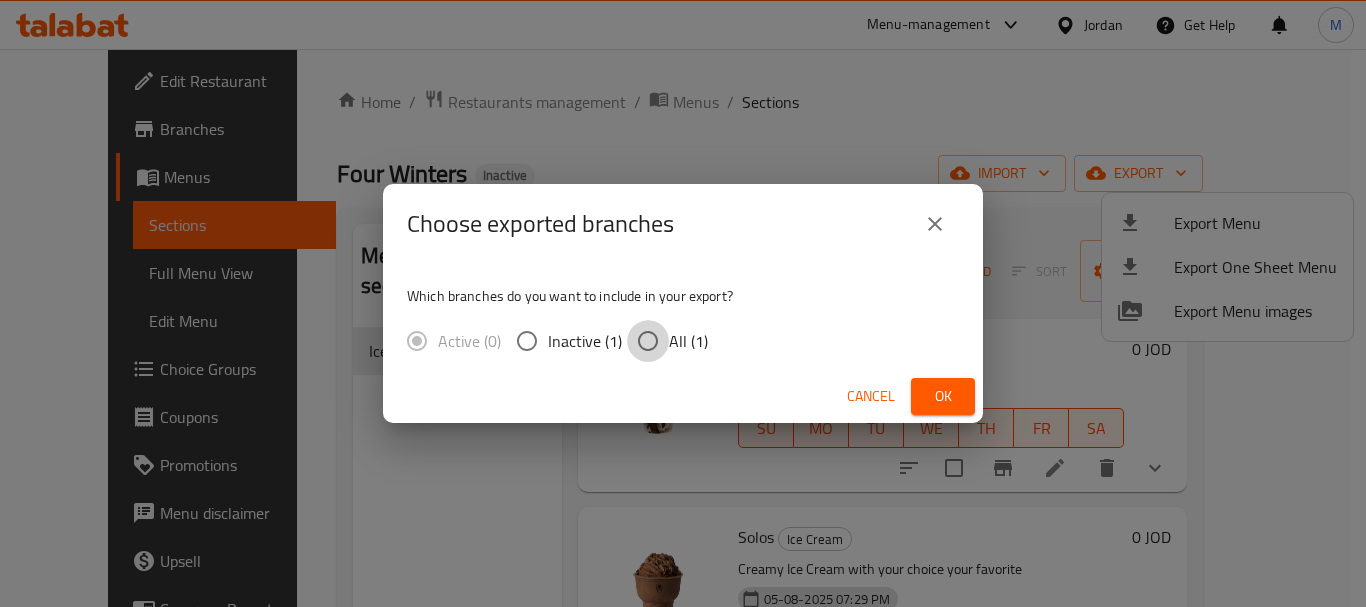 drag, startPoint x: 658, startPoint y: 343, endPoint x: 915, endPoint y: 421, distance: 268.57587 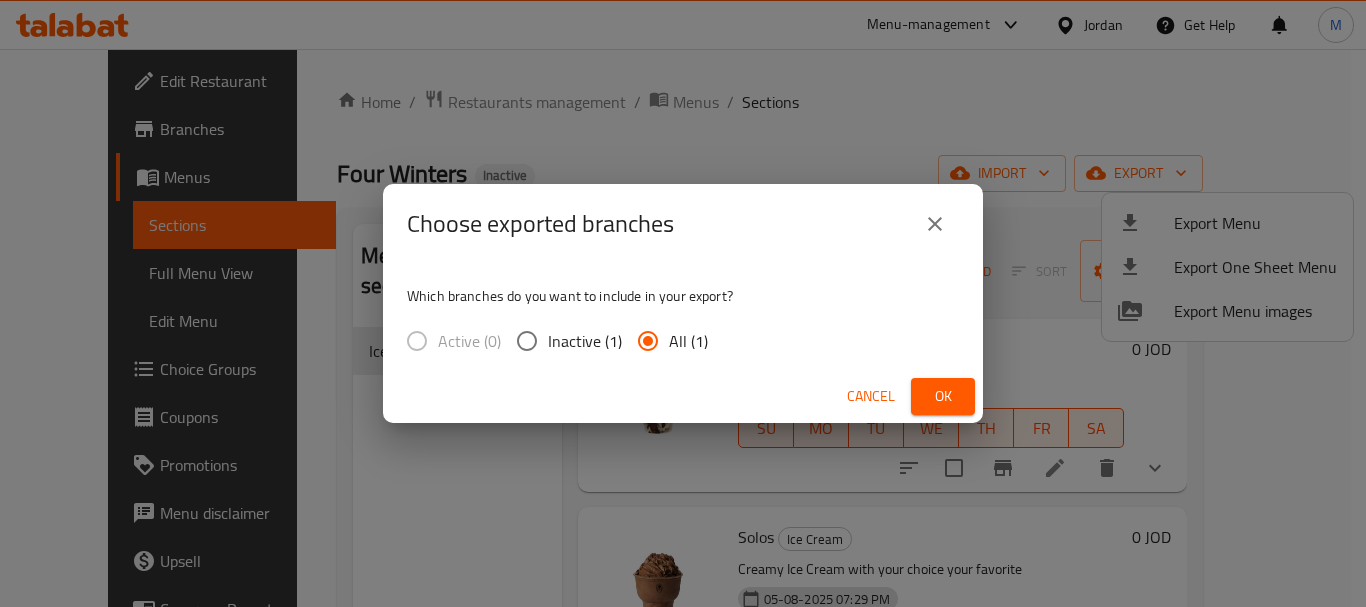 click on "Ok" at bounding box center [943, 396] 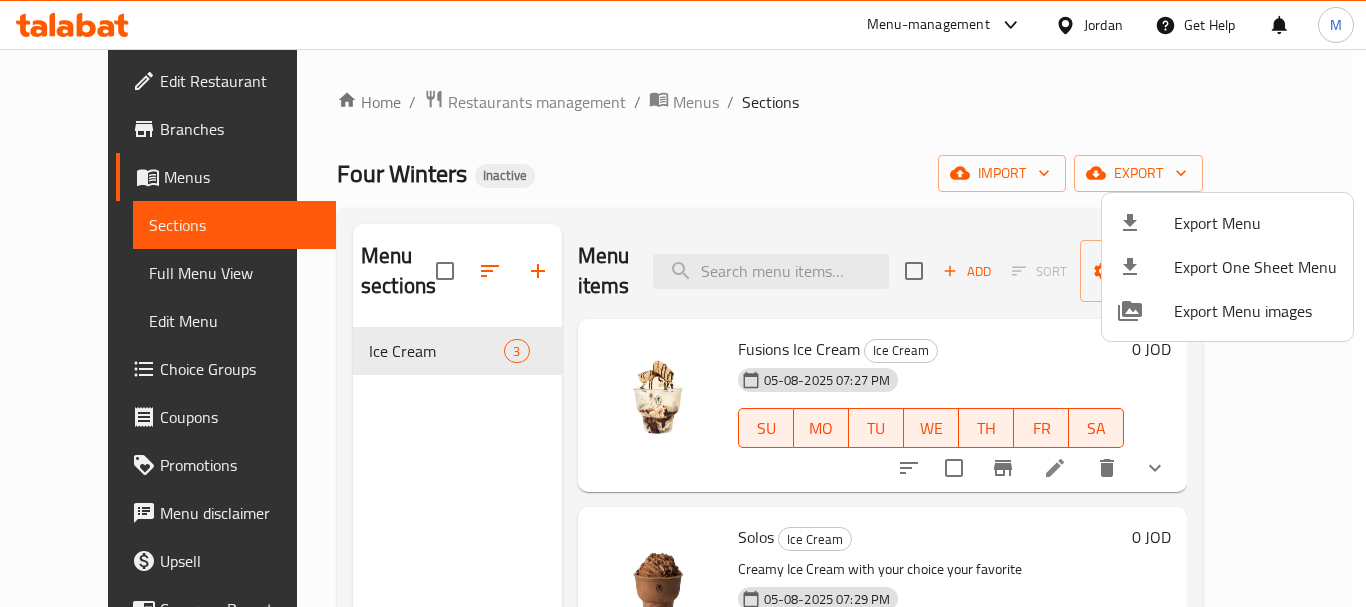 click at bounding box center [683, 303] 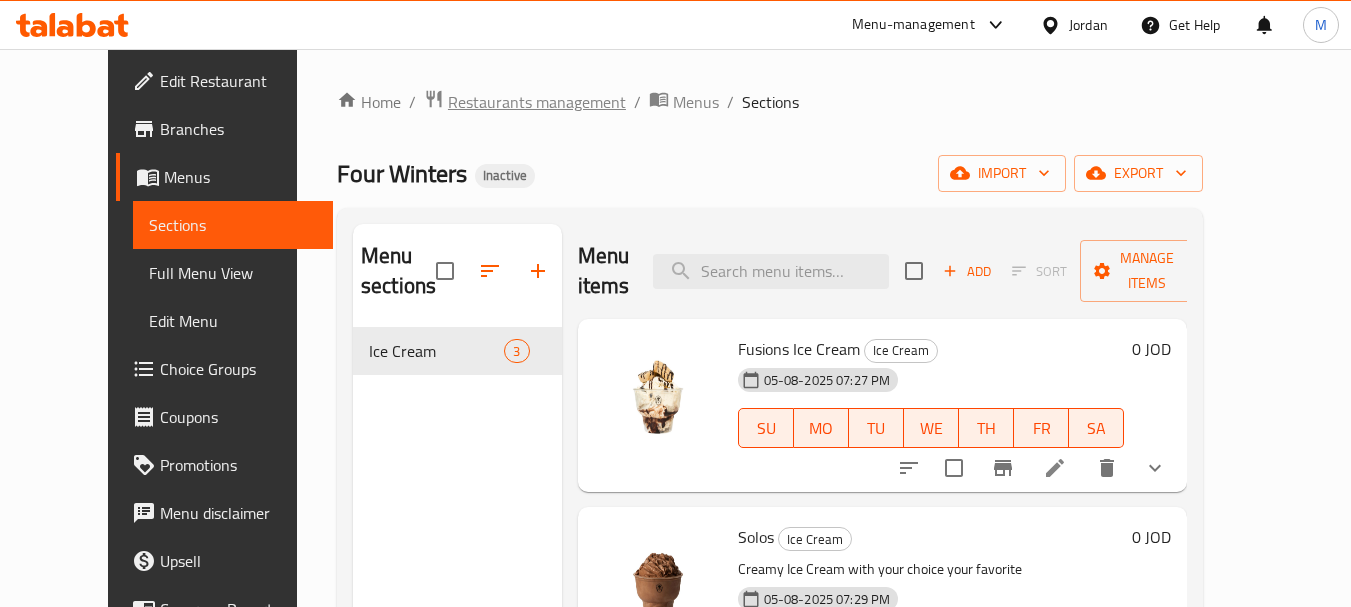 click on "Restaurants management" at bounding box center (537, 102) 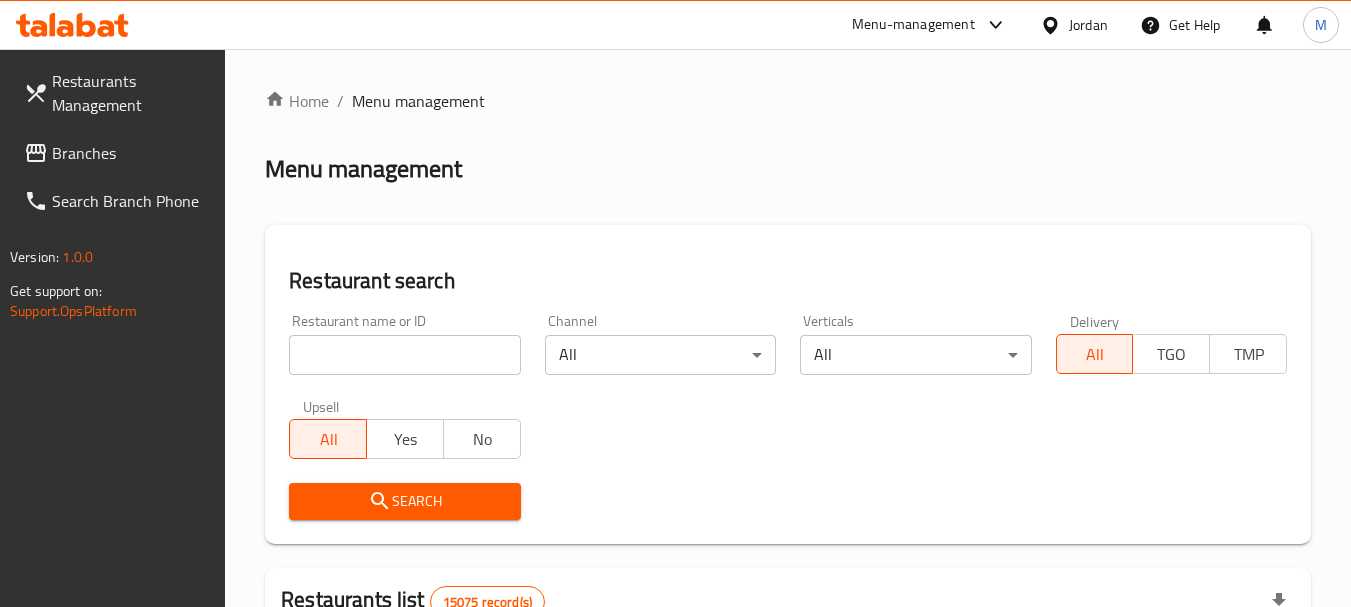 click 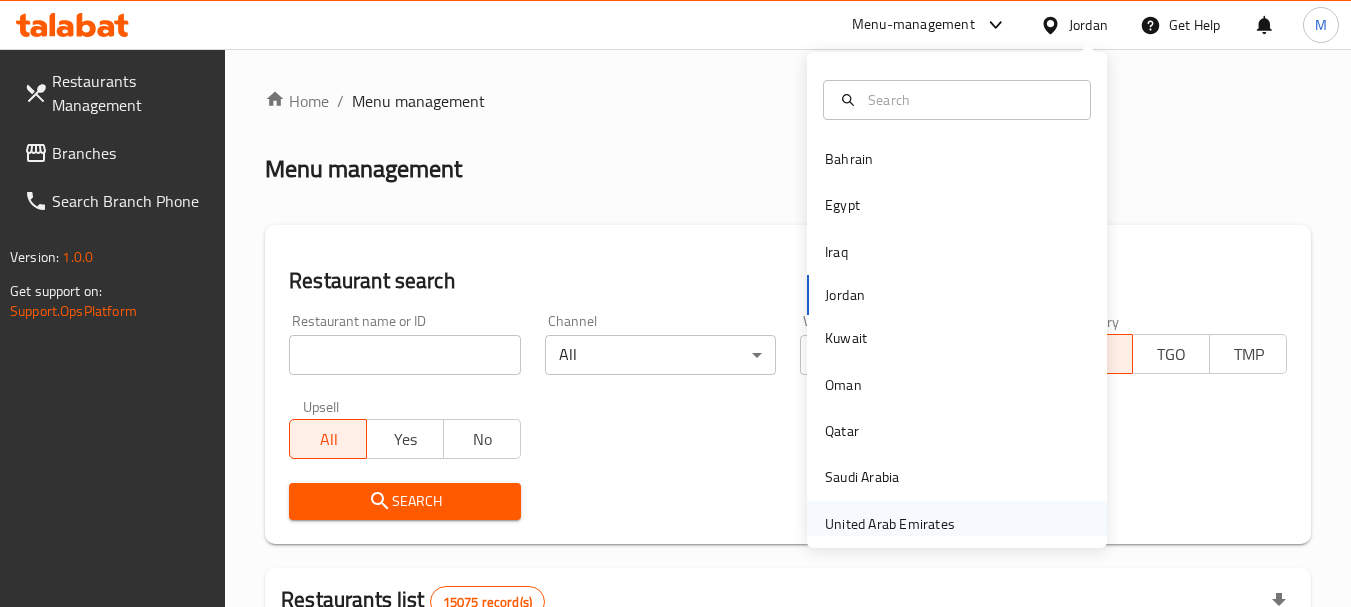 click on "United Arab Emirates" at bounding box center [890, 524] 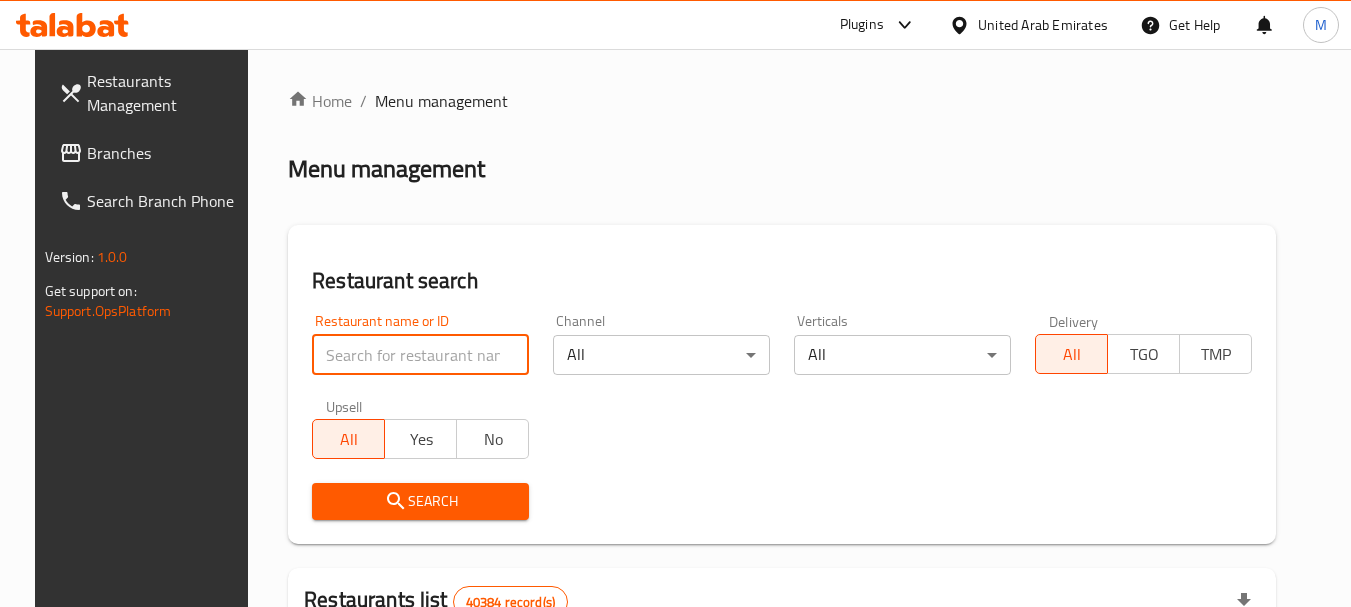 click at bounding box center (420, 355) 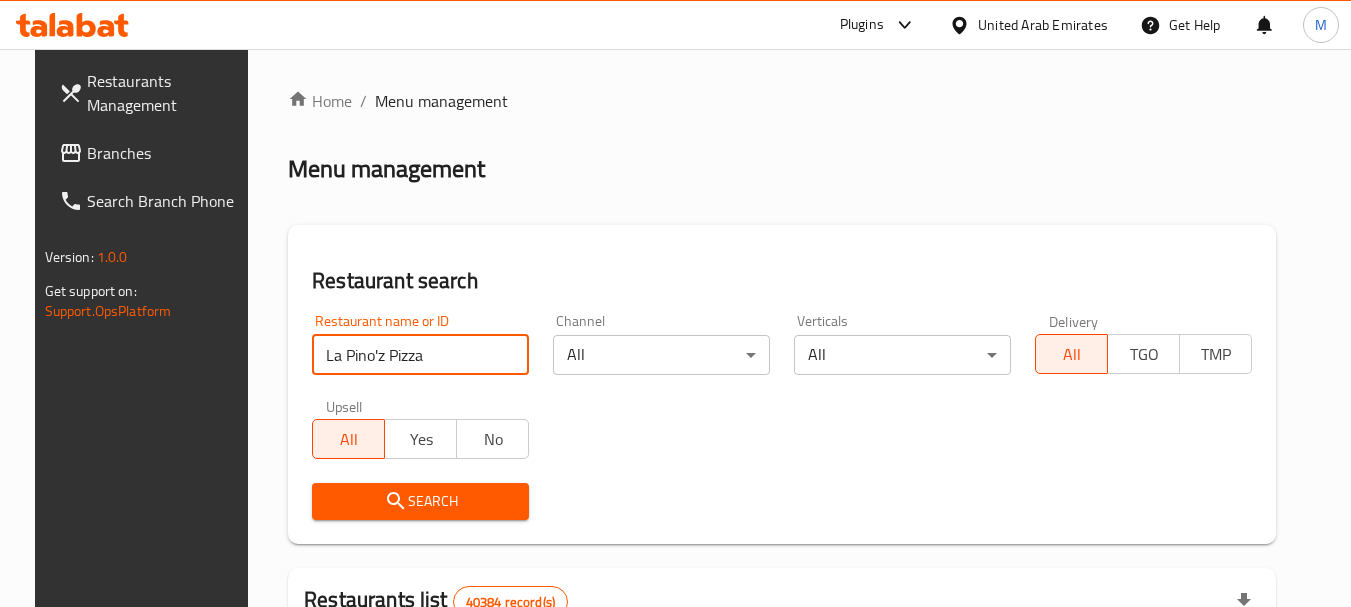 click on "La Pino'z Pizza" at bounding box center (420, 355) 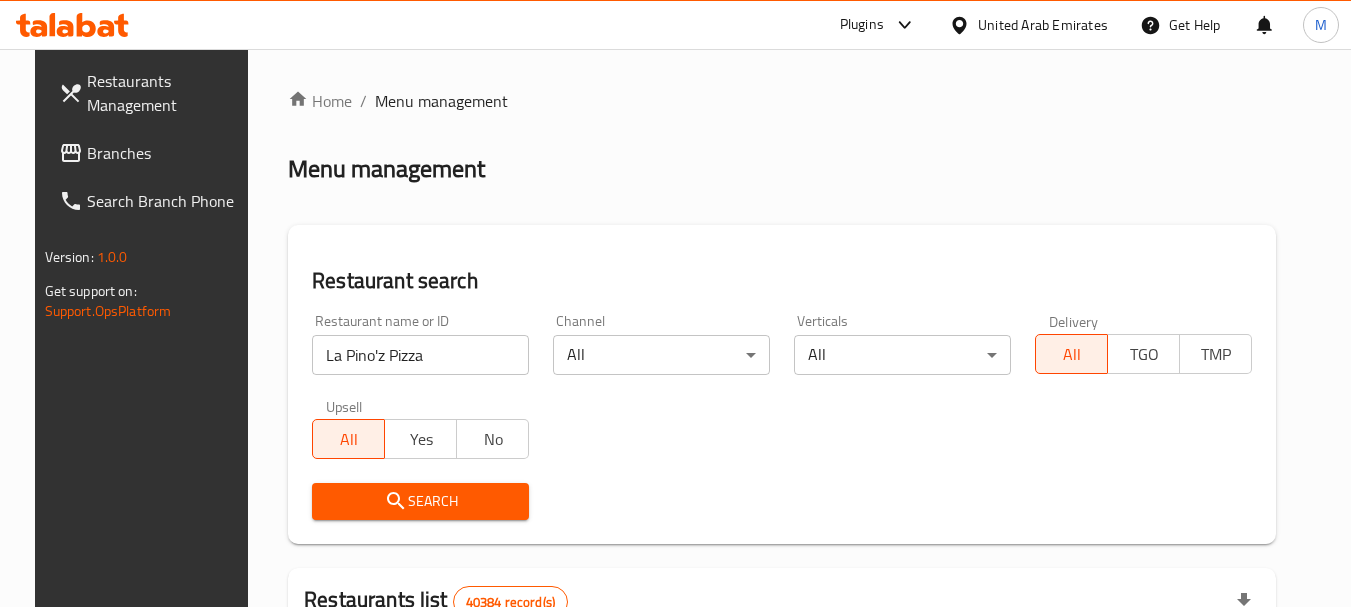 click on "Search" at bounding box center [420, 501] 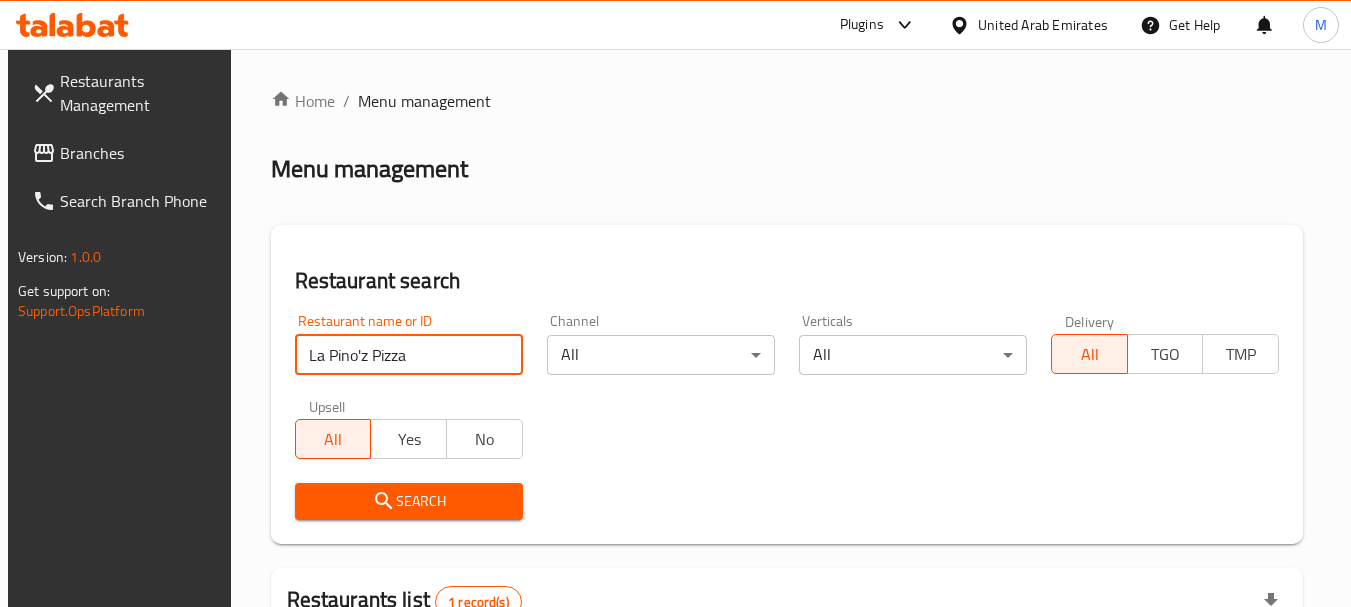 drag, startPoint x: 350, startPoint y: 351, endPoint x: 413, endPoint y: 353, distance: 63.03174 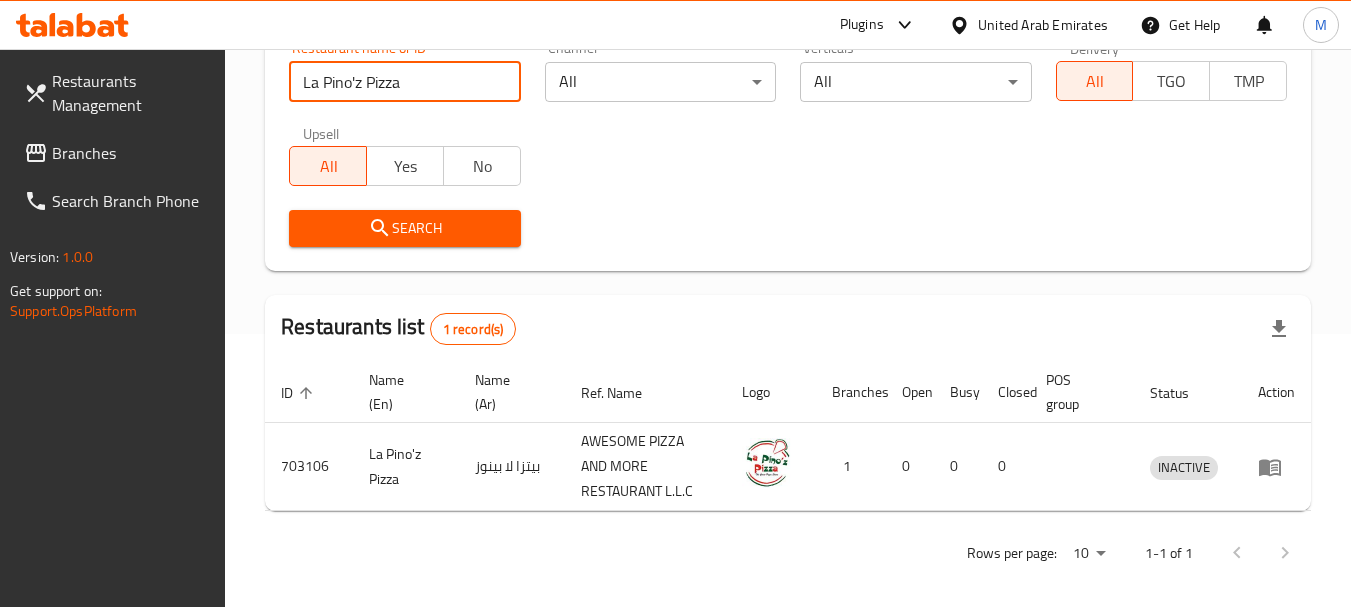 scroll, scrollTop: 285, scrollLeft: 0, axis: vertical 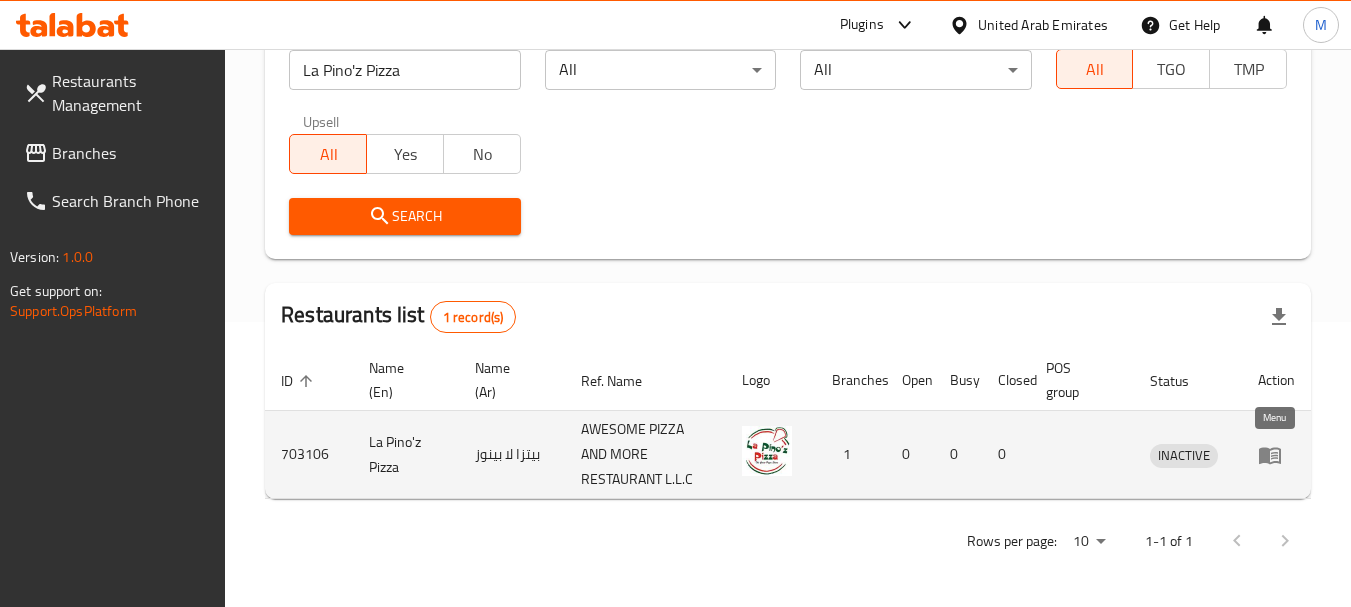 click 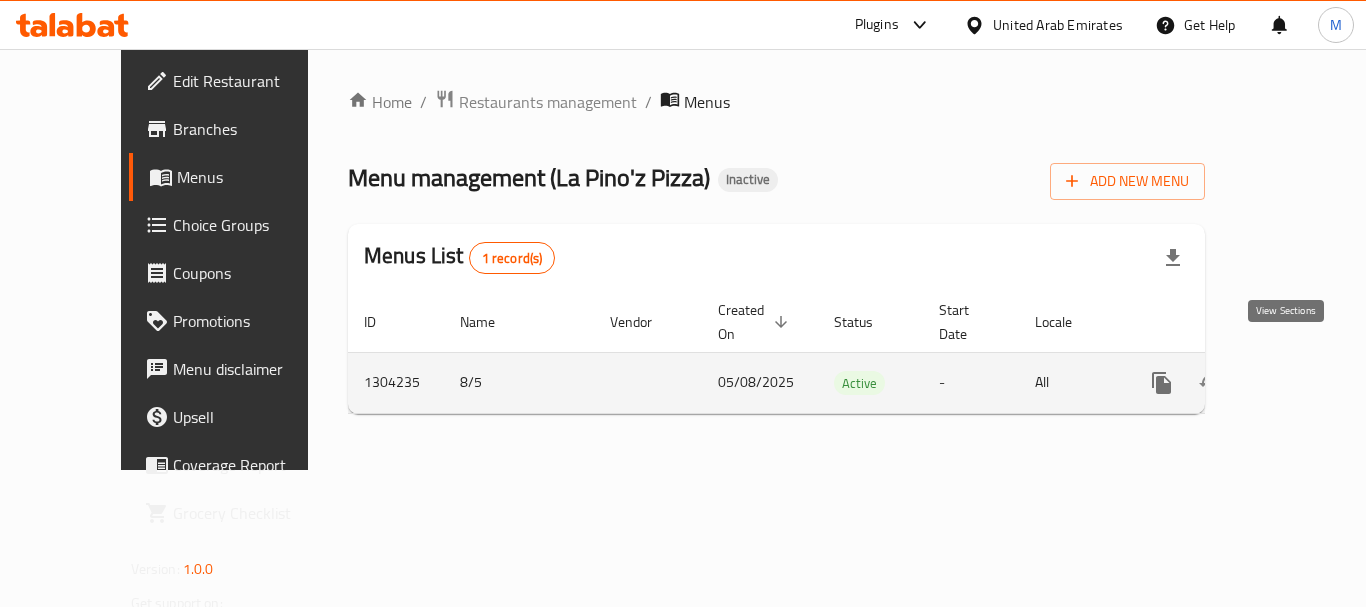 click 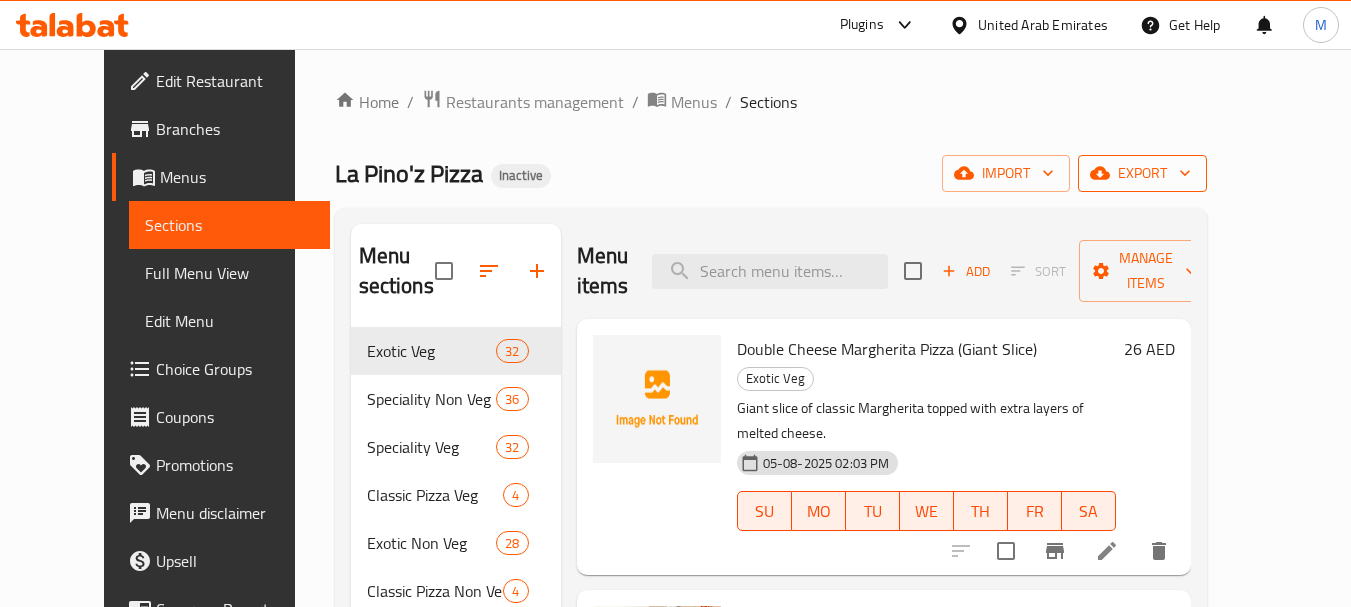 click on "export" at bounding box center (1142, 173) 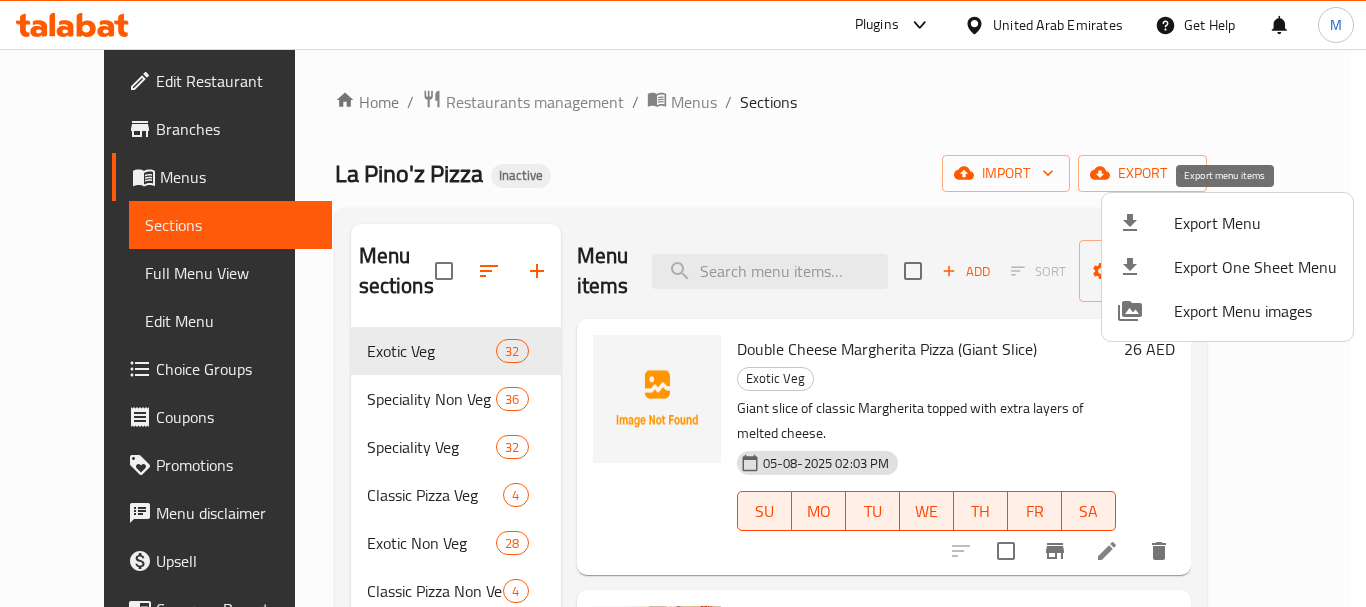 click on "Export Menu" at bounding box center (1255, 223) 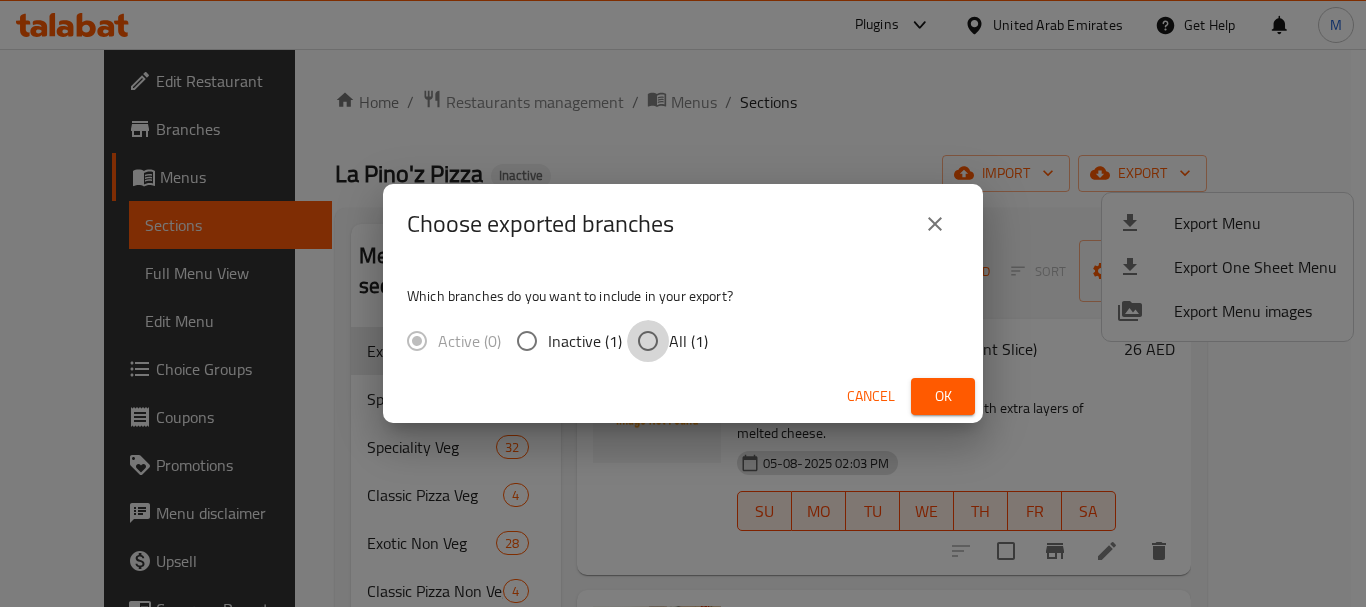 drag, startPoint x: 661, startPoint y: 352, endPoint x: 947, endPoint y: 398, distance: 289.6757 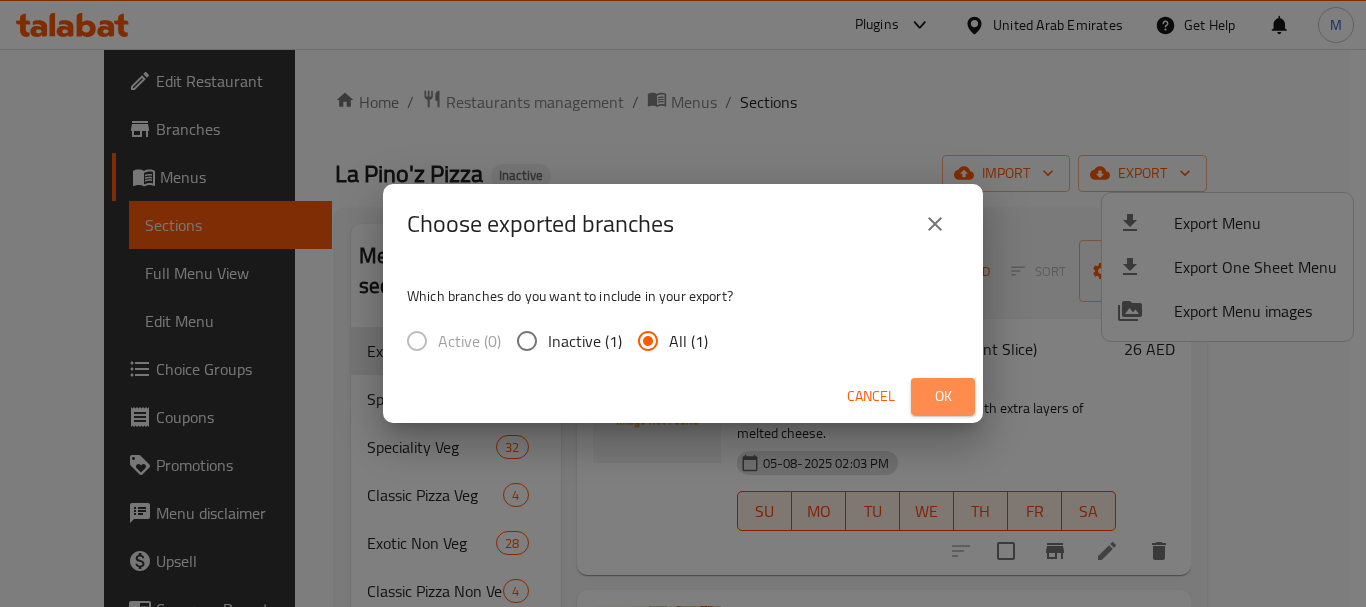click on "Ok" at bounding box center (943, 396) 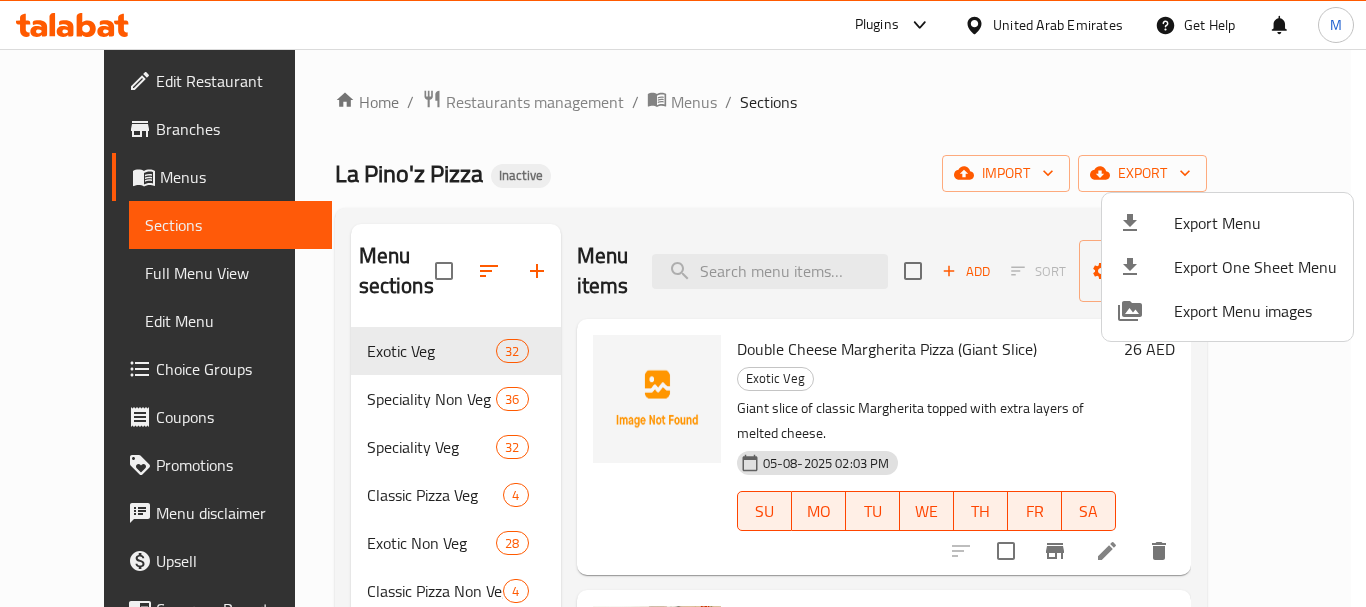 click at bounding box center (683, 303) 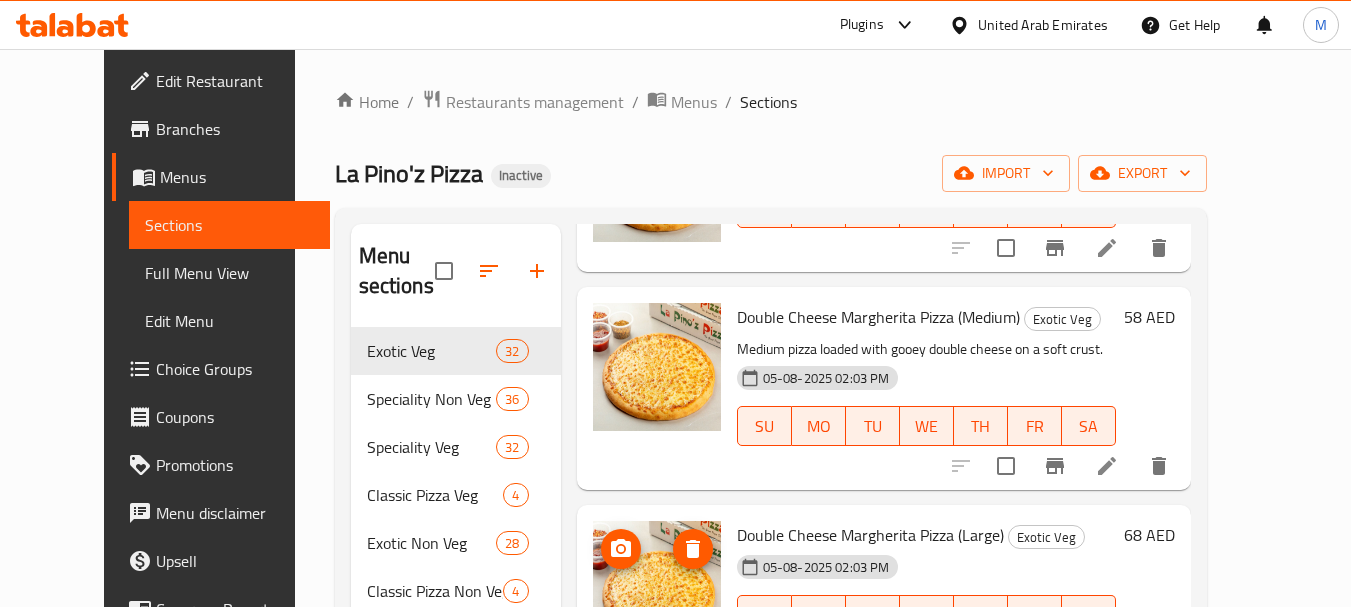 scroll, scrollTop: 500, scrollLeft: 0, axis: vertical 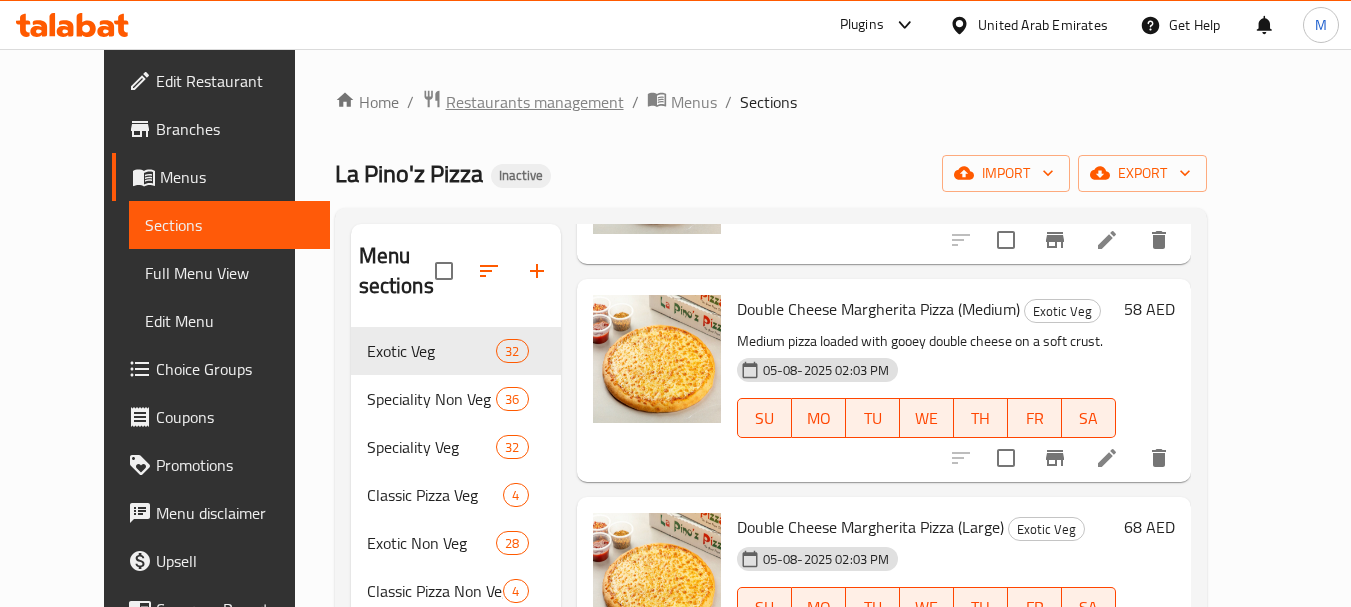 click on "Restaurants management" at bounding box center (535, 102) 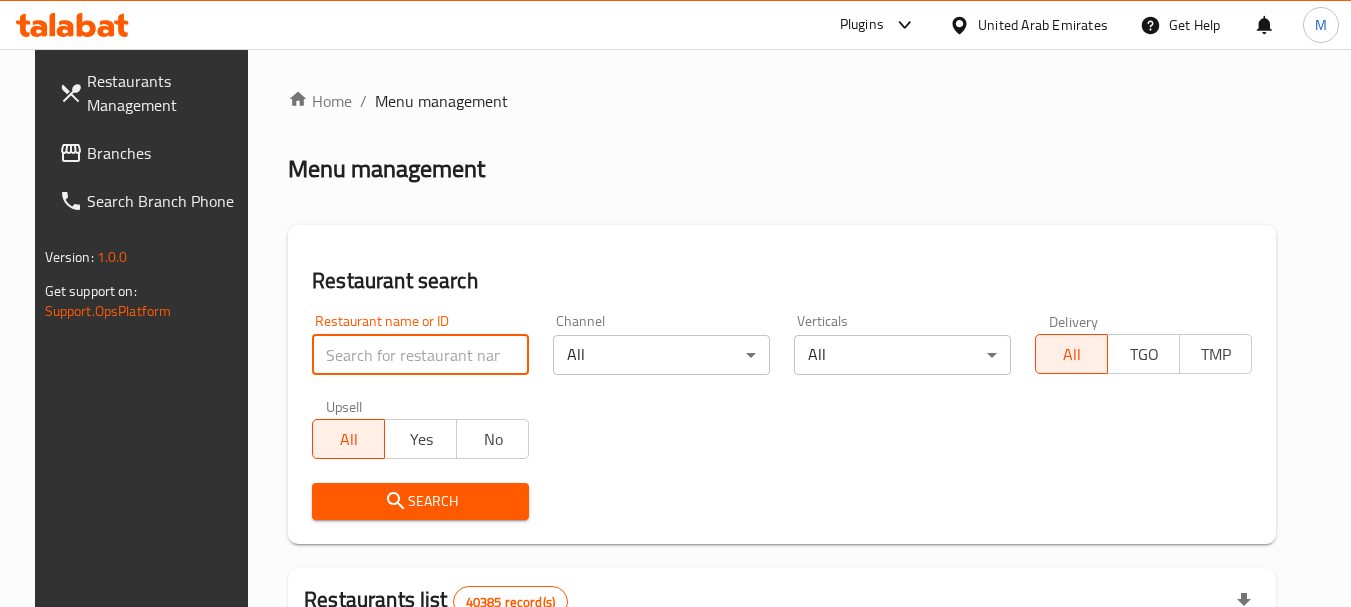 click at bounding box center (420, 355) 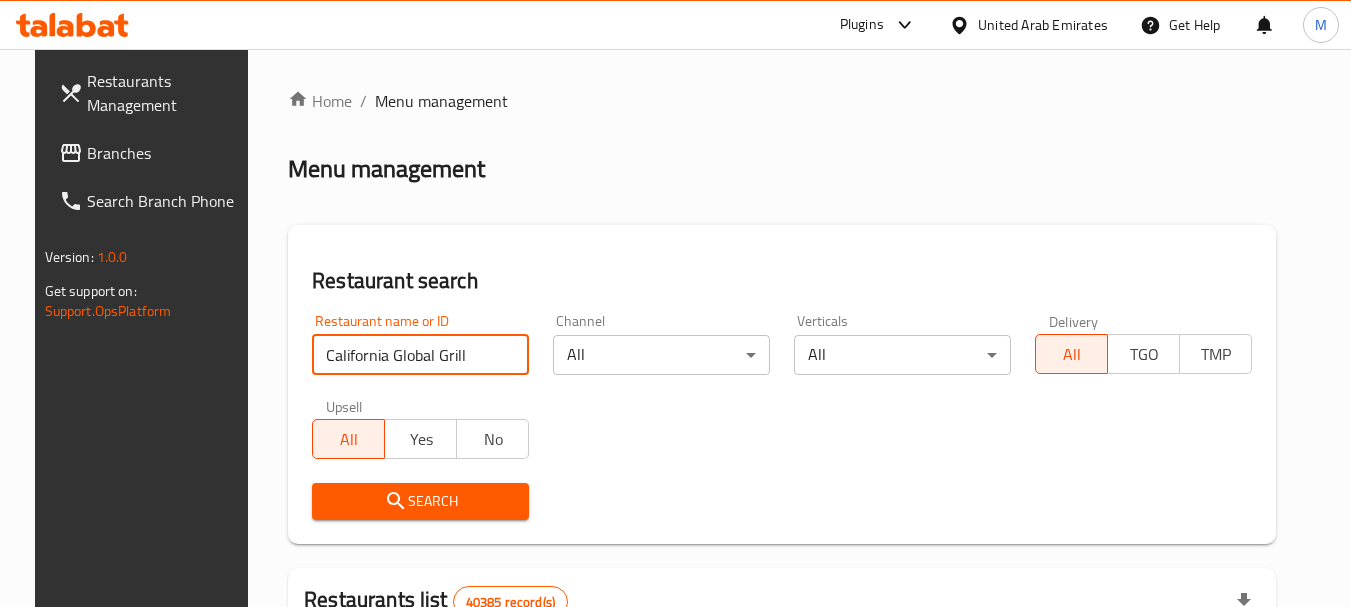 type on "California Global Grill" 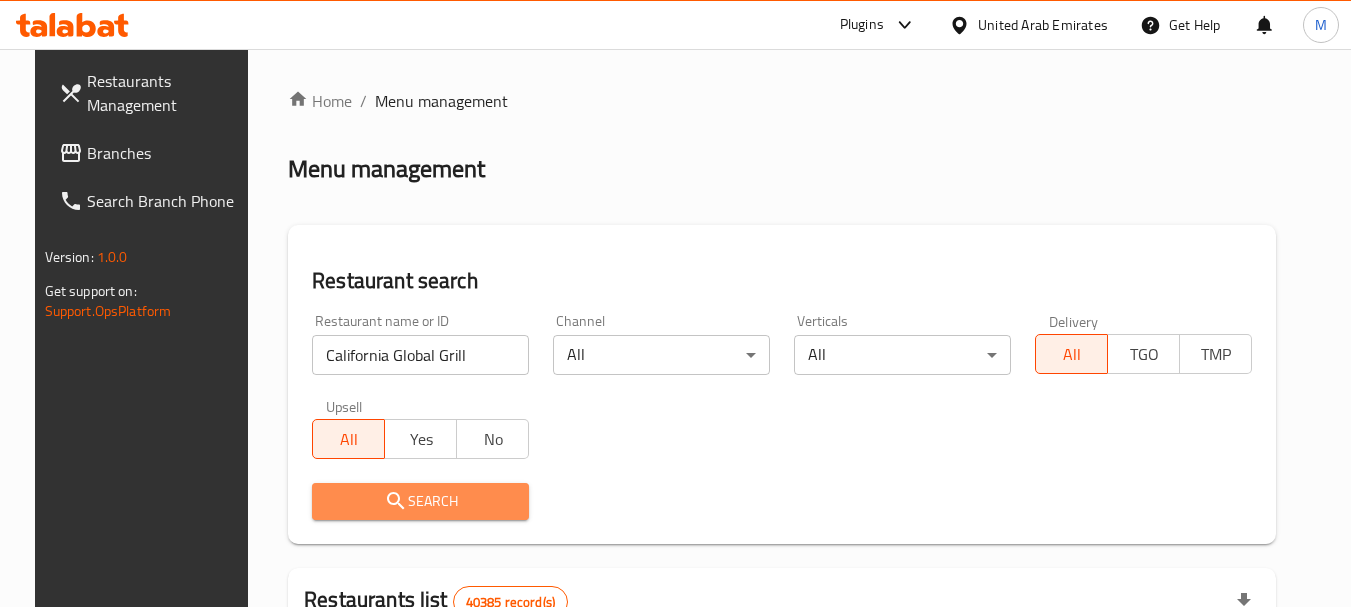 click on "Search" at bounding box center [420, 501] 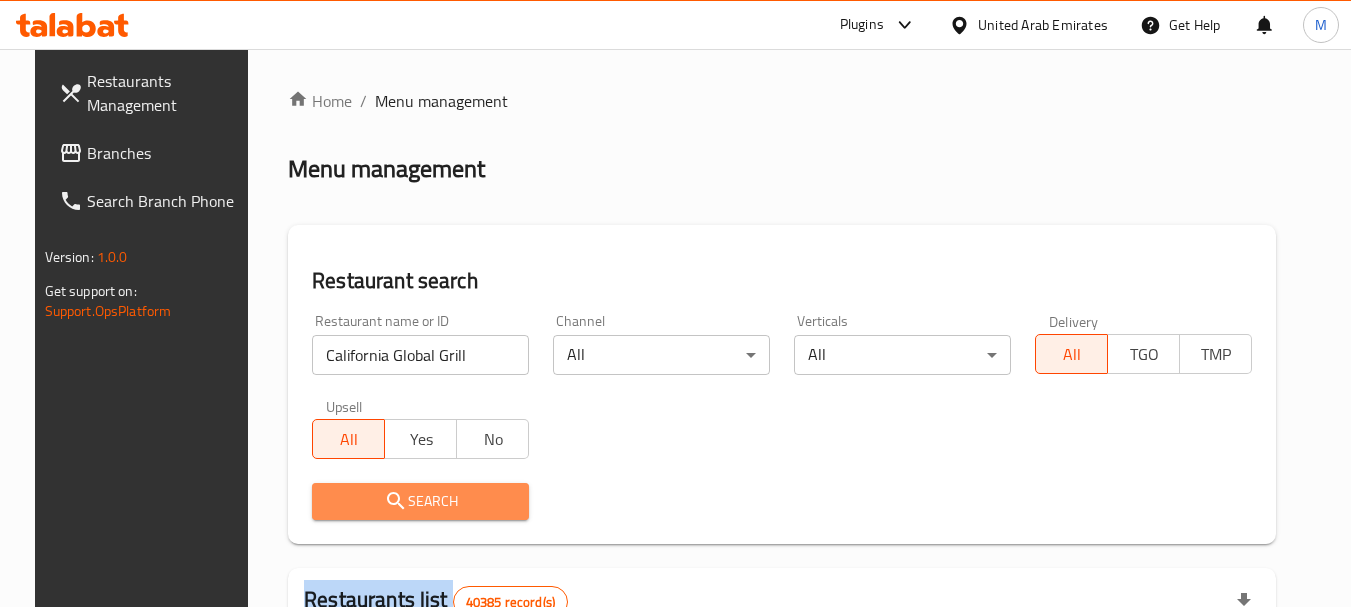 click at bounding box center (675, 303) 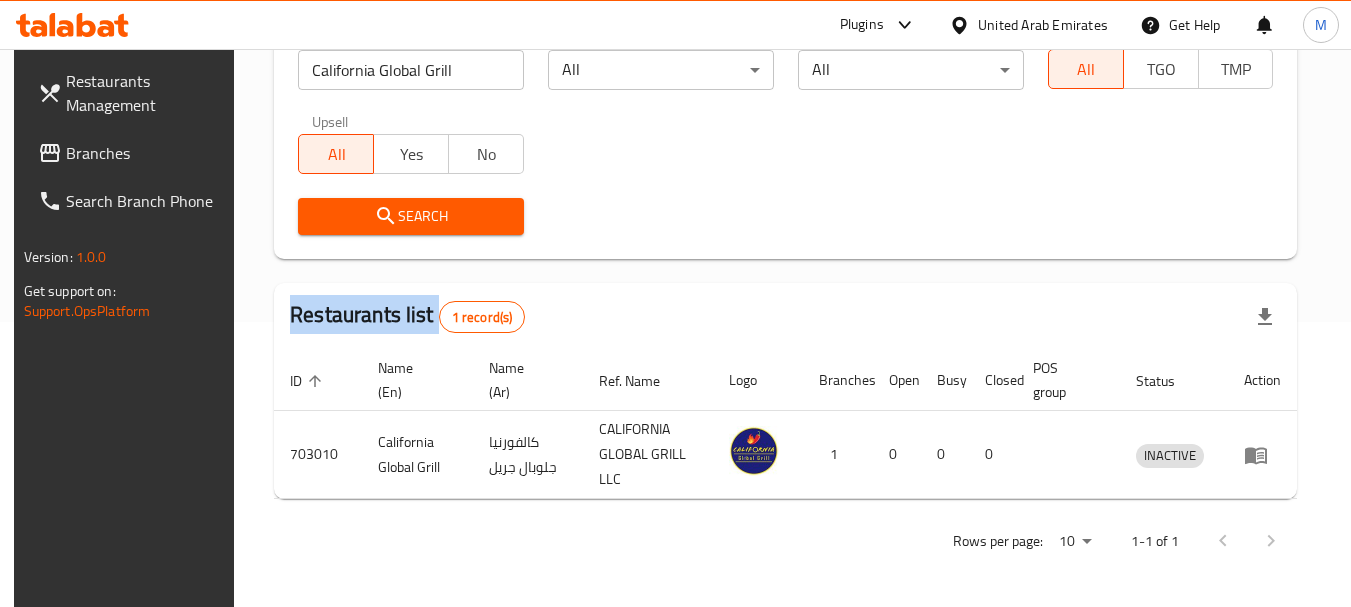 scroll, scrollTop: 285, scrollLeft: 0, axis: vertical 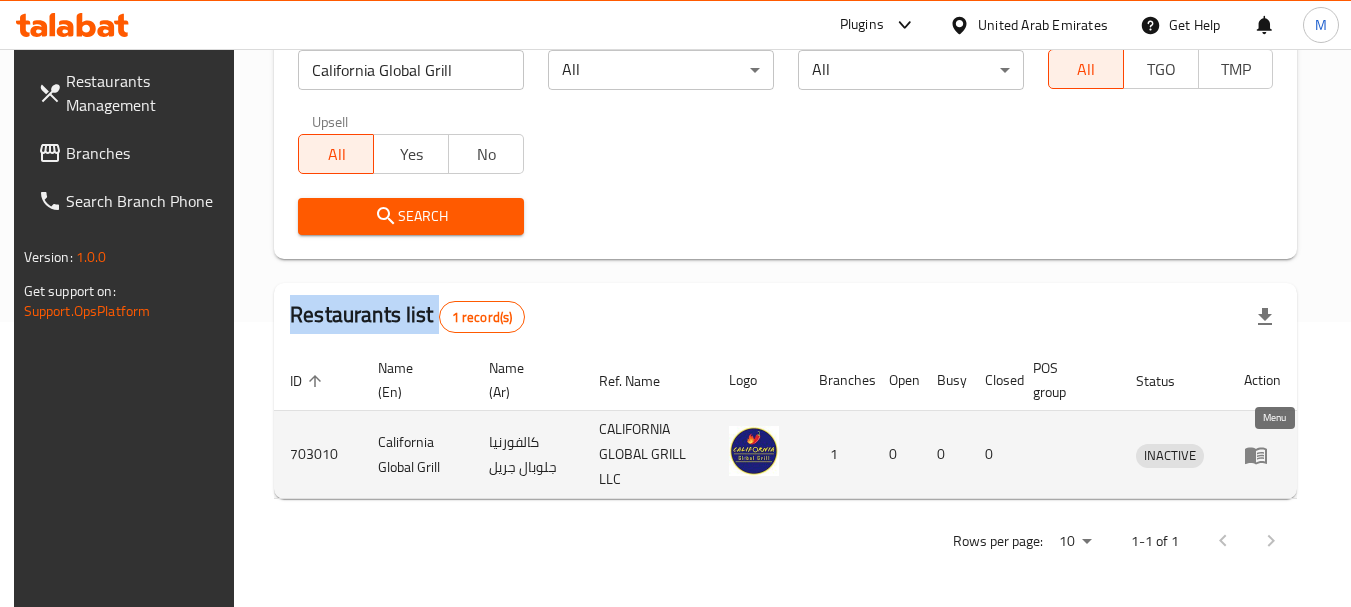 click 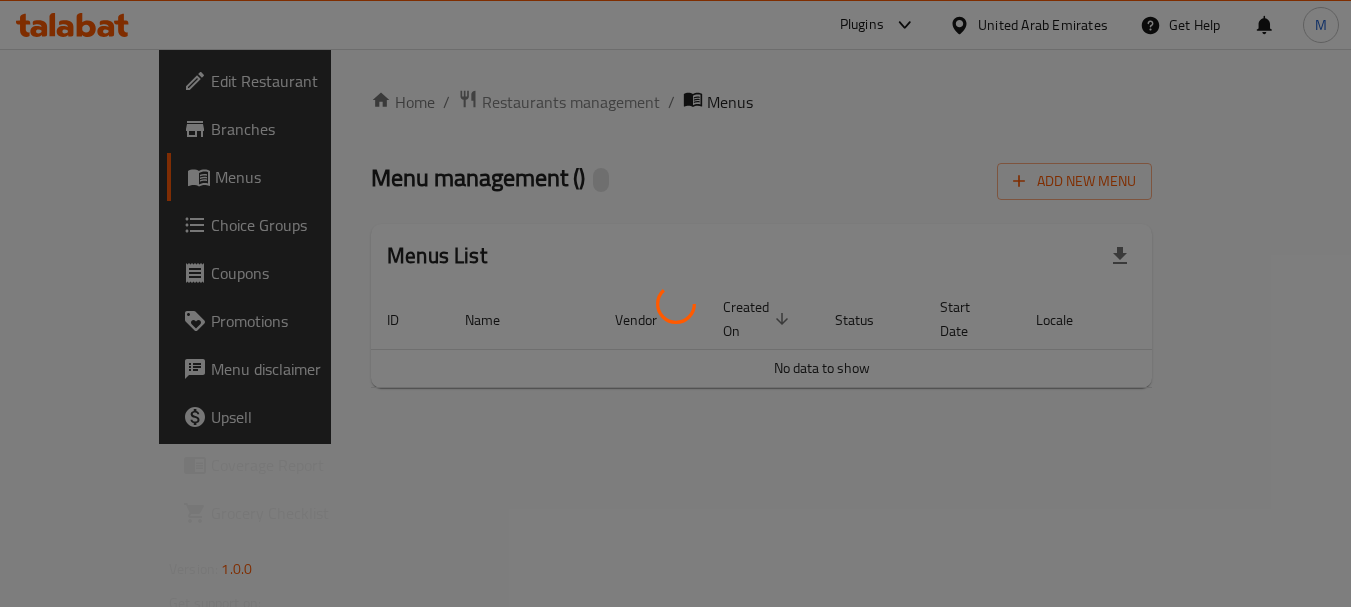 scroll, scrollTop: 0, scrollLeft: 0, axis: both 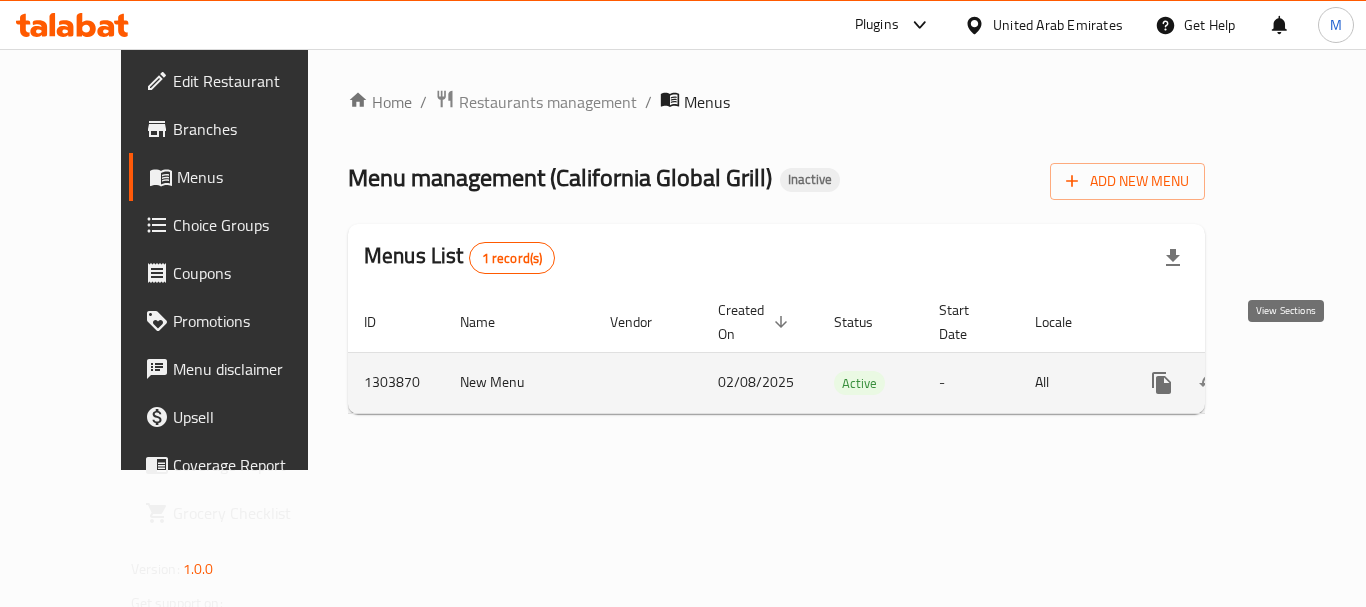 click 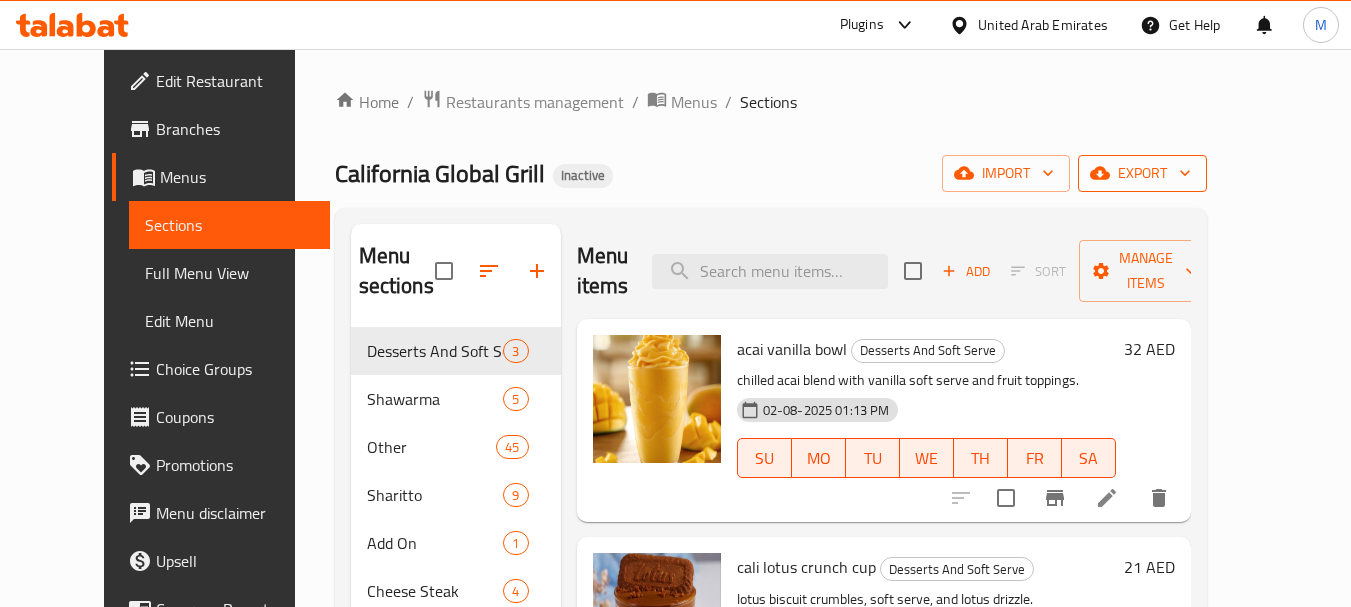click on "export" at bounding box center [1142, 173] 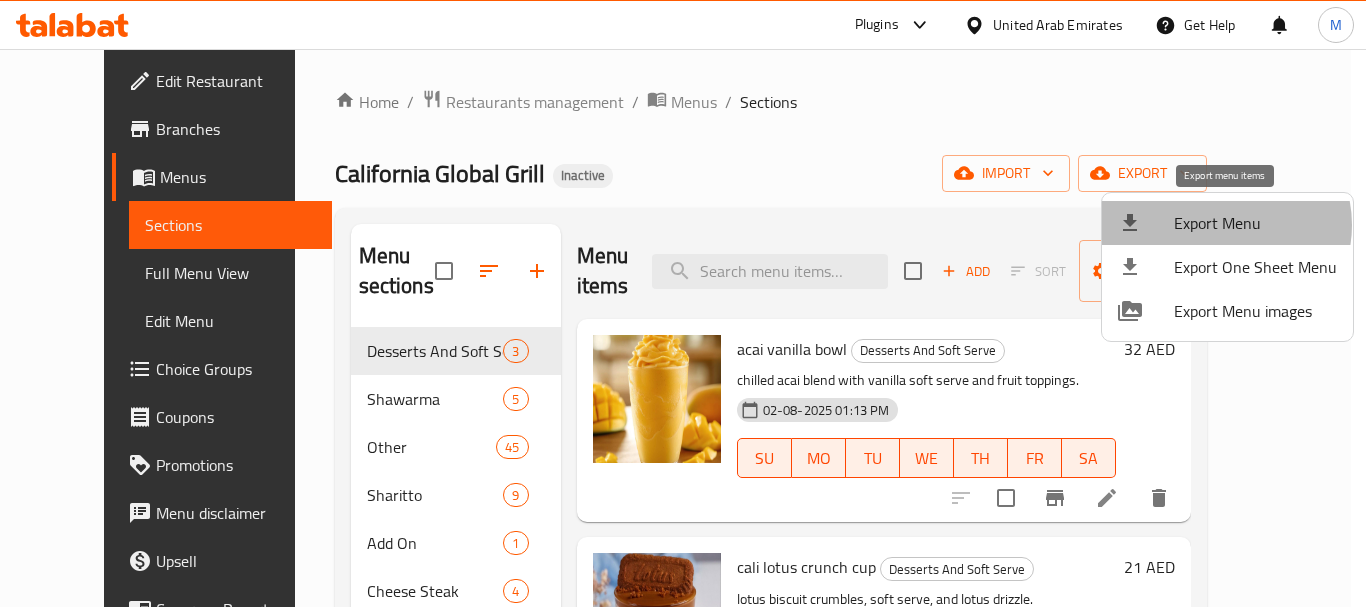 click on "Export Menu" at bounding box center [1255, 223] 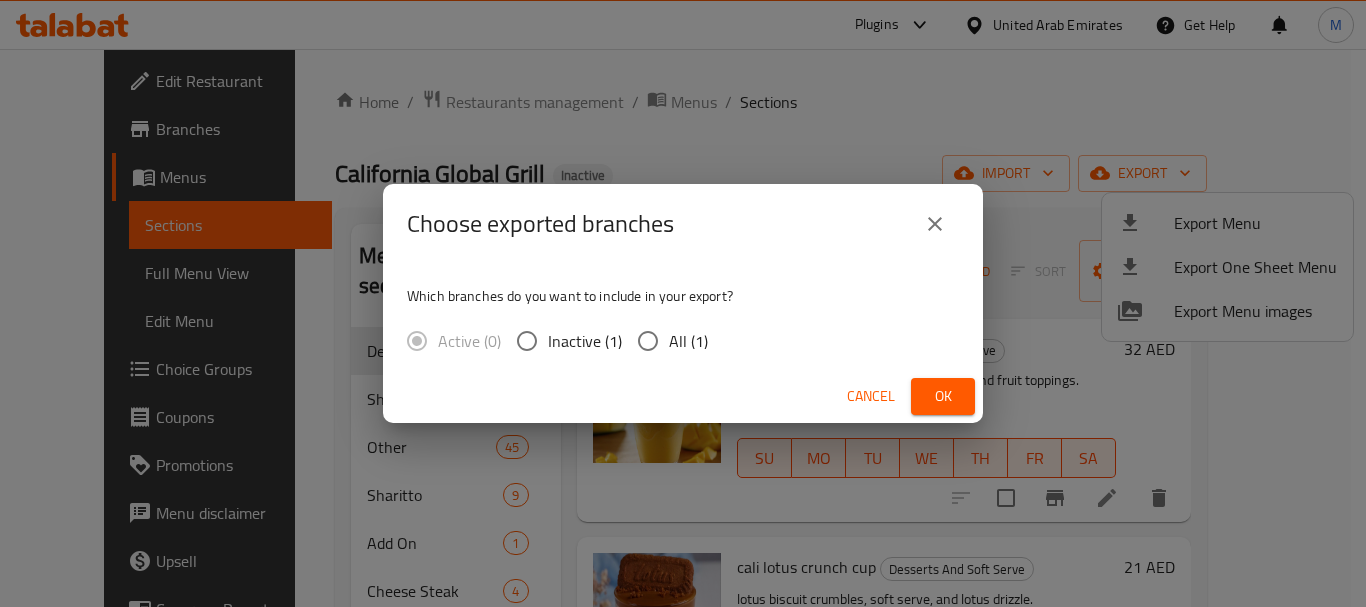 click on "All (1)" at bounding box center [688, 341] 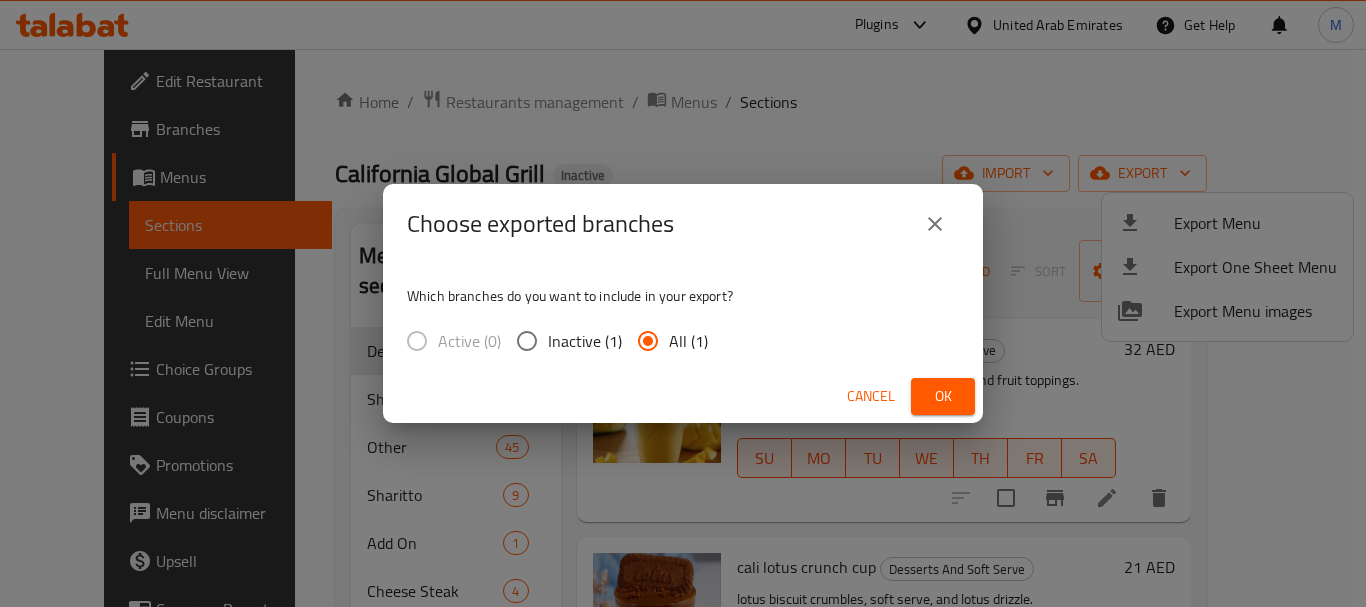 click on "Ok" at bounding box center [943, 396] 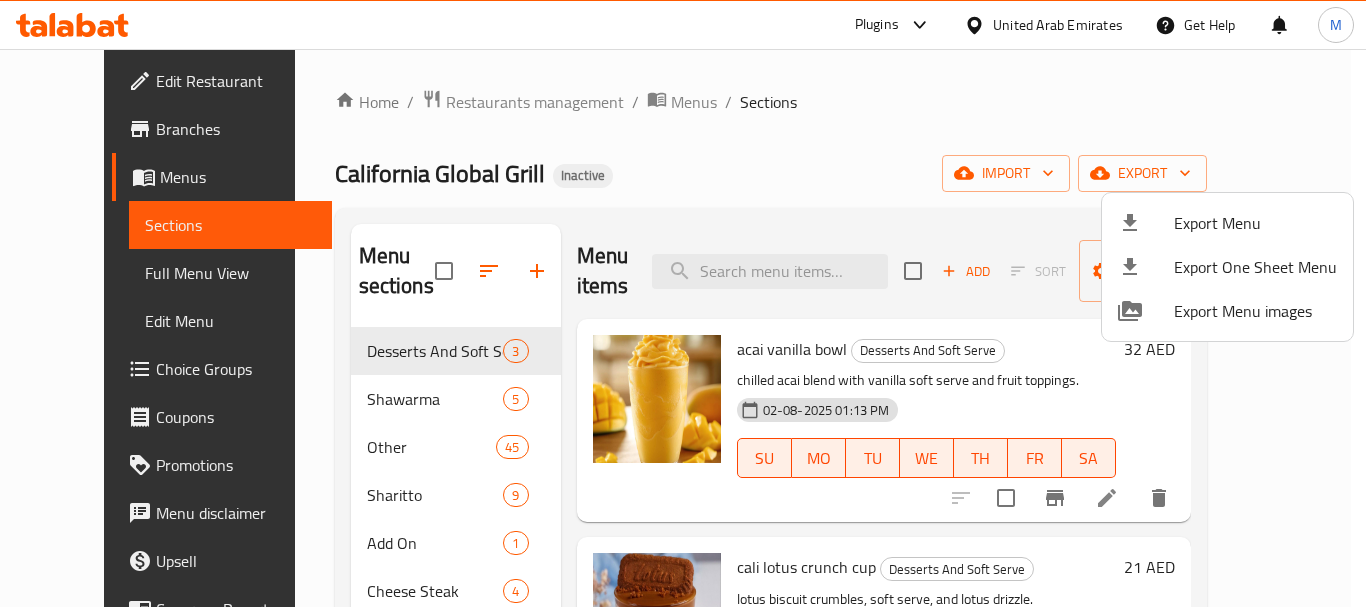 click at bounding box center (683, 303) 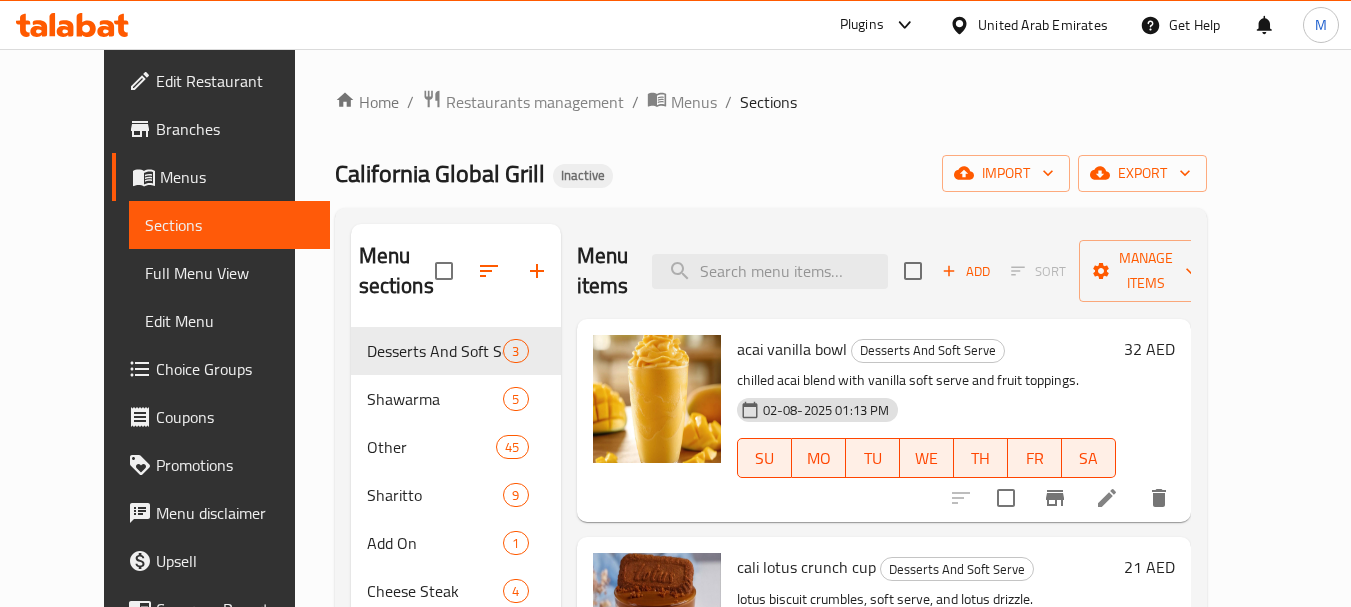 click on "Restaurants management" at bounding box center (535, 102) 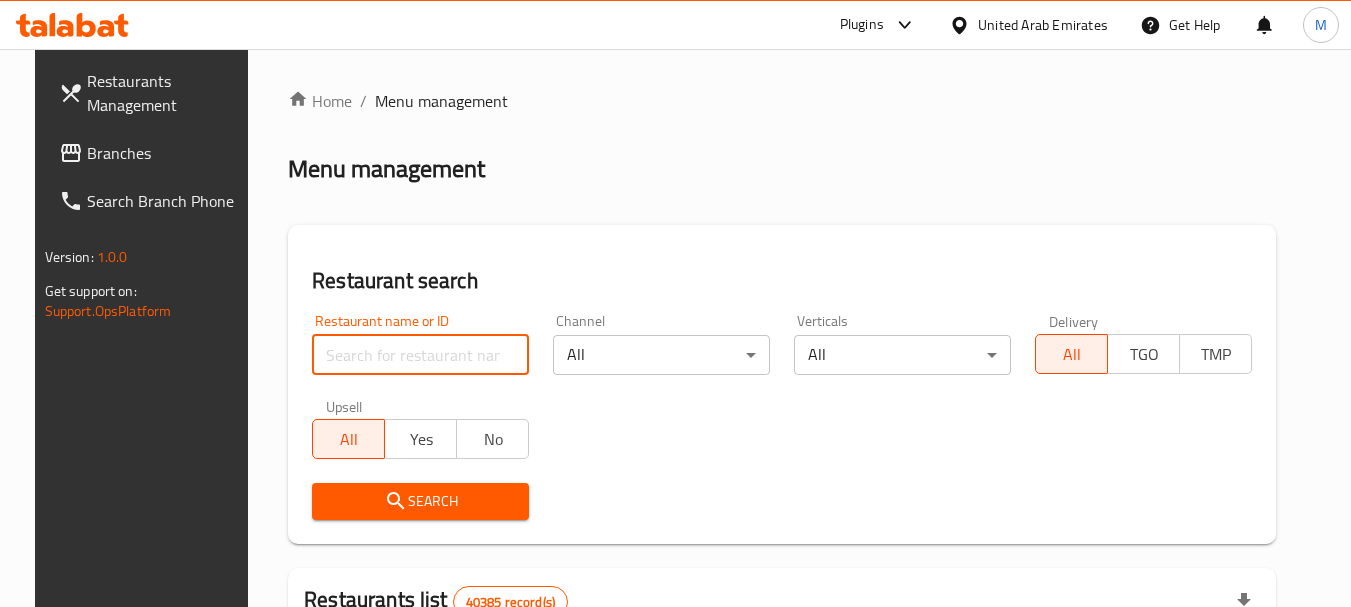 paste on "Chopsticks" 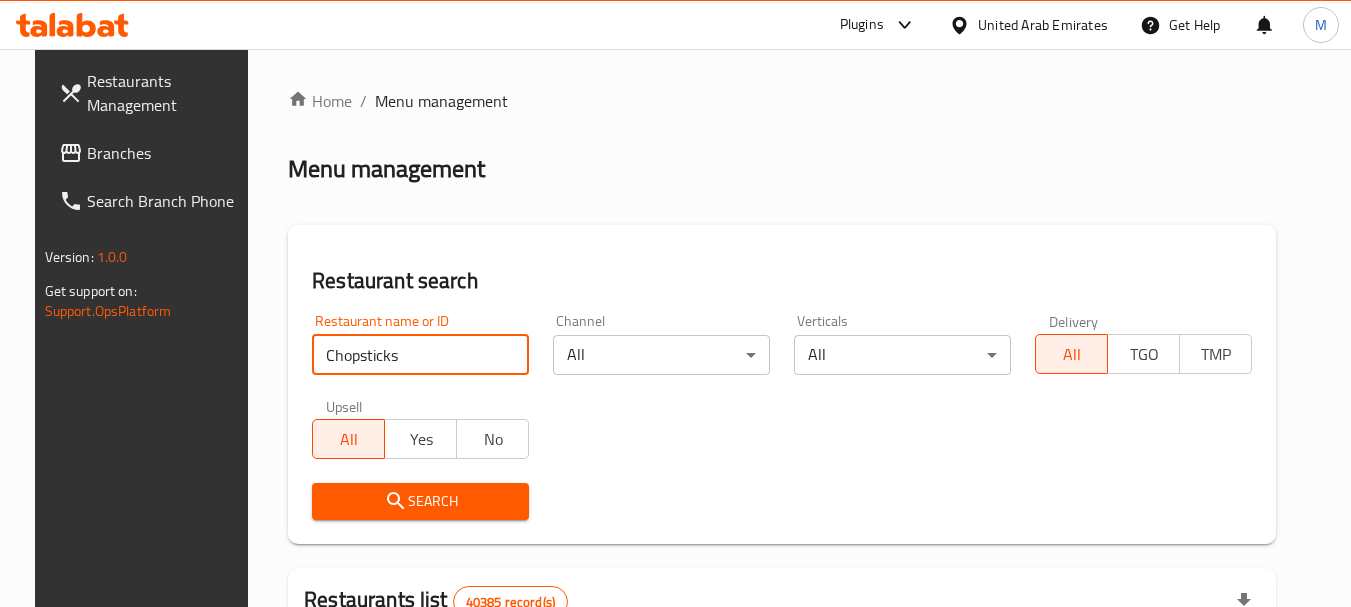 type on "Chopsticks" 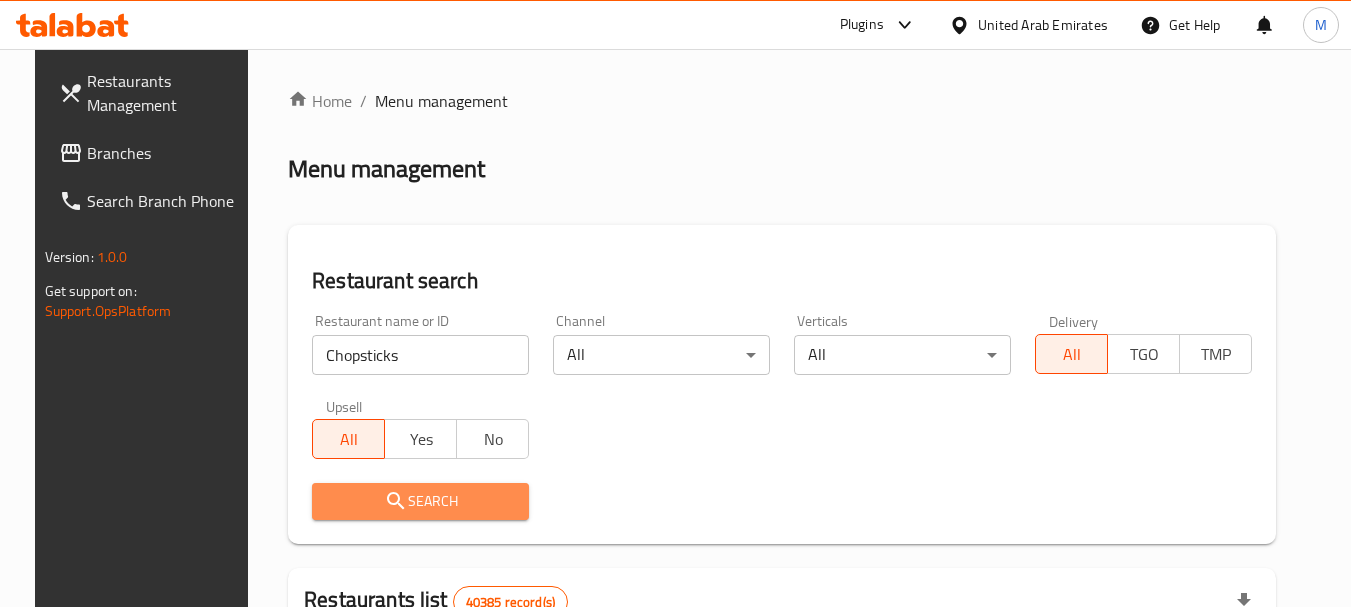 click on "Search" at bounding box center [420, 501] 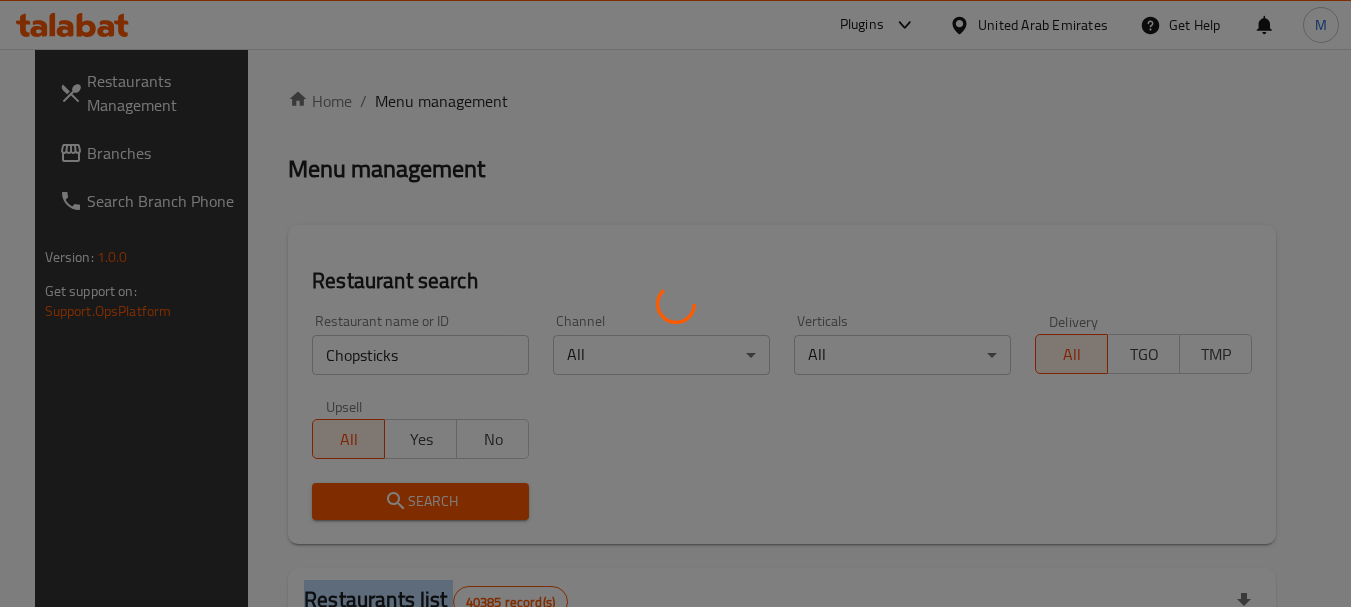 click at bounding box center [675, 303] 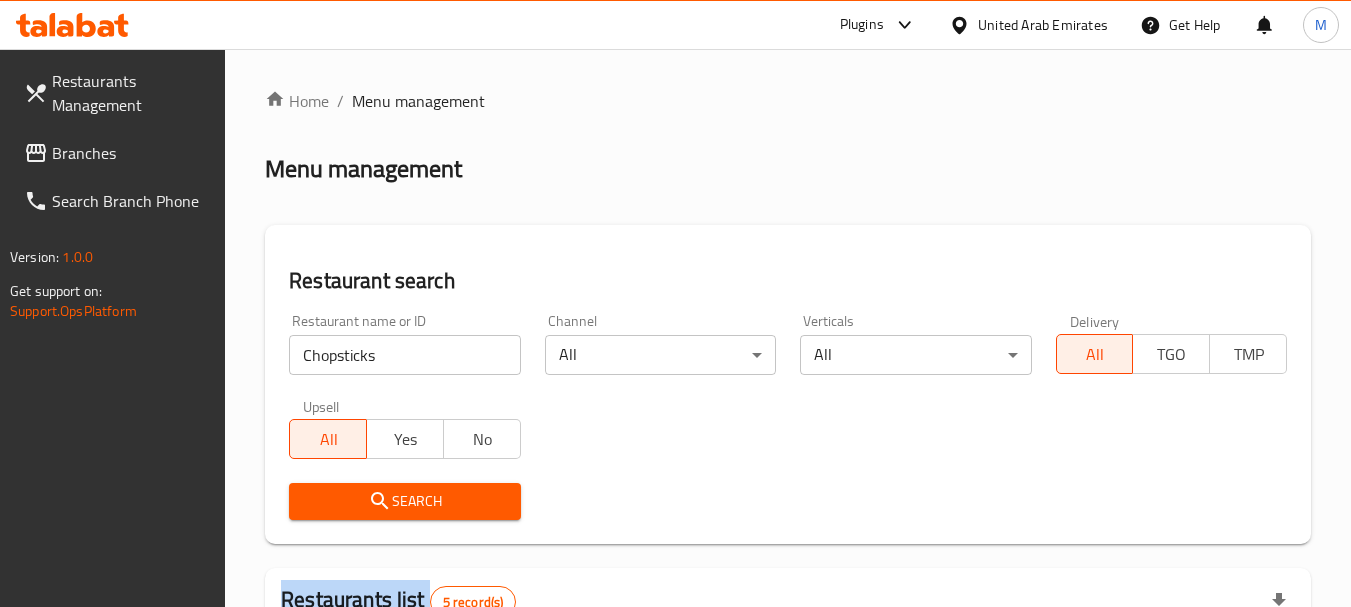 click on "Search" at bounding box center (404, 501) 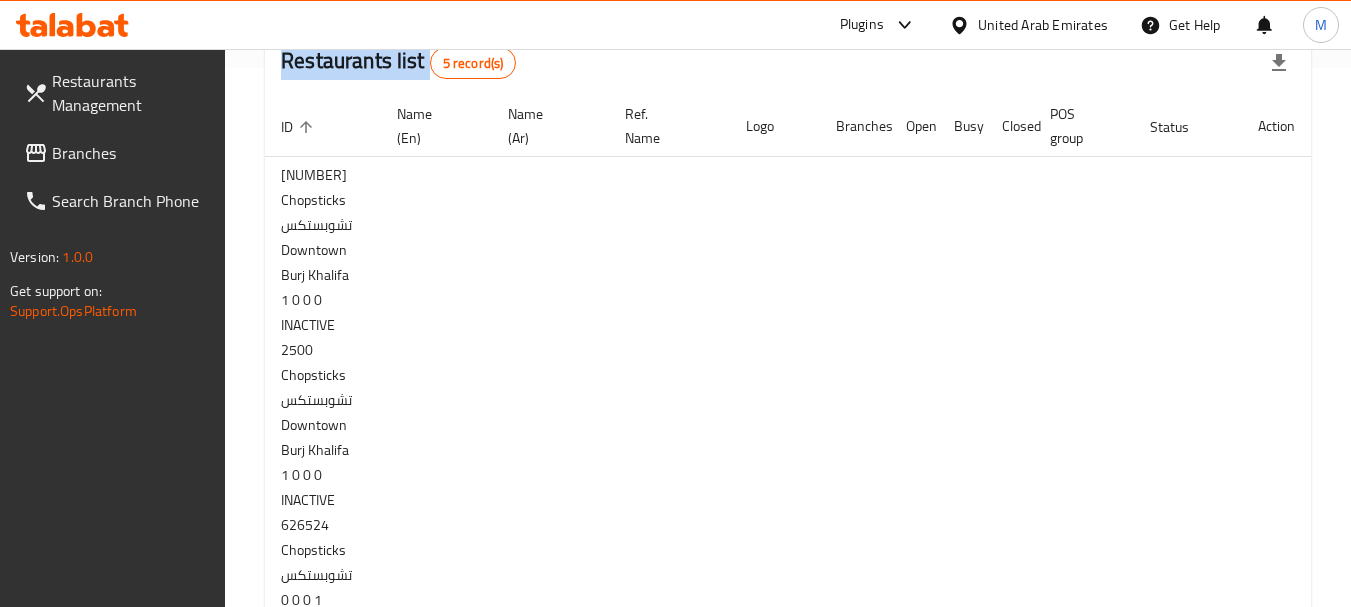 scroll, scrollTop: 569, scrollLeft: 0, axis: vertical 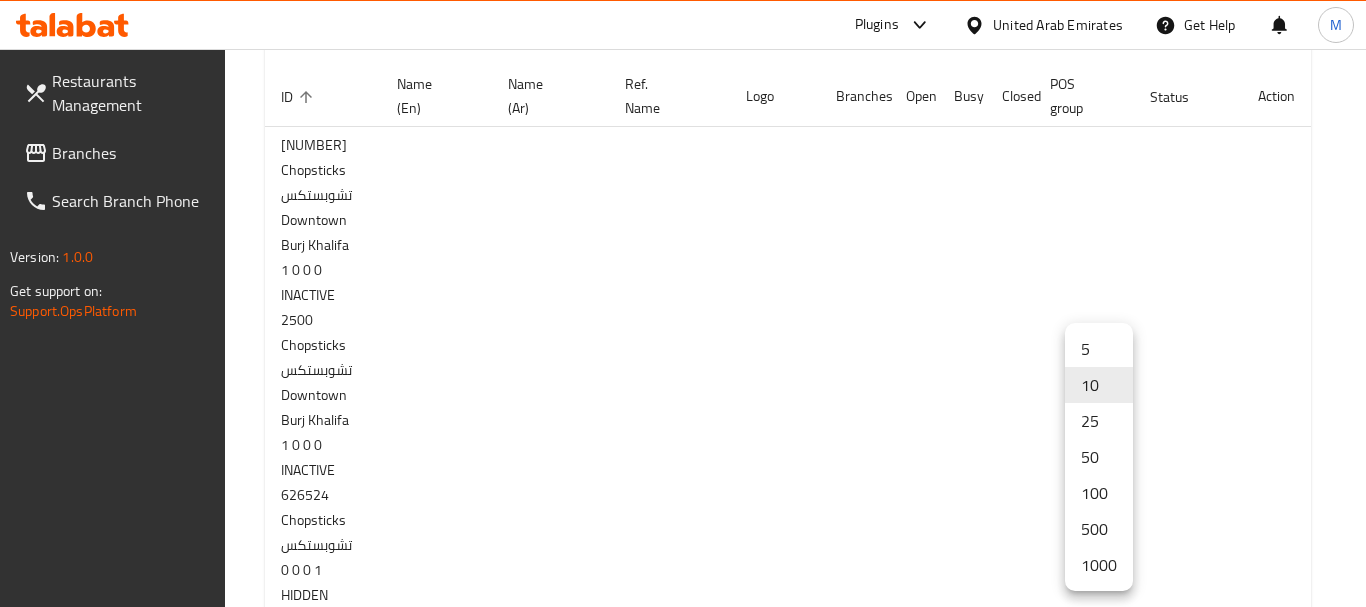 click on "​ Plugins United Arab Emirates Get Help M Restaurants Management Branches Search Branch Phone Version: 1.0.0 Get support on: Support.OpsPlatform Home / Menu management Menu management Restaurant search Restaurant name or ID Chopsticks Restaurant name or ID Channel All ​ Verticals All ​ Delivery All TGO TMP Upsell All Yes No Search Restaurants list 5 record(s) ID sorted ascending Name (En) Name (Ar) Ref. Name Logo Branches Open Busy Closed POS group Status Action 1429 Chopsticks تشوبستكس 3 0 0 0 INACTIVE 2500 Chopsticks تشوبستكس Downtown Burj Khalifa 1 0 0 0 INACTIVE 626524 Chopsticks تشوبستكس 1 0 0 0 HIDDEN 689640 Indian Chopsticks انديان شوبستيكس THE BURGER FURY CAFE 1 0 0 1 OPEN 703182 Chopsticks, JLT تشوبستيكس MASALA H Q FOODSTUFF TRADING L.L.C 1 0 0 0 INACTIVE Rows per page: 10 1-5 of 5 Bug report Fill out the following information to report your bug Error text Steps to reproduce * Expected behaviour Cancel Submit ticket Get Help Now" at bounding box center [683, -241] 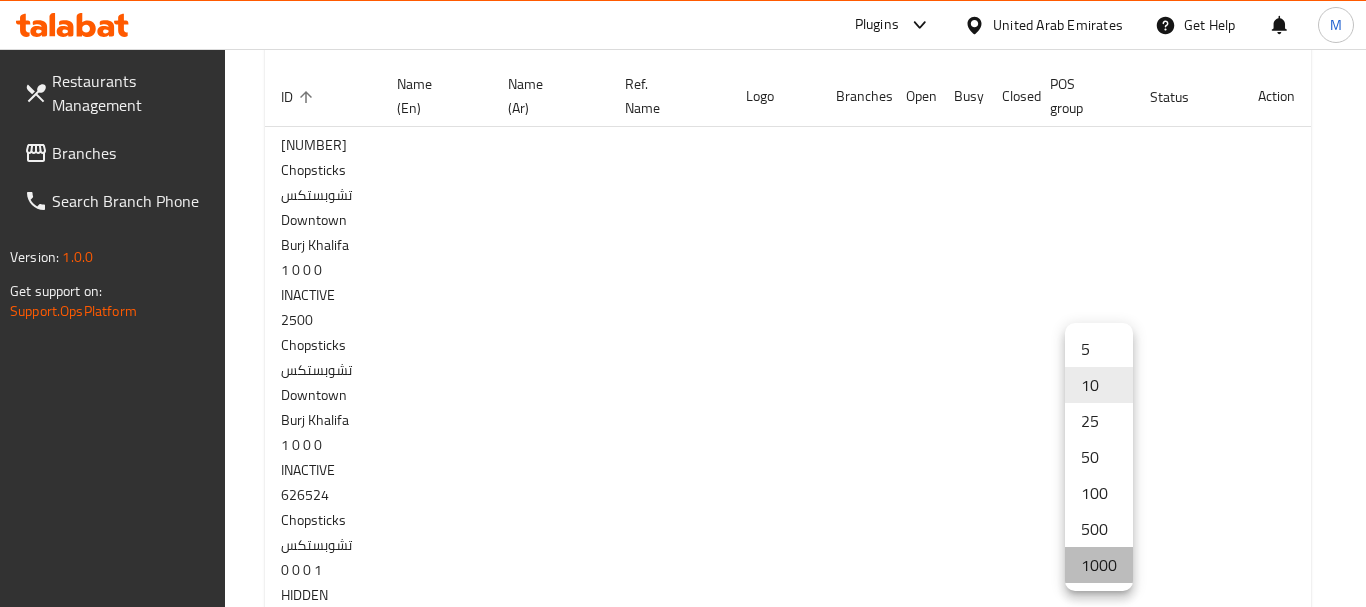 click on "1000" at bounding box center (1099, 565) 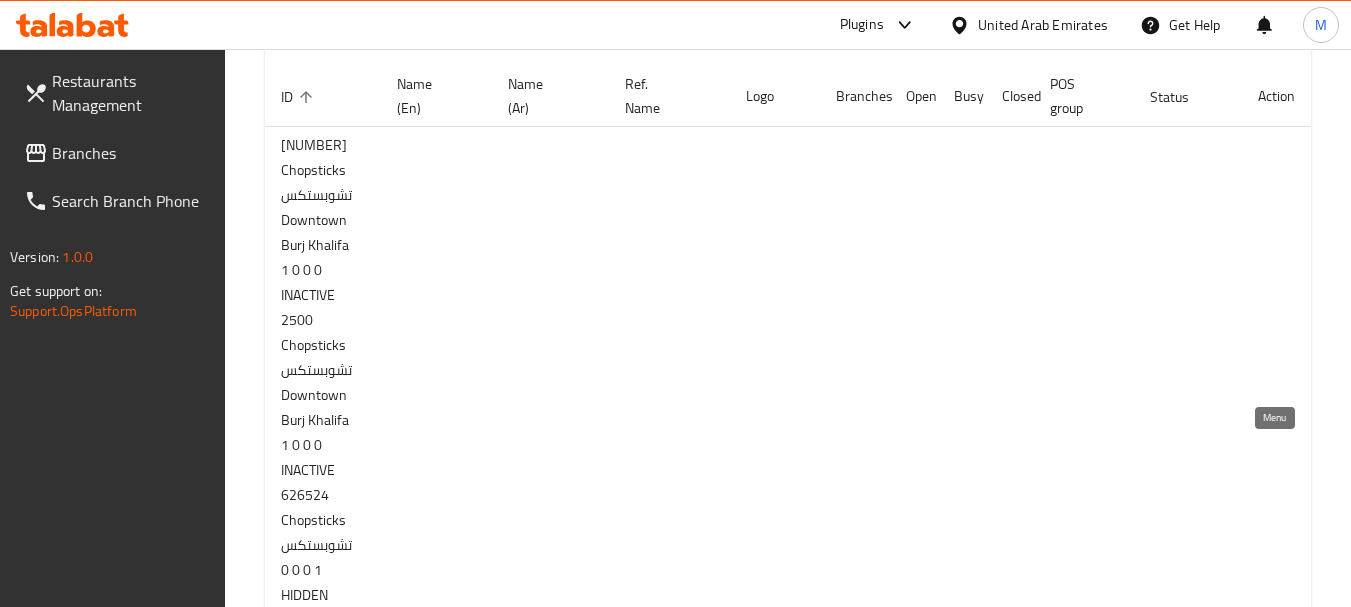 click 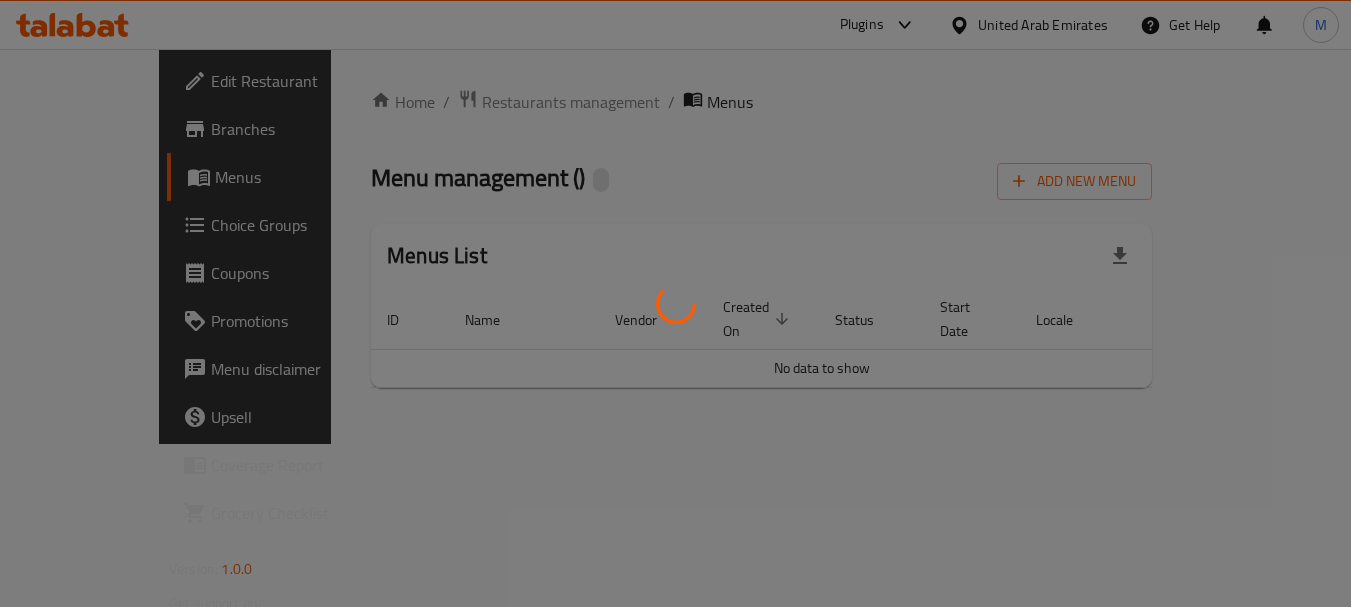 scroll, scrollTop: 0, scrollLeft: 0, axis: both 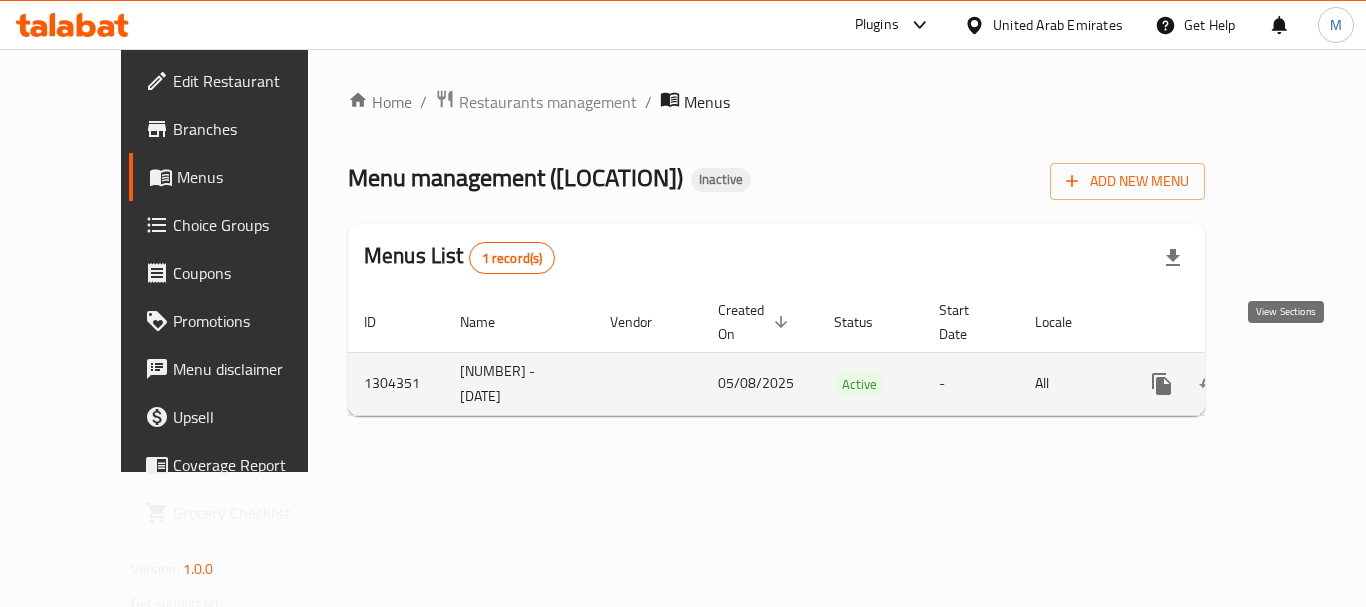 click 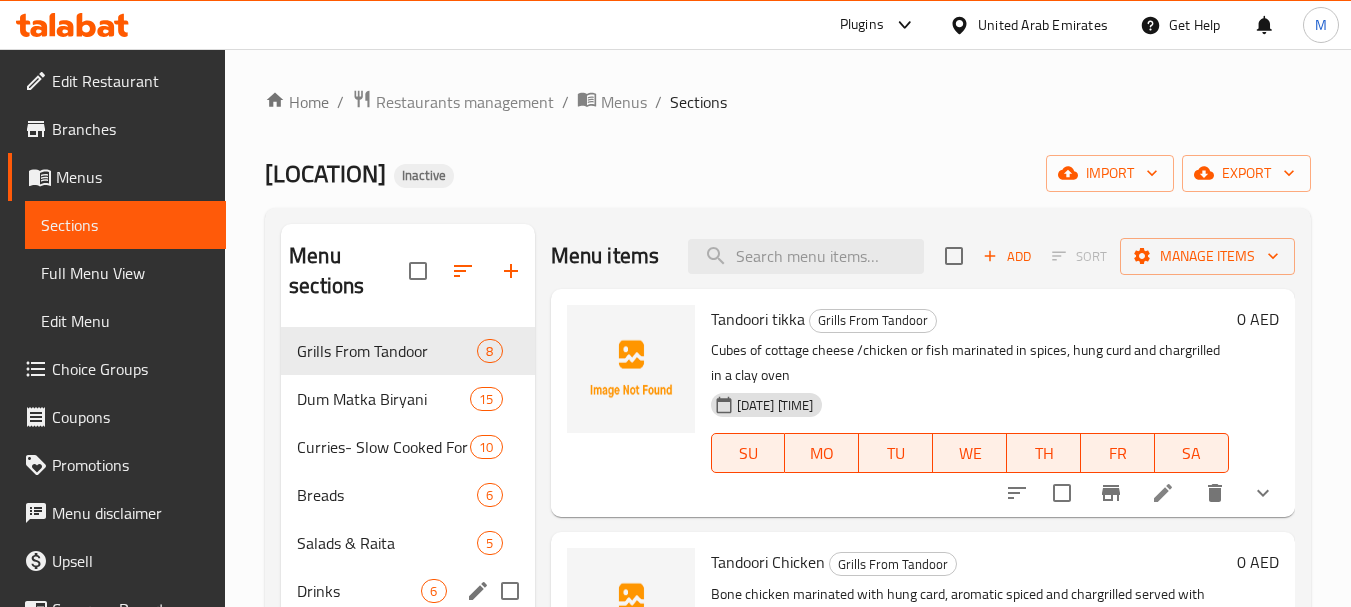 scroll, scrollTop: 280, scrollLeft: 0, axis: vertical 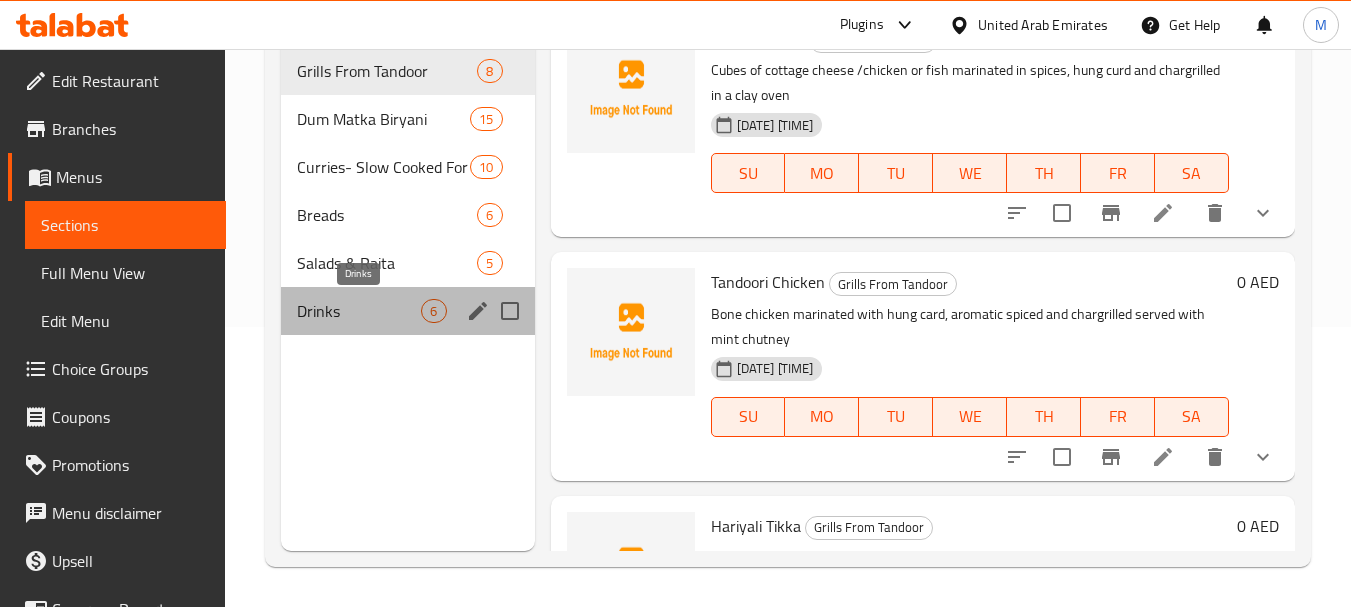 click on "Drinks" at bounding box center [359, 311] 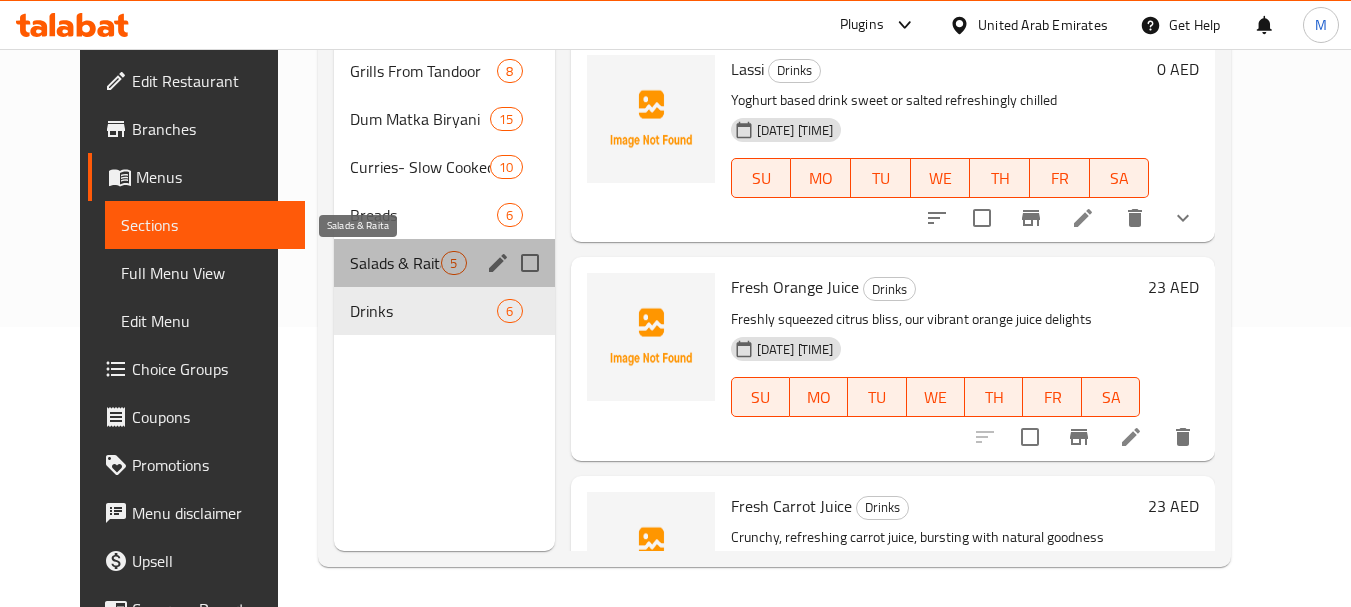 click on "Salads & Raita" at bounding box center [395, 263] 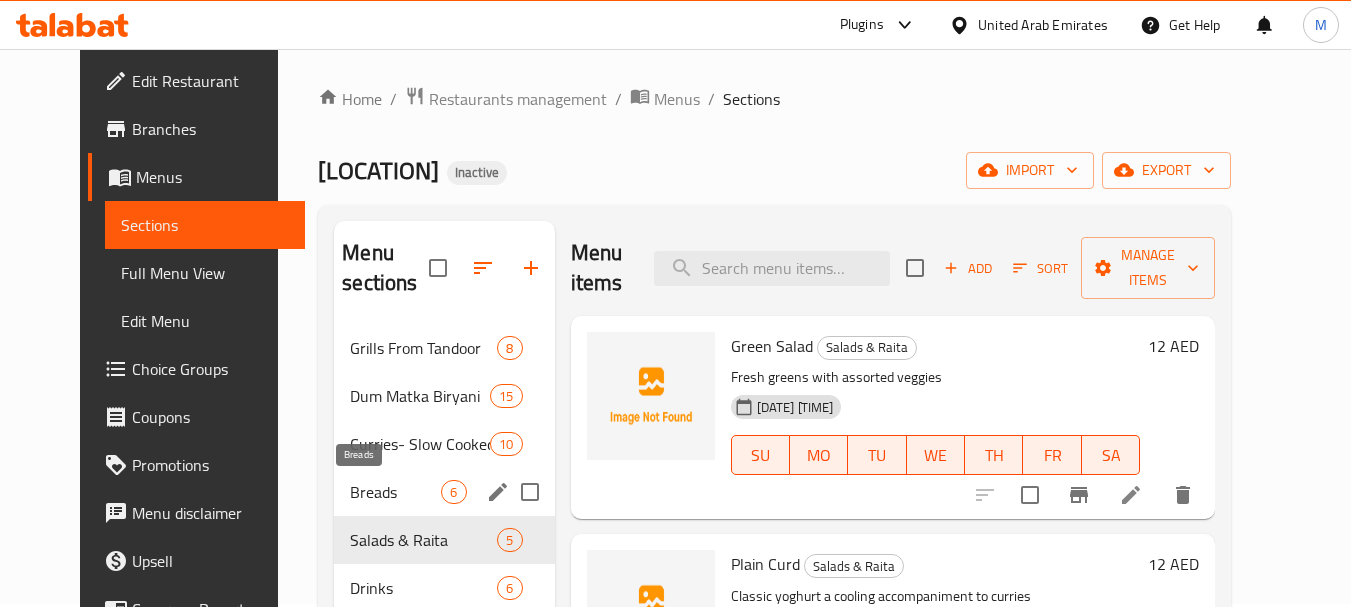 scroll, scrollTop: 0, scrollLeft: 0, axis: both 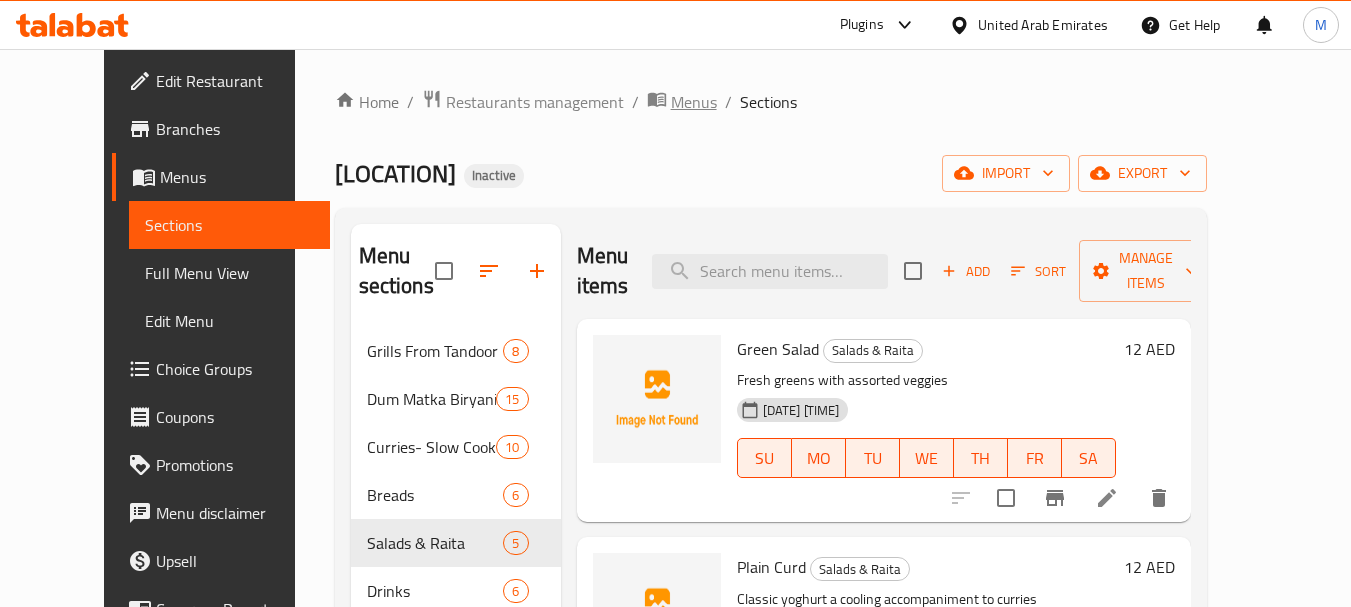 click on "Menus" at bounding box center [694, 102] 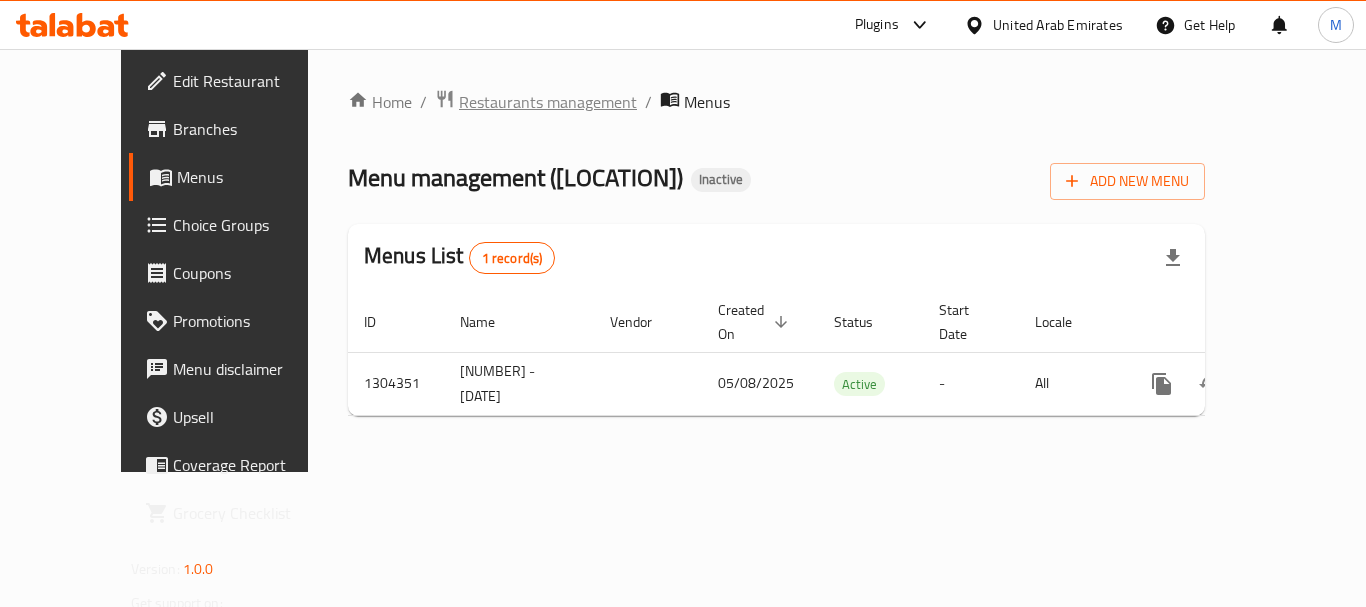 click on "Restaurants management" at bounding box center [548, 102] 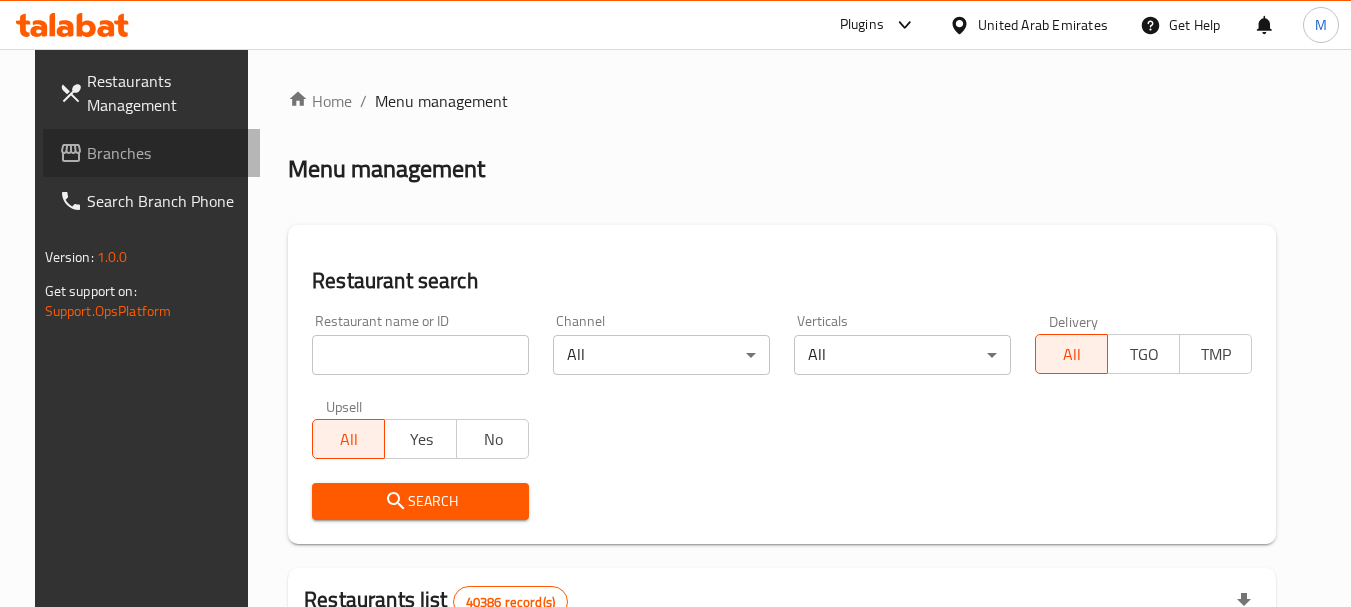 click on "Branches" at bounding box center (166, 153) 